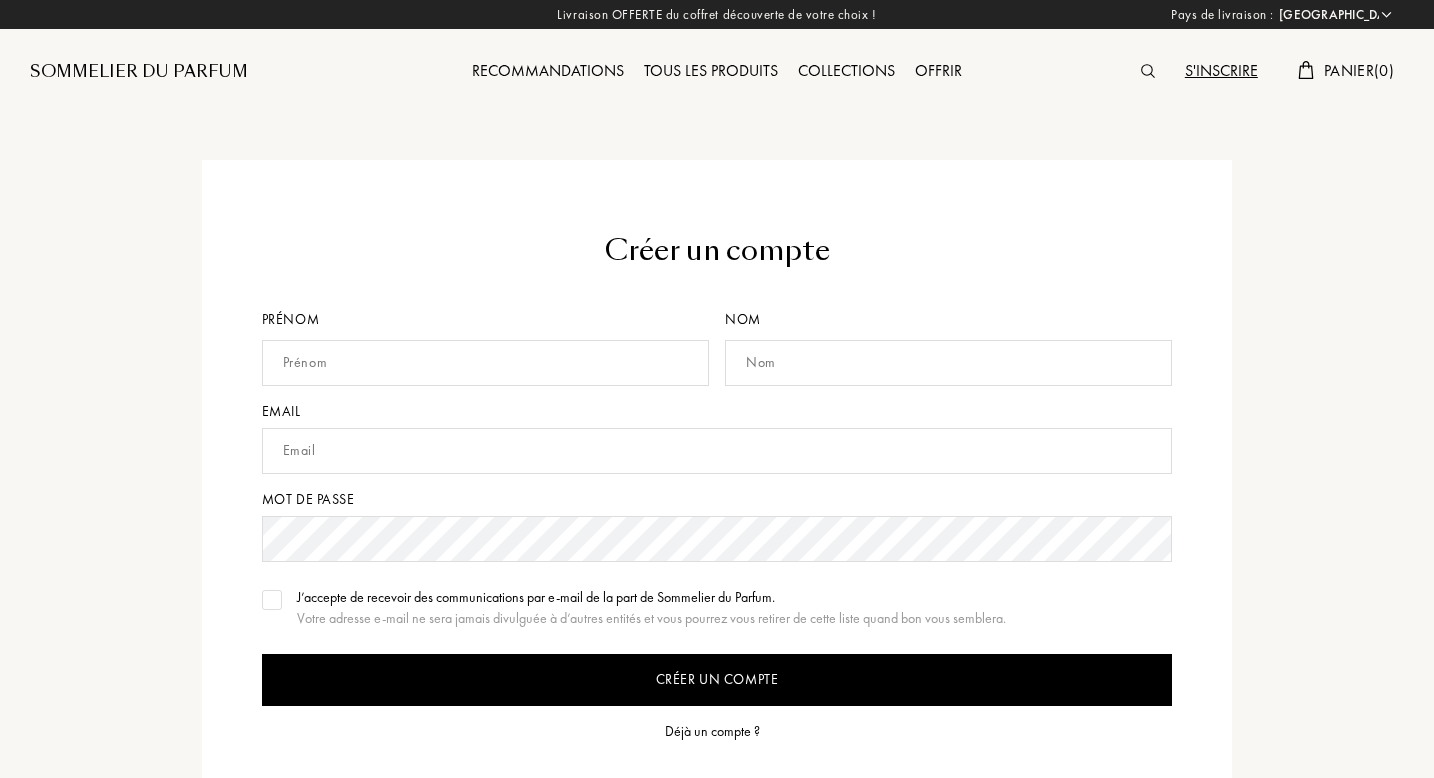select on "FR" 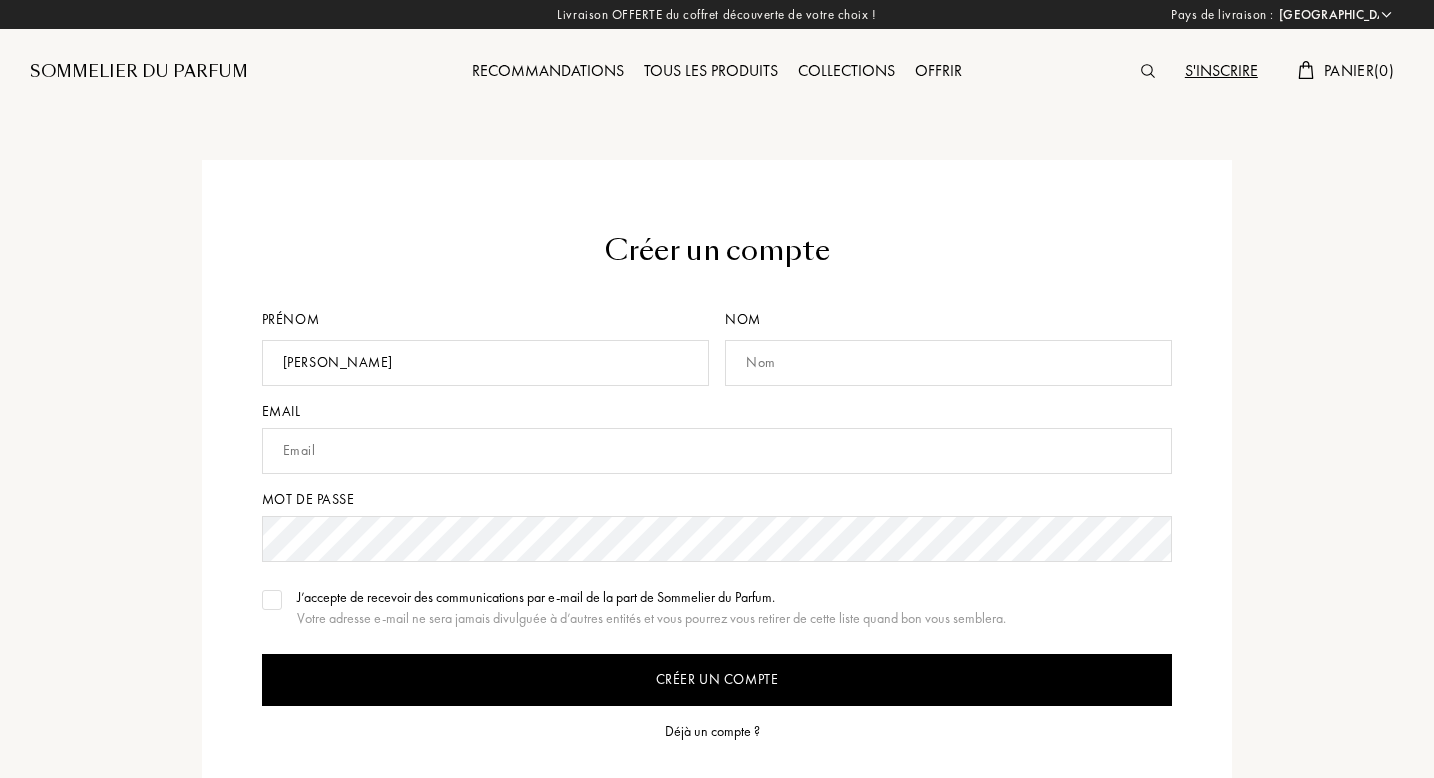 type on "BUISSON" 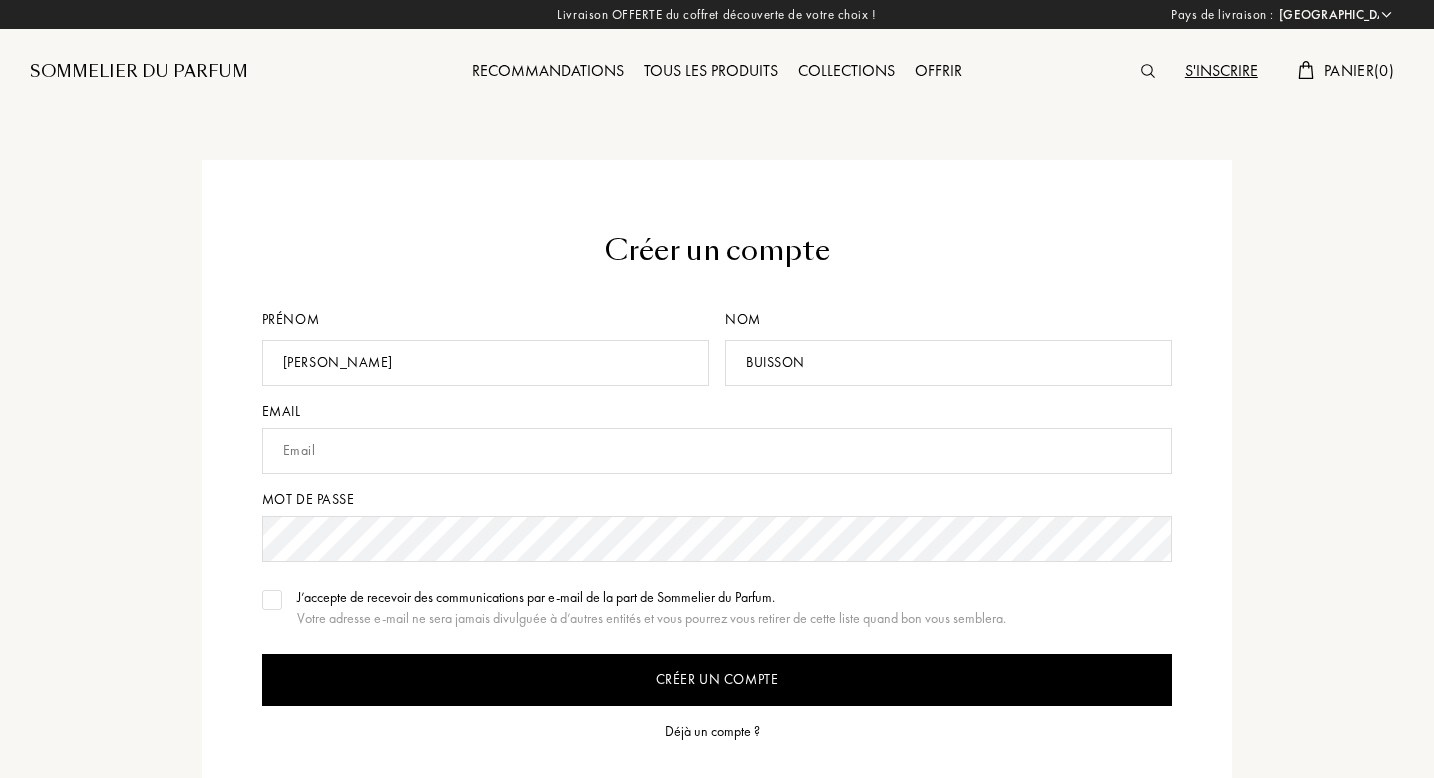type on "[PERSON_NAME][EMAIL_ADDRESS][DOMAIN_NAME]" 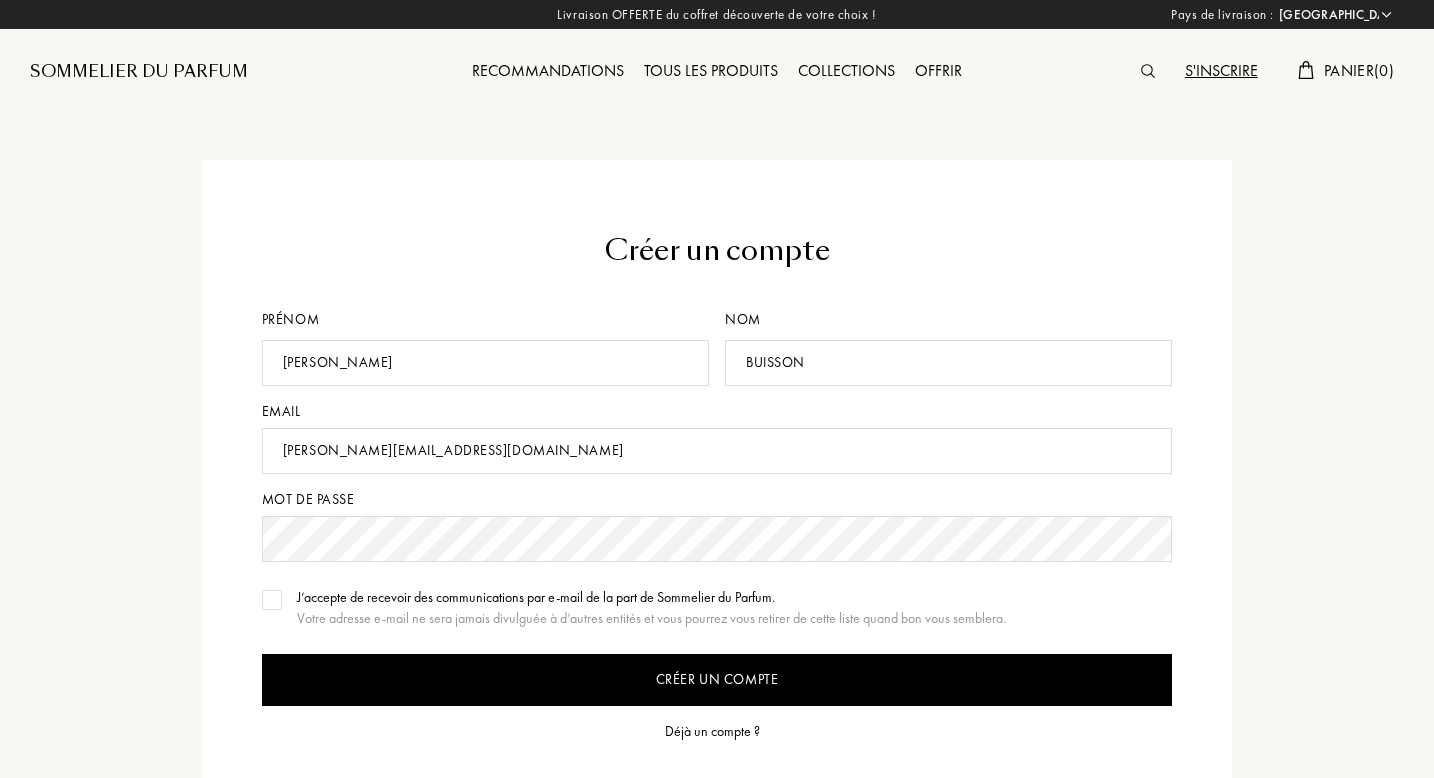 click at bounding box center (272, 600) 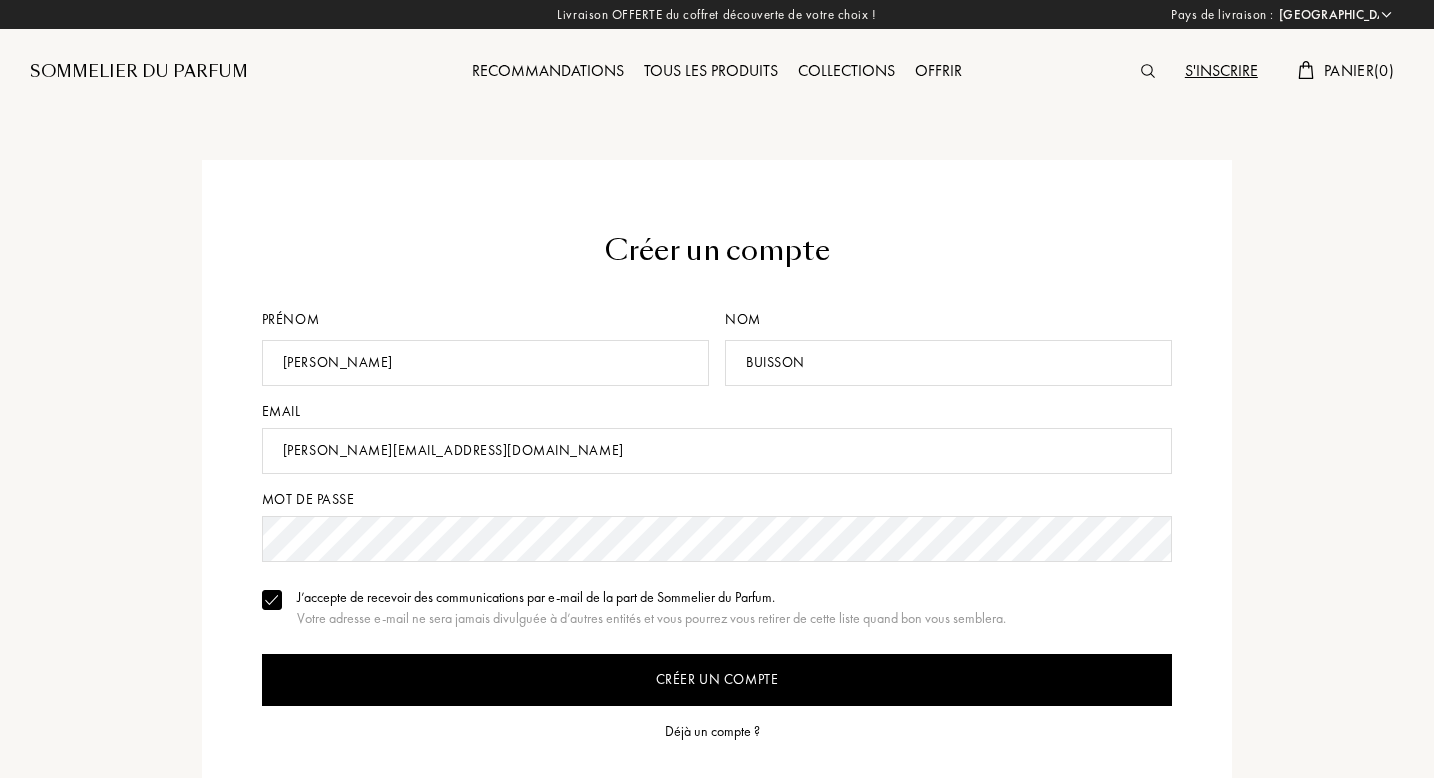 click on "Créer un compte" at bounding box center (717, 680) 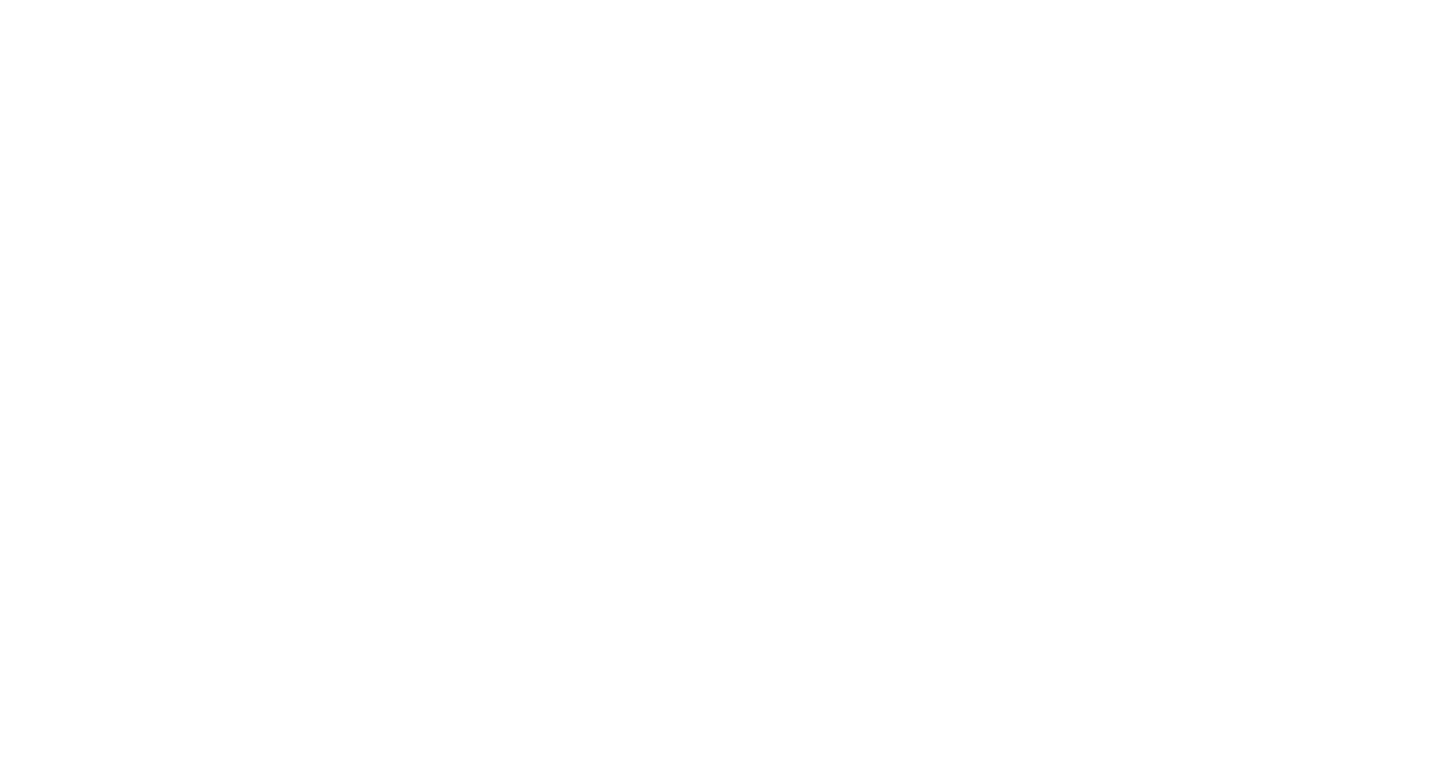 scroll, scrollTop: 0, scrollLeft: 0, axis: both 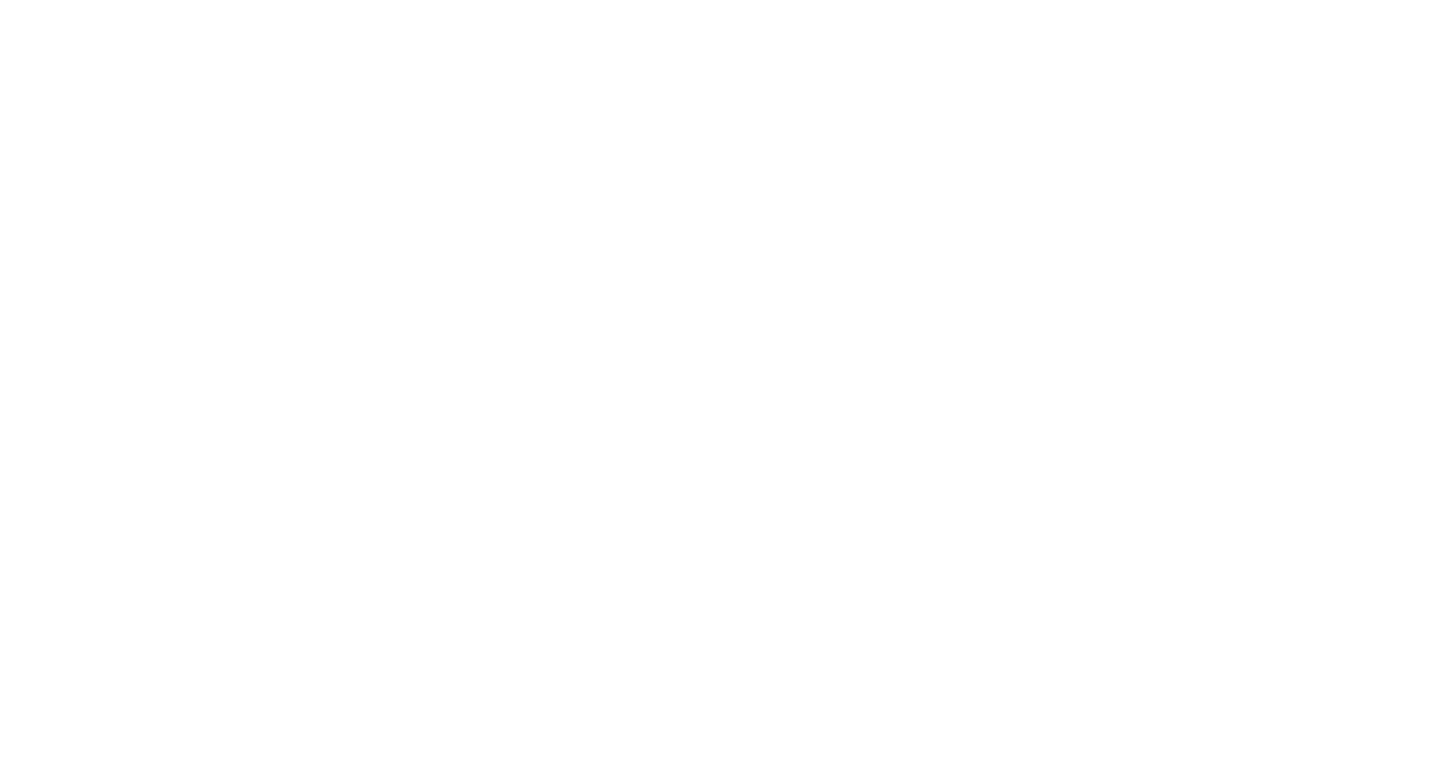select on "FR" 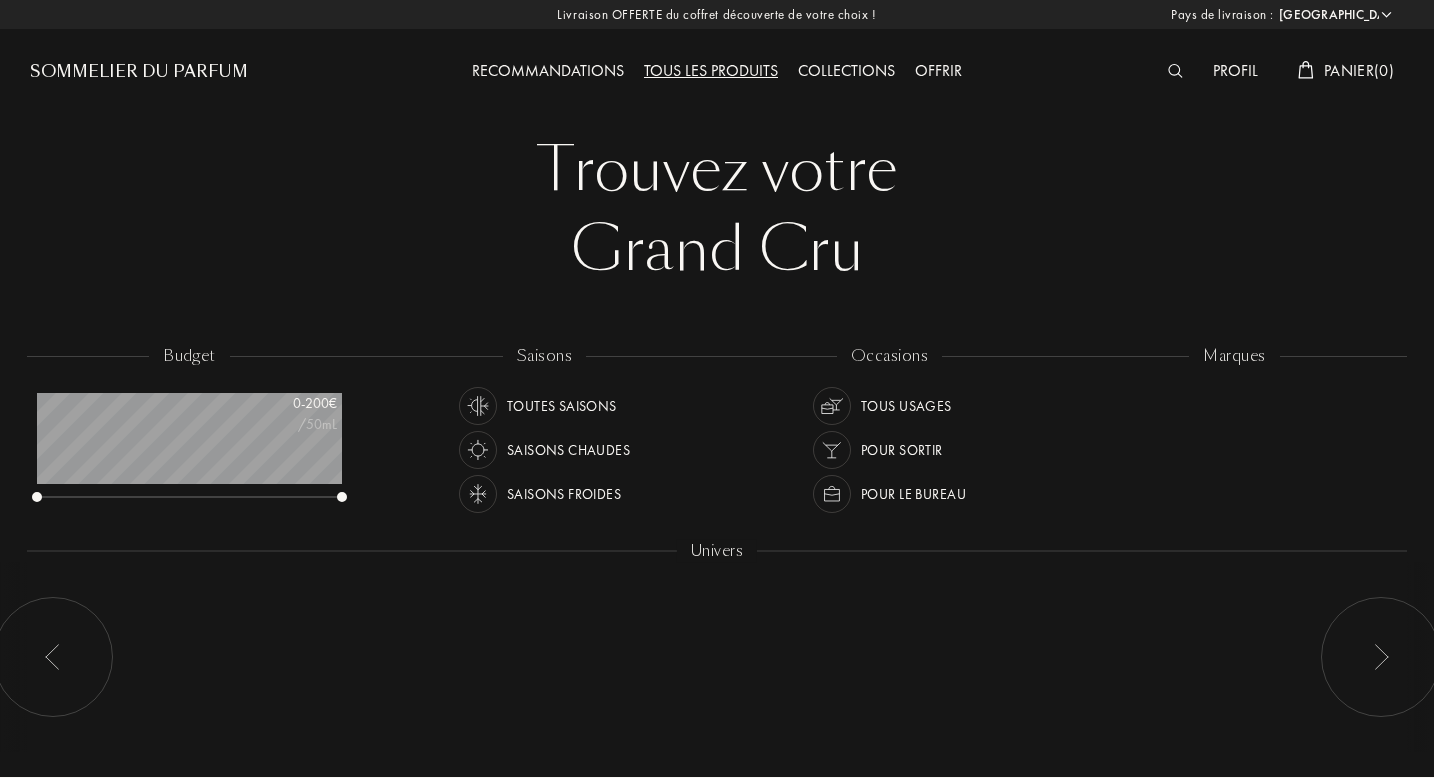 scroll, scrollTop: 999900, scrollLeft: 999695, axis: both 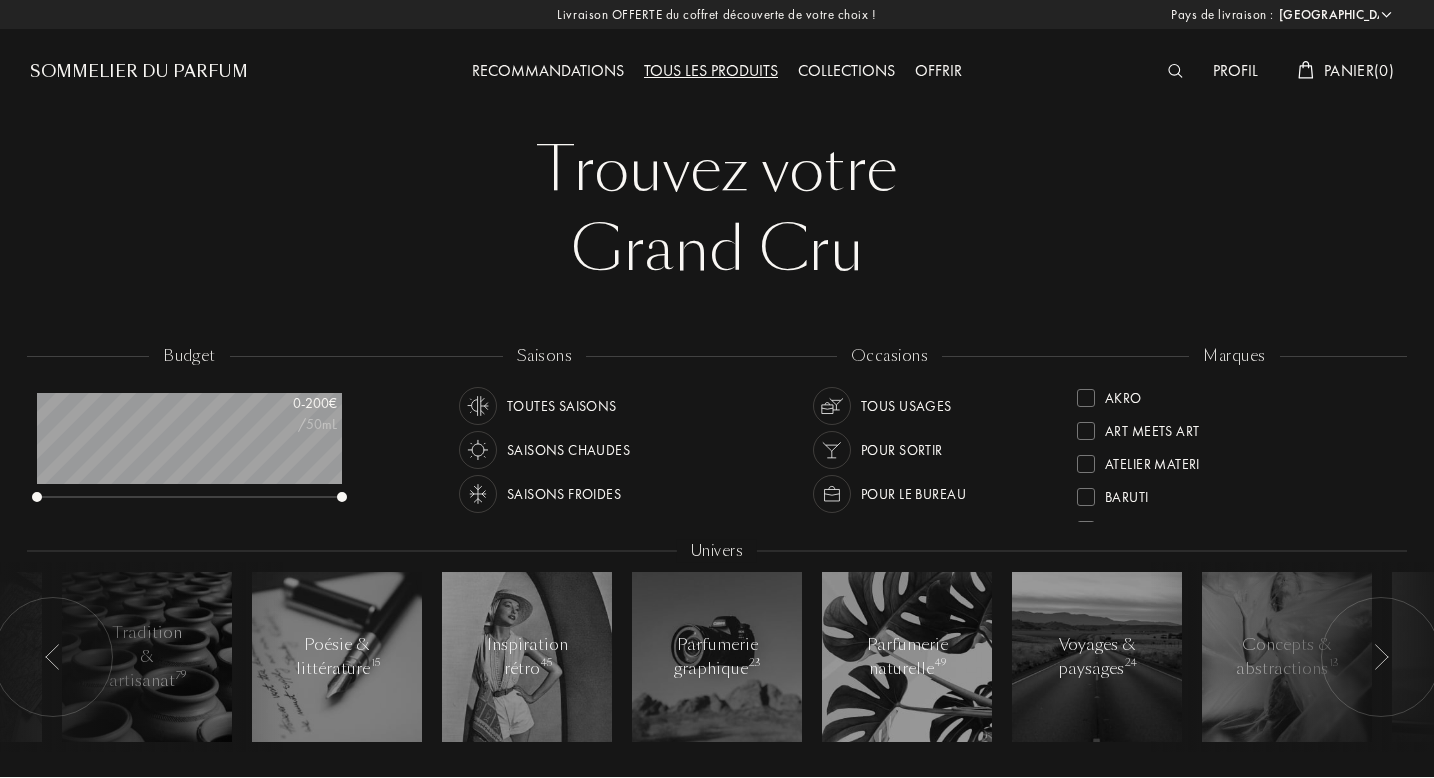 click on "Profil" at bounding box center [1235, 72] 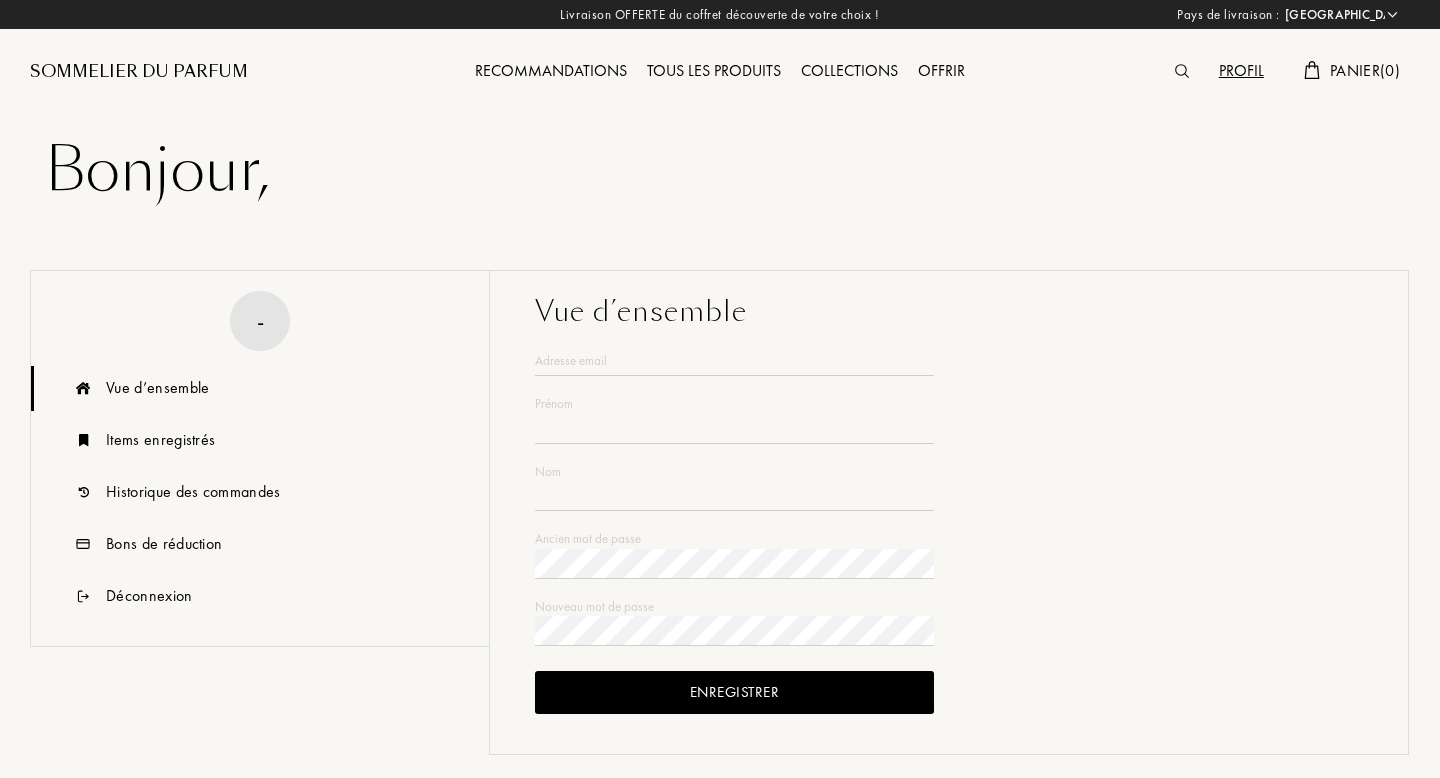 select on "FR" 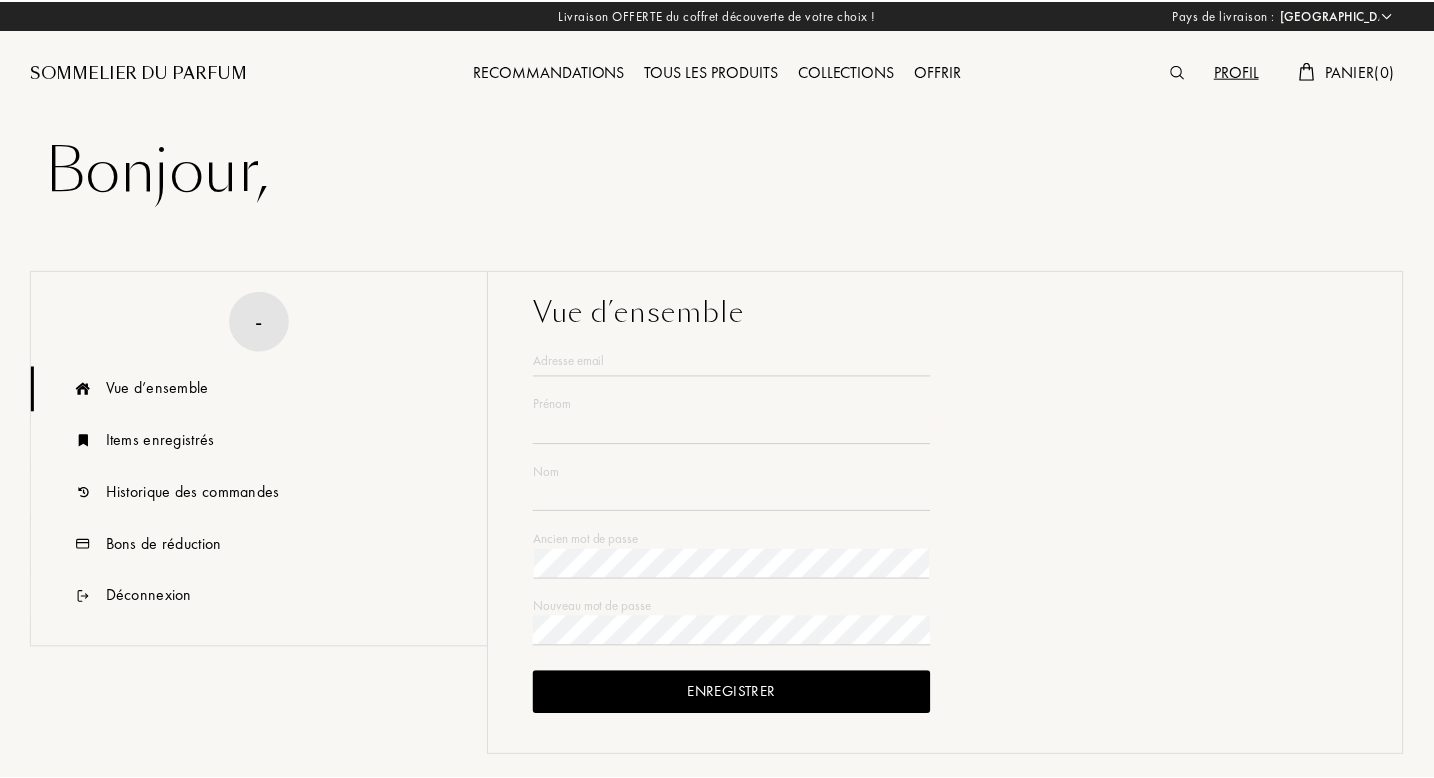 scroll, scrollTop: 0, scrollLeft: 0, axis: both 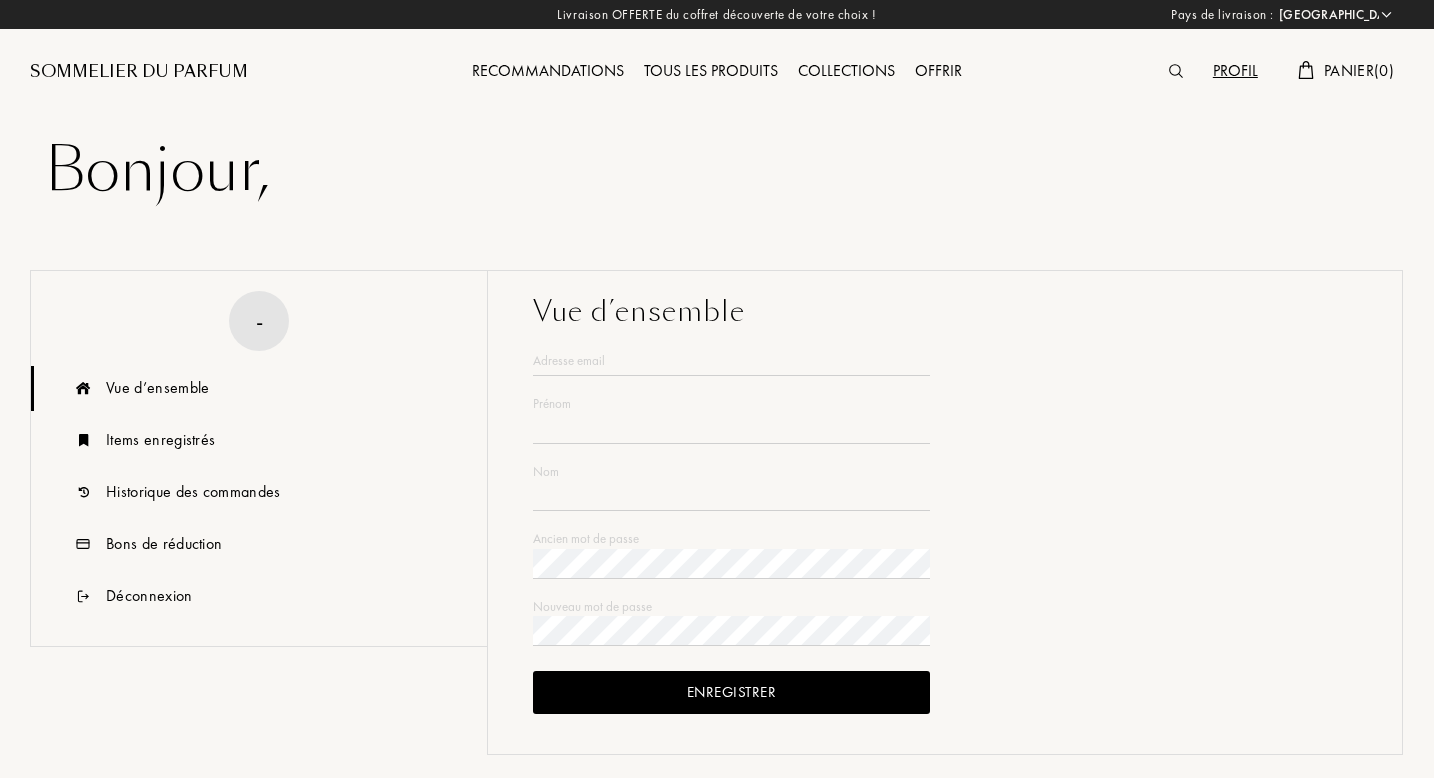 type on "[PERSON_NAME]" 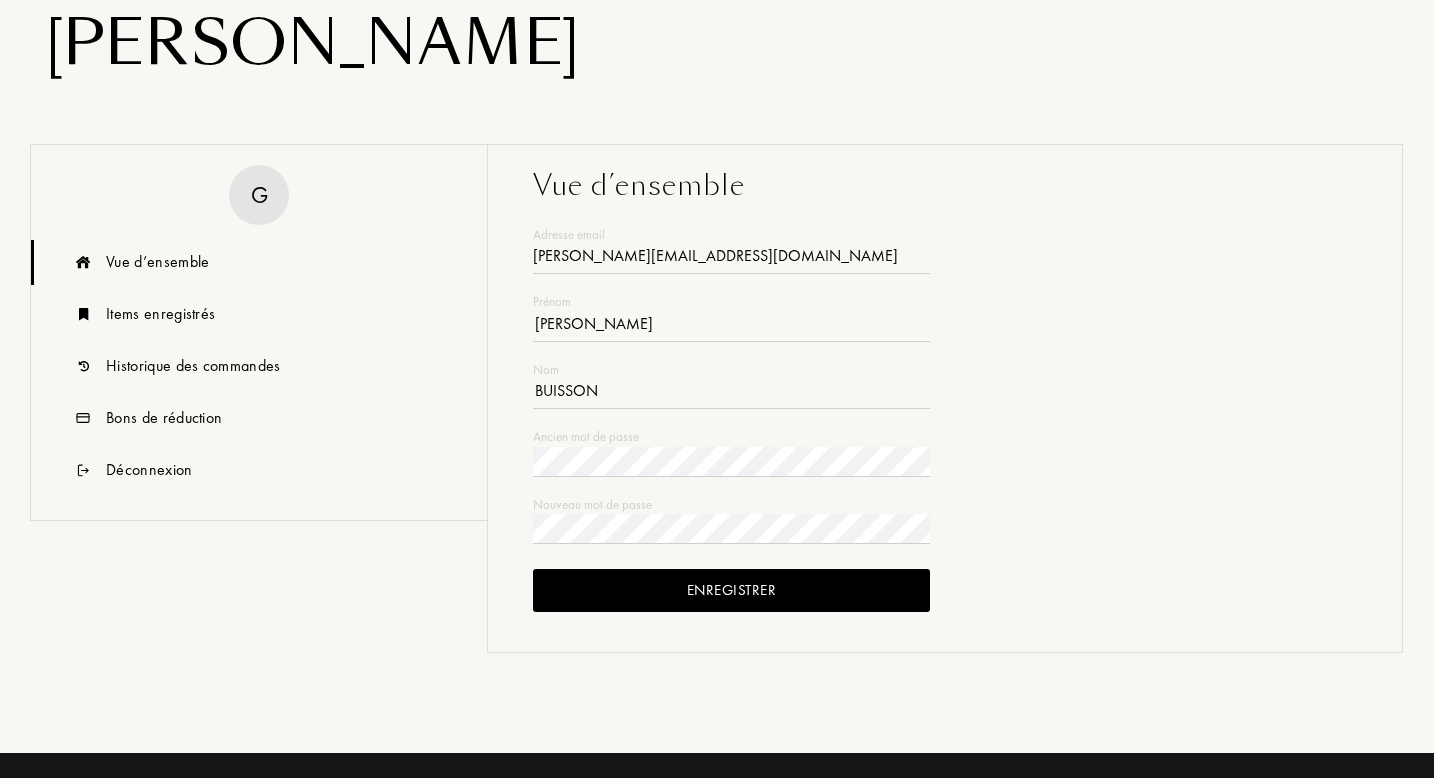 scroll, scrollTop: 211, scrollLeft: 0, axis: vertical 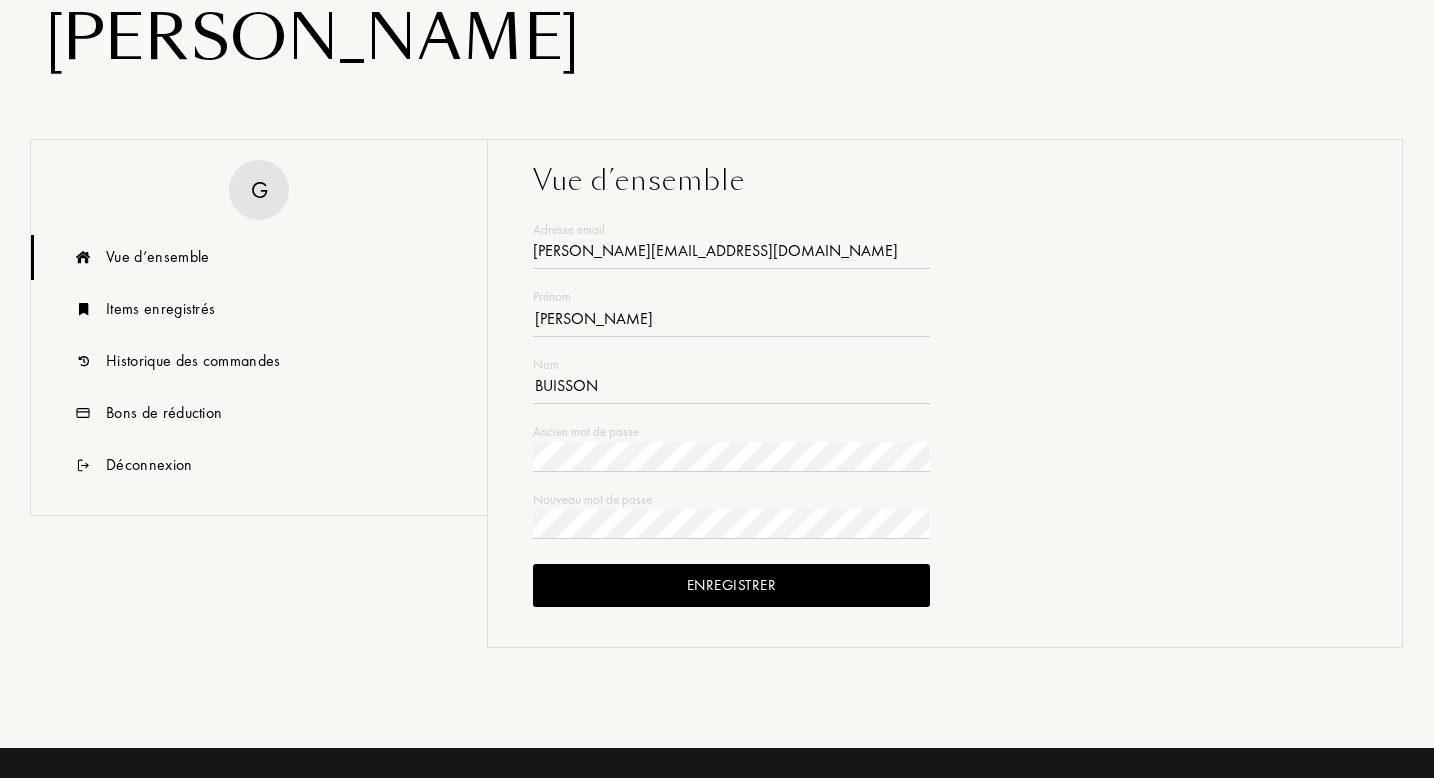click on "Vue d’ensemble" at bounding box center (259, 257) 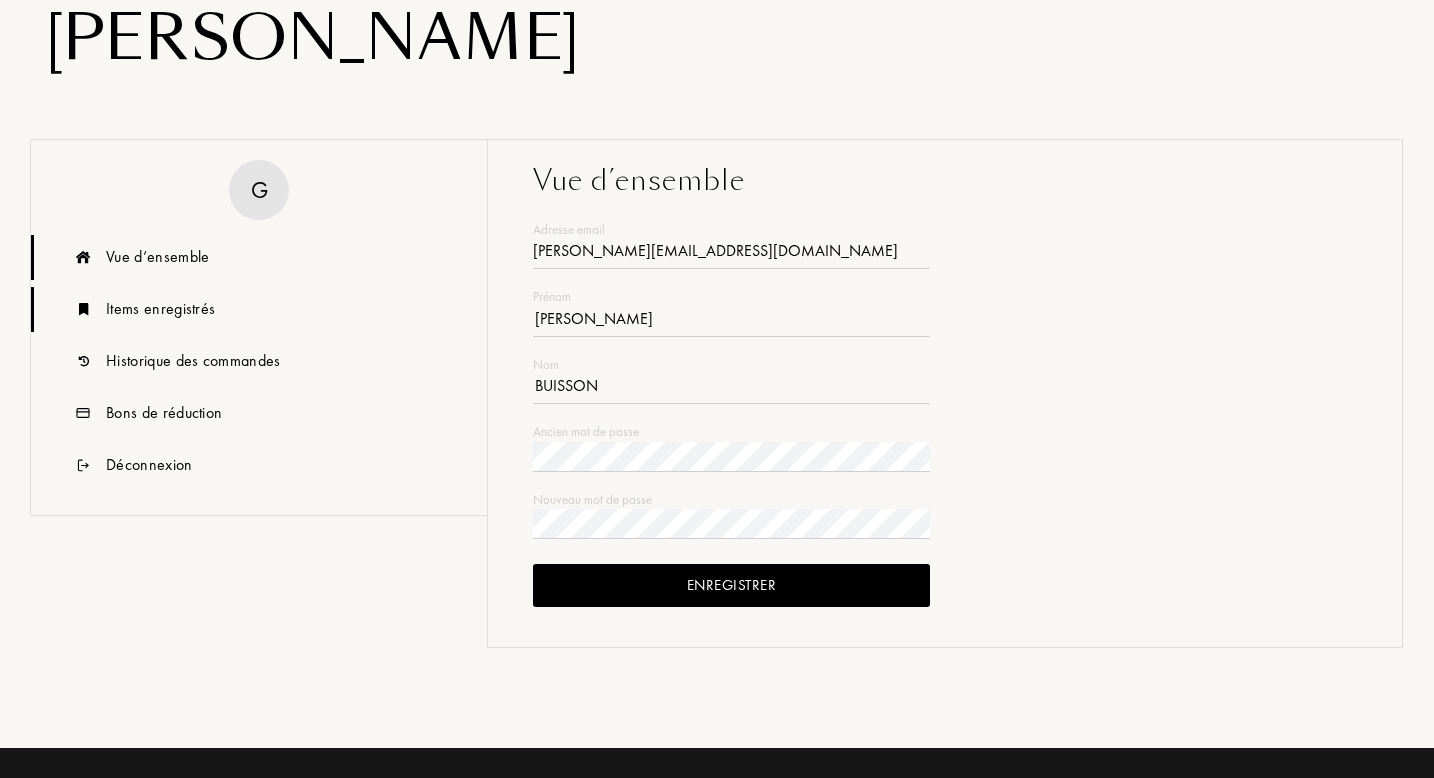 click on "Items enregistrés" at bounding box center [259, 309] 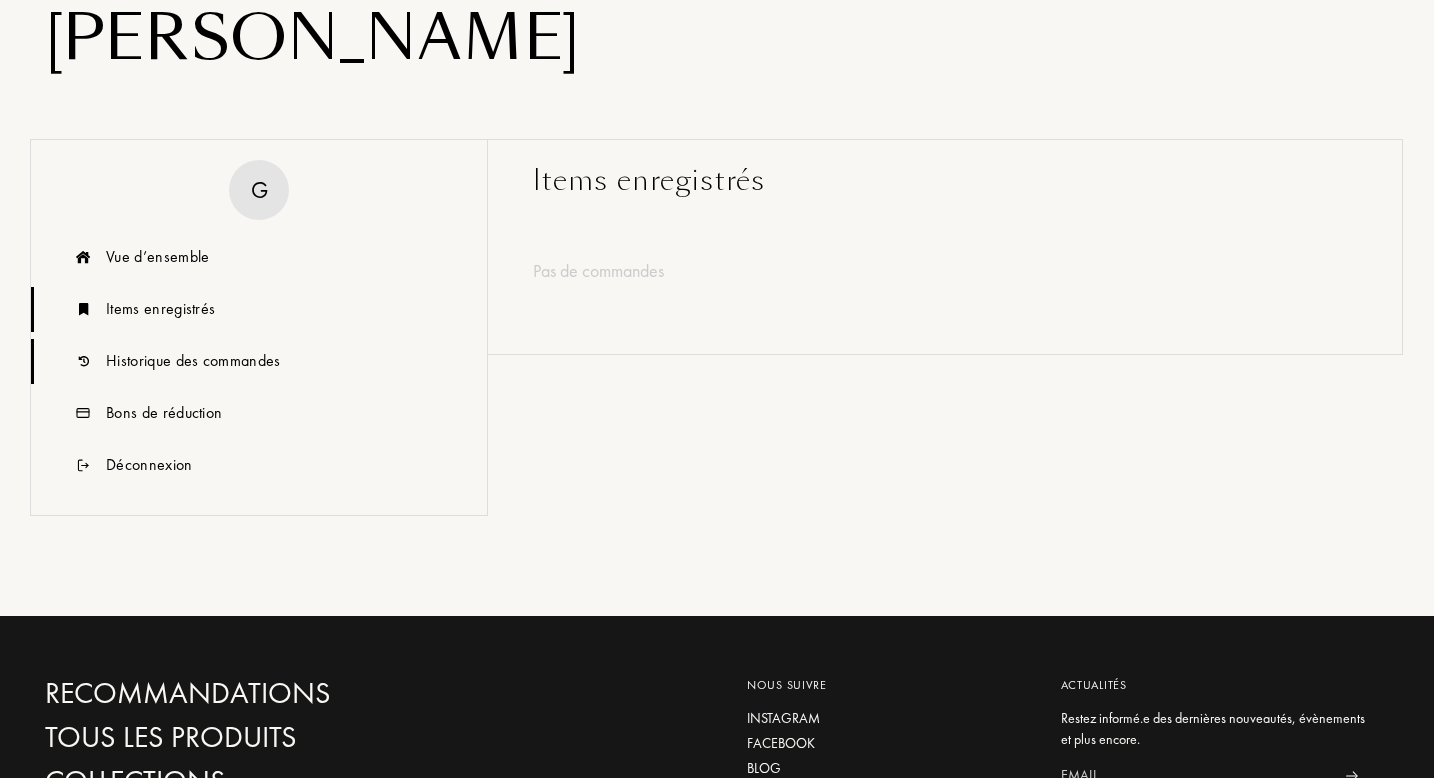 click on "Historique des commandes" at bounding box center (193, 361) 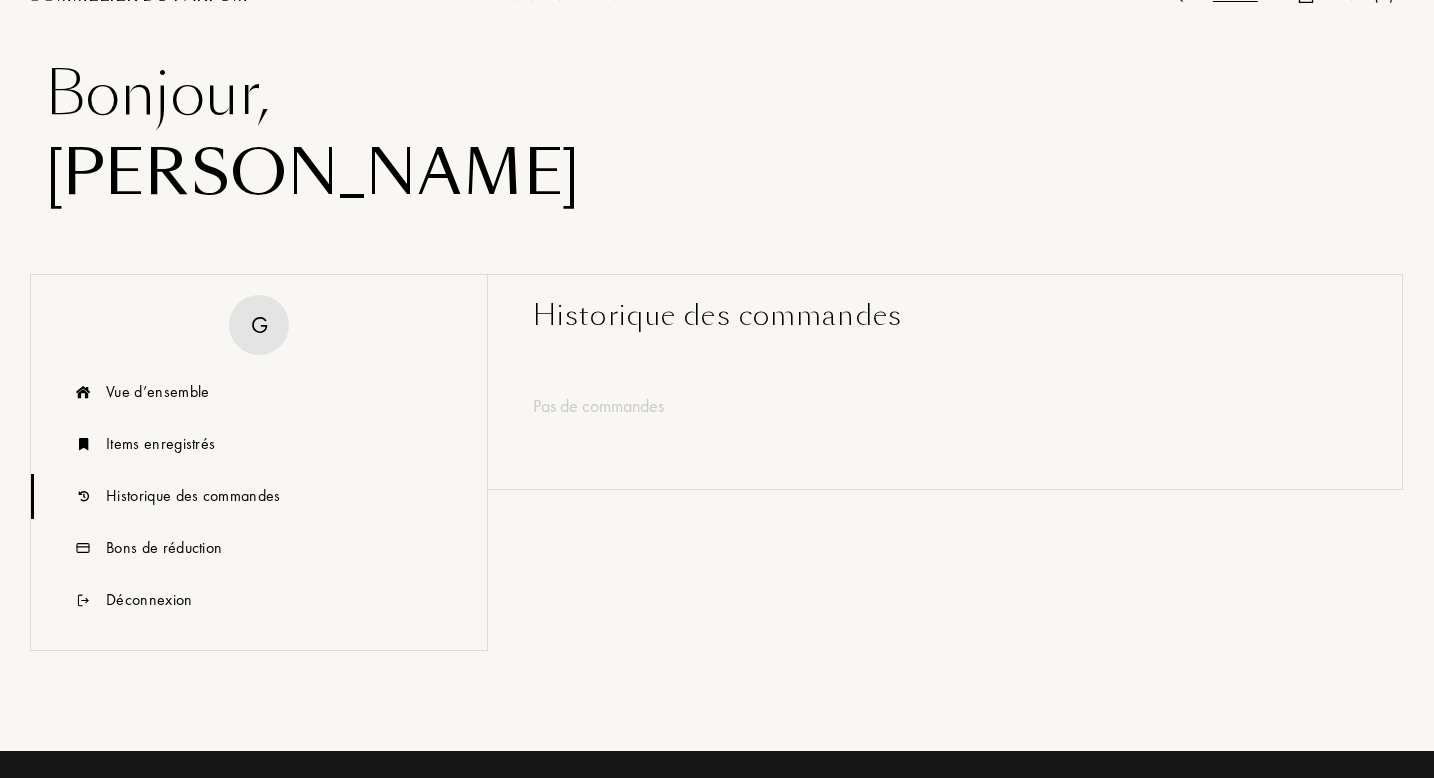 scroll, scrollTop: 0, scrollLeft: 0, axis: both 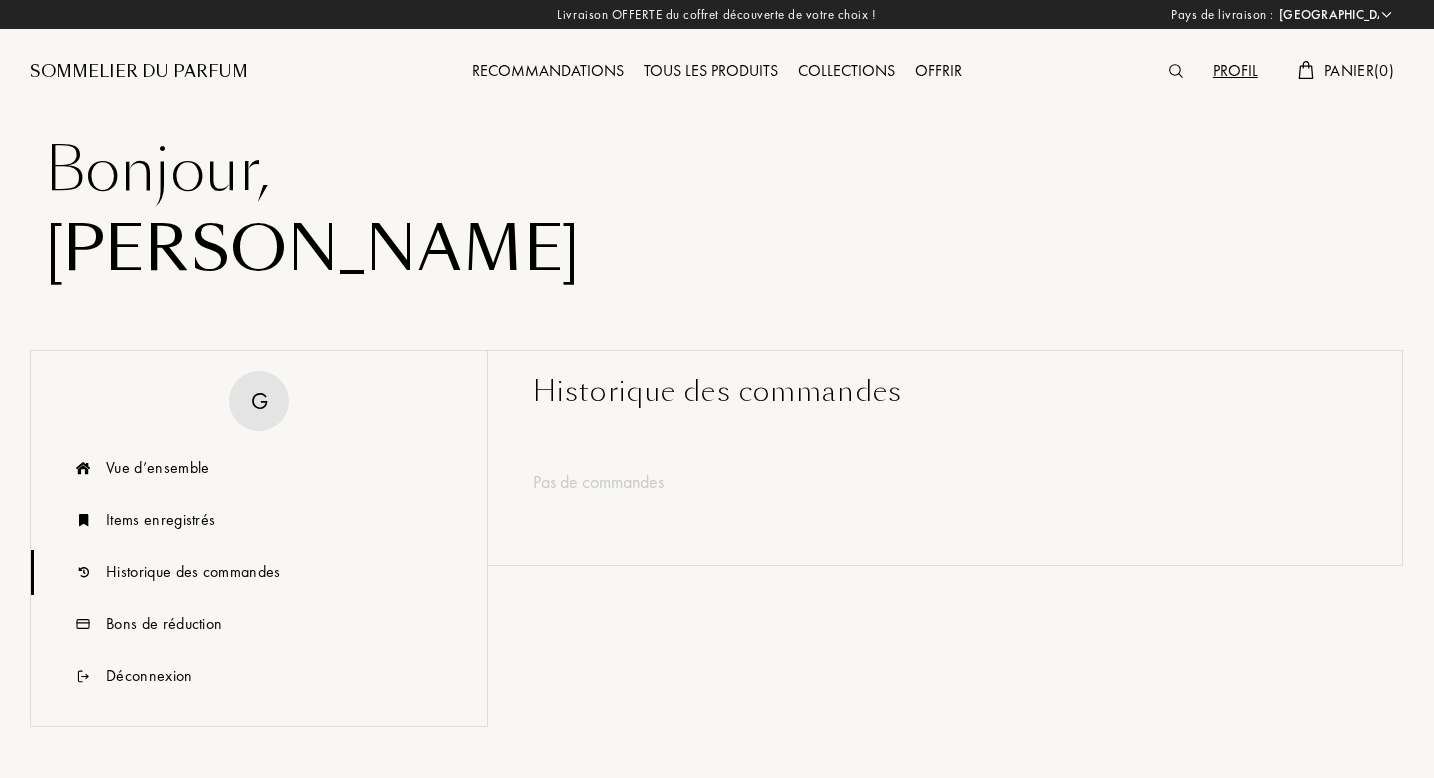 click at bounding box center (1176, 71) 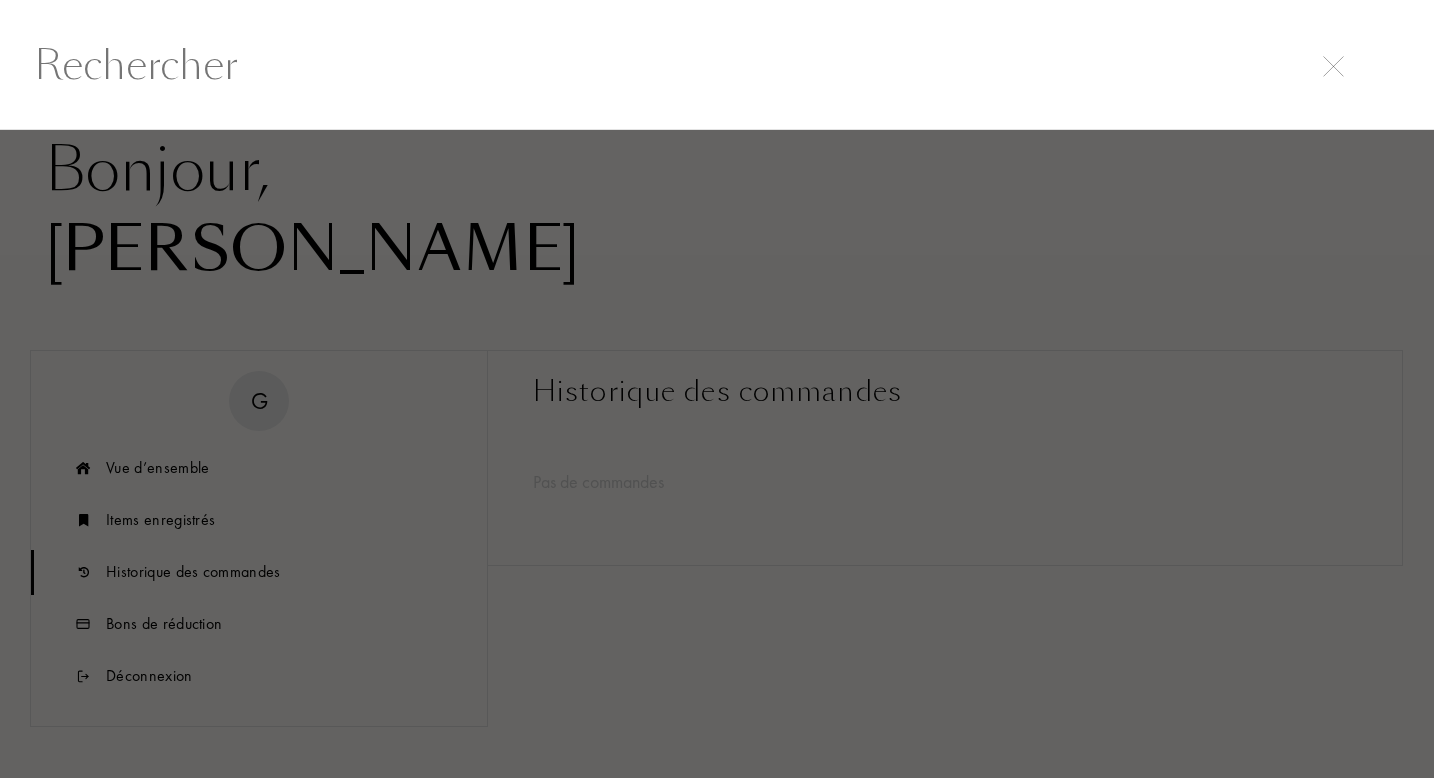 scroll, scrollTop: 1, scrollLeft: 0, axis: vertical 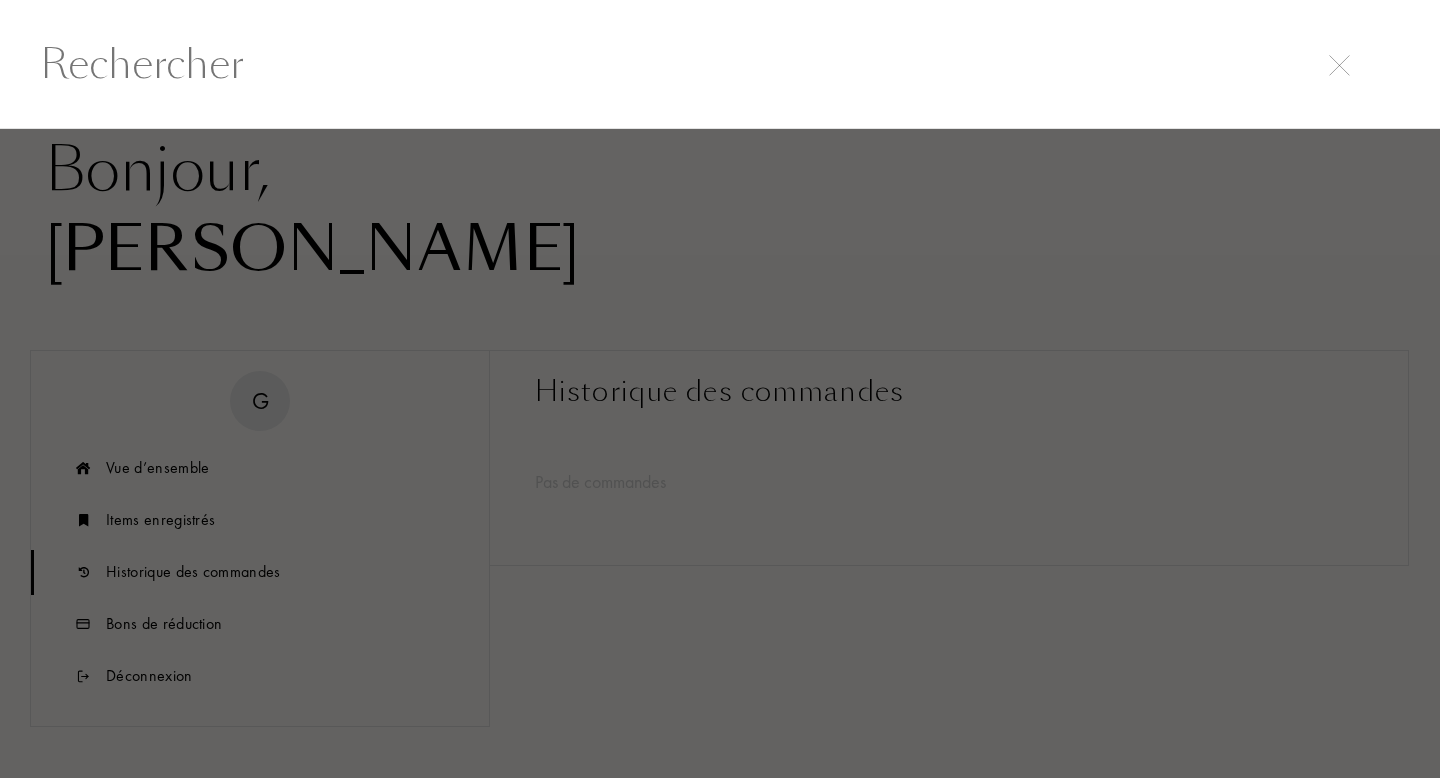 click at bounding box center [720, 64] 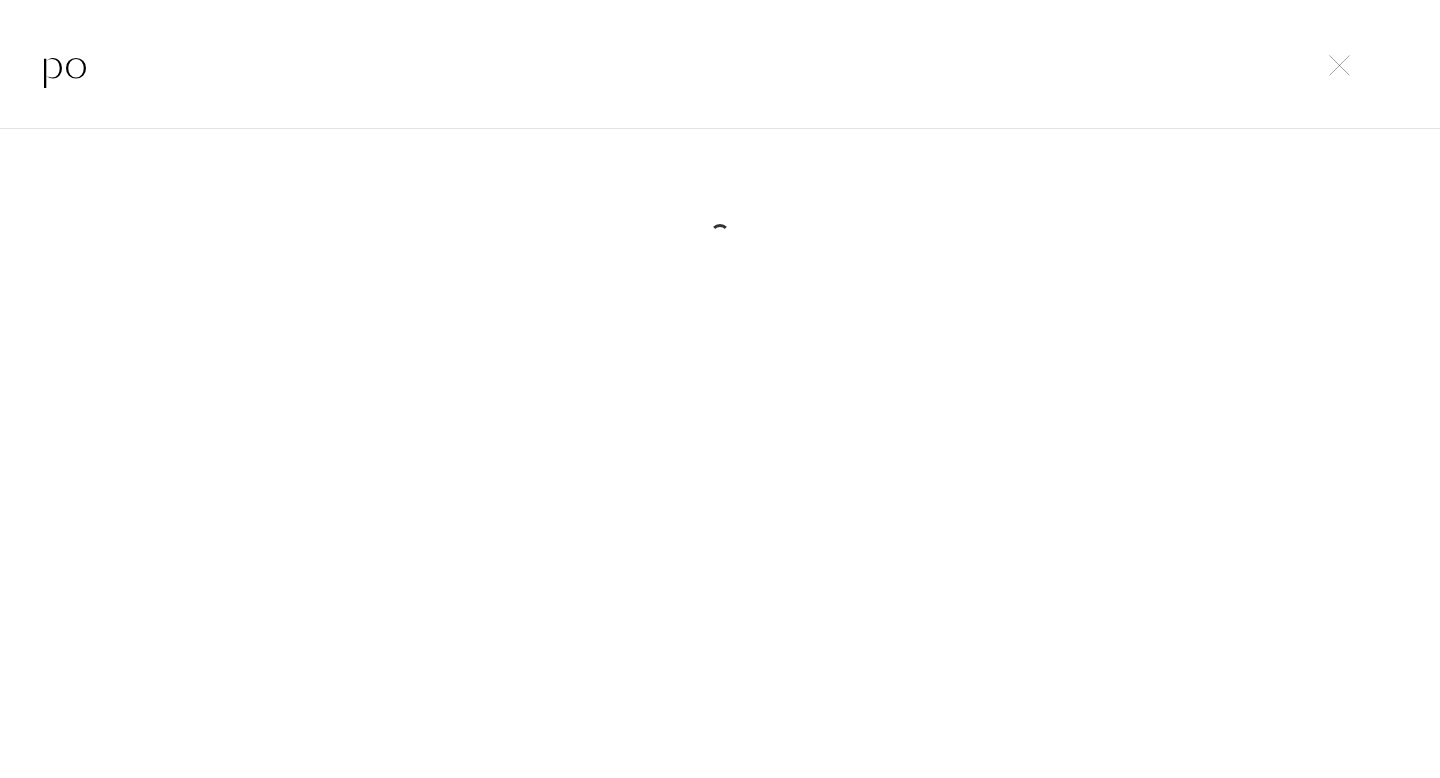 type on "p" 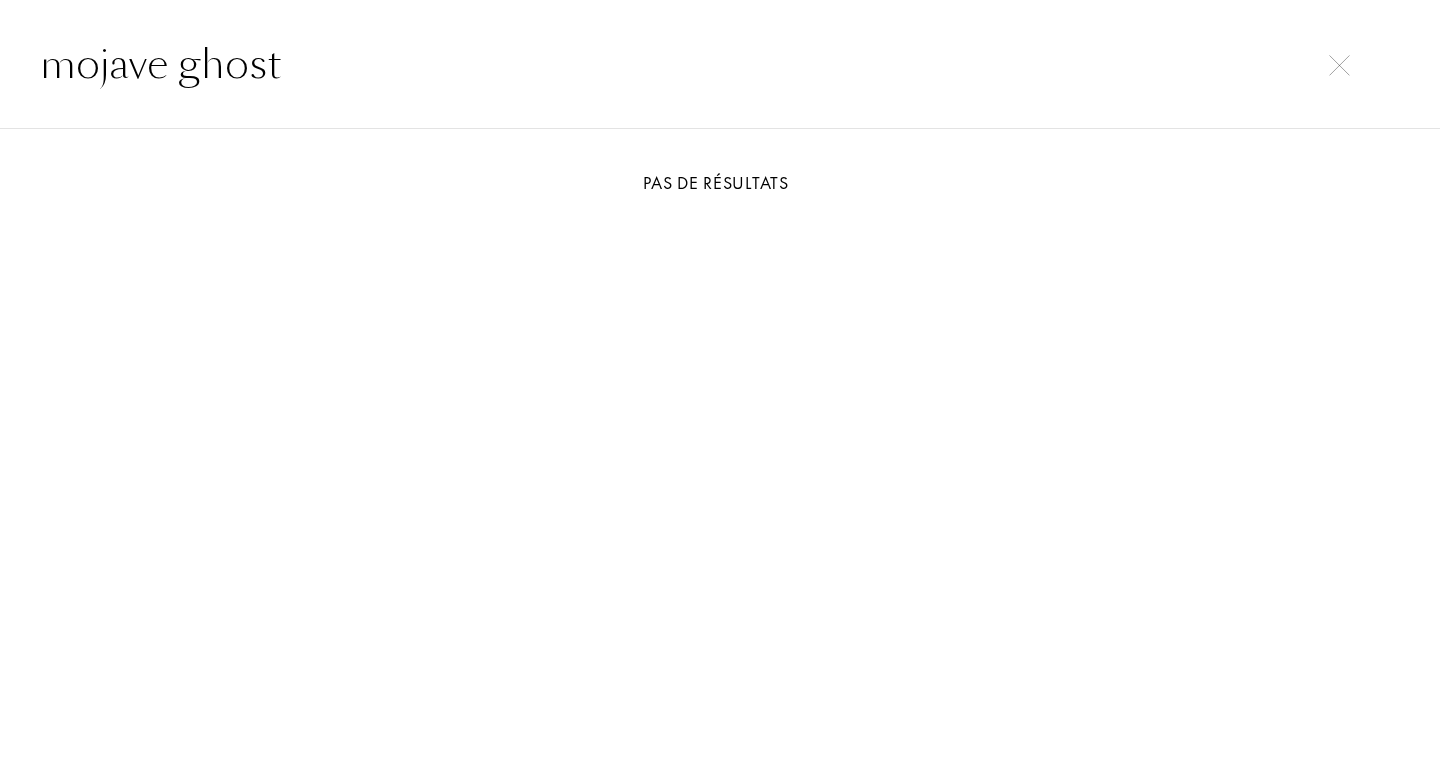 drag, startPoint x: 177, startPoint y: 69, endPoint x: 0, endPoint y: 53, distance: 177.7217 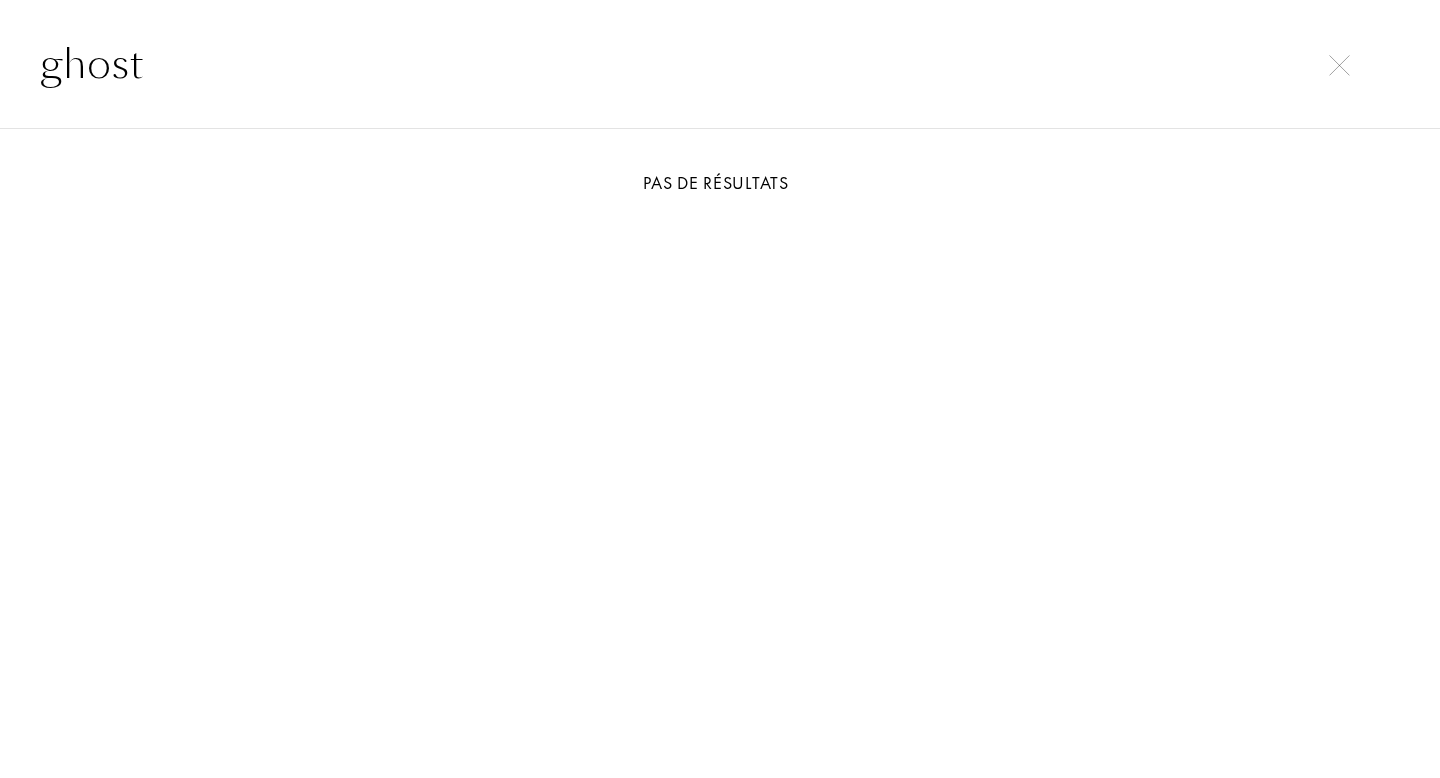 type on "ghost" 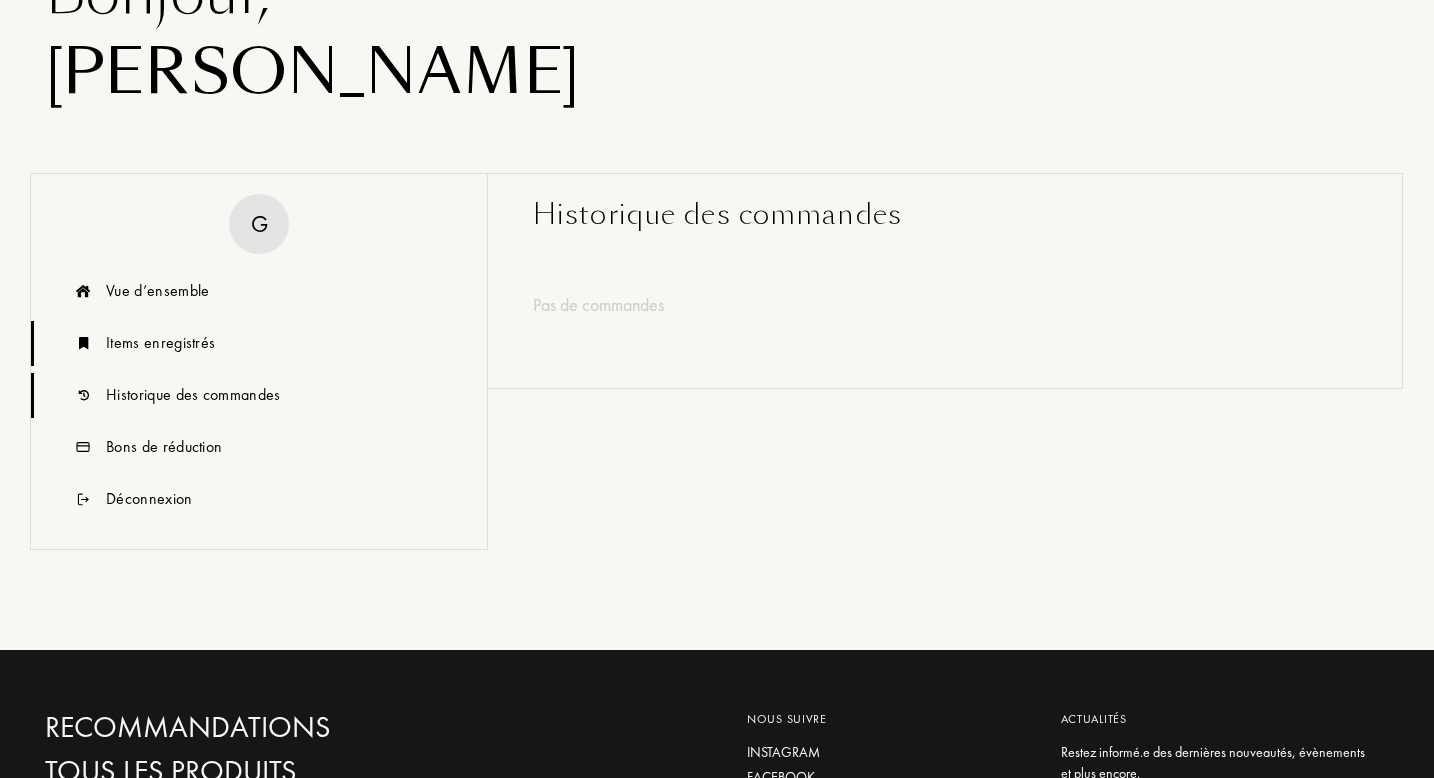 scroll, scrollTop: 222, scrollLeft: 0, axis: vertical 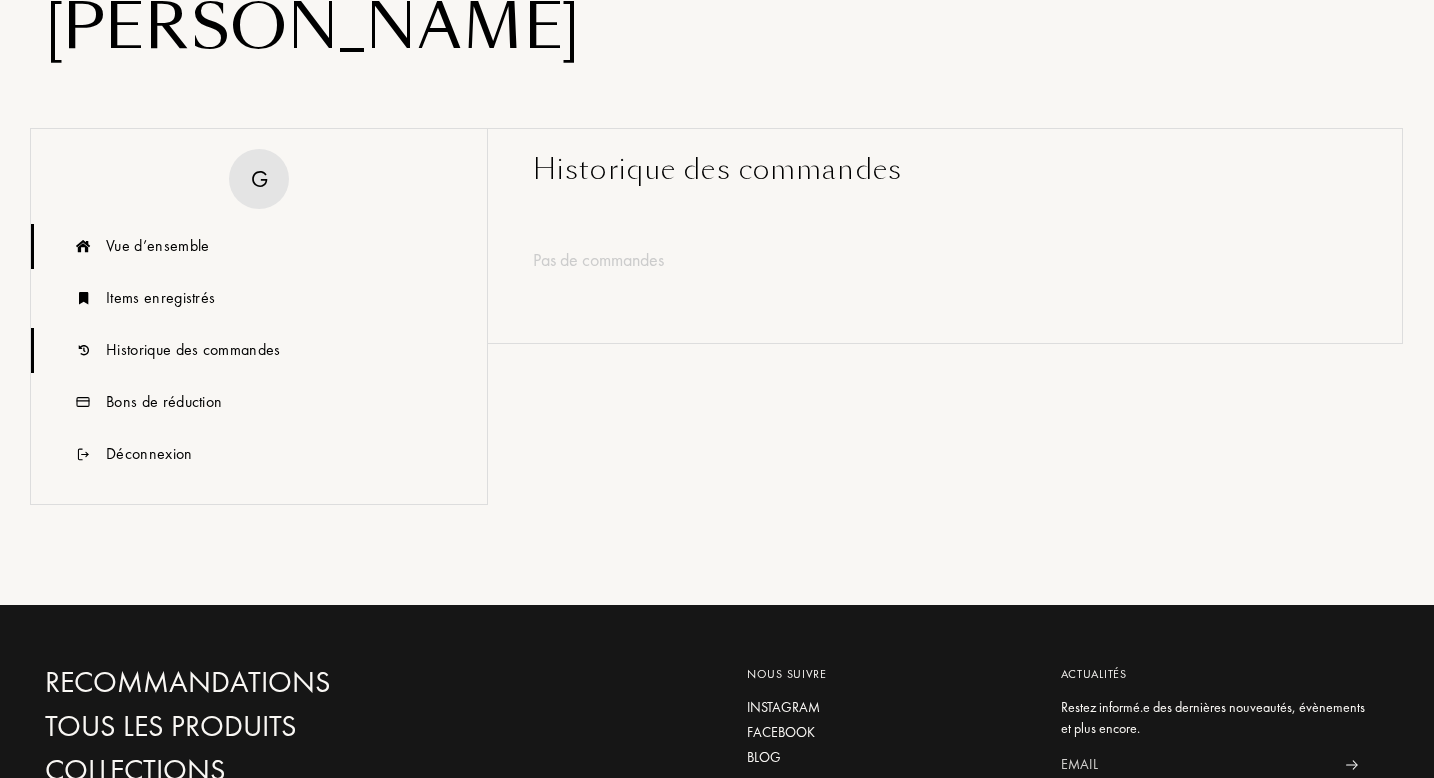 click on "Vue d’ensemble" at bounding box center [259, 246] 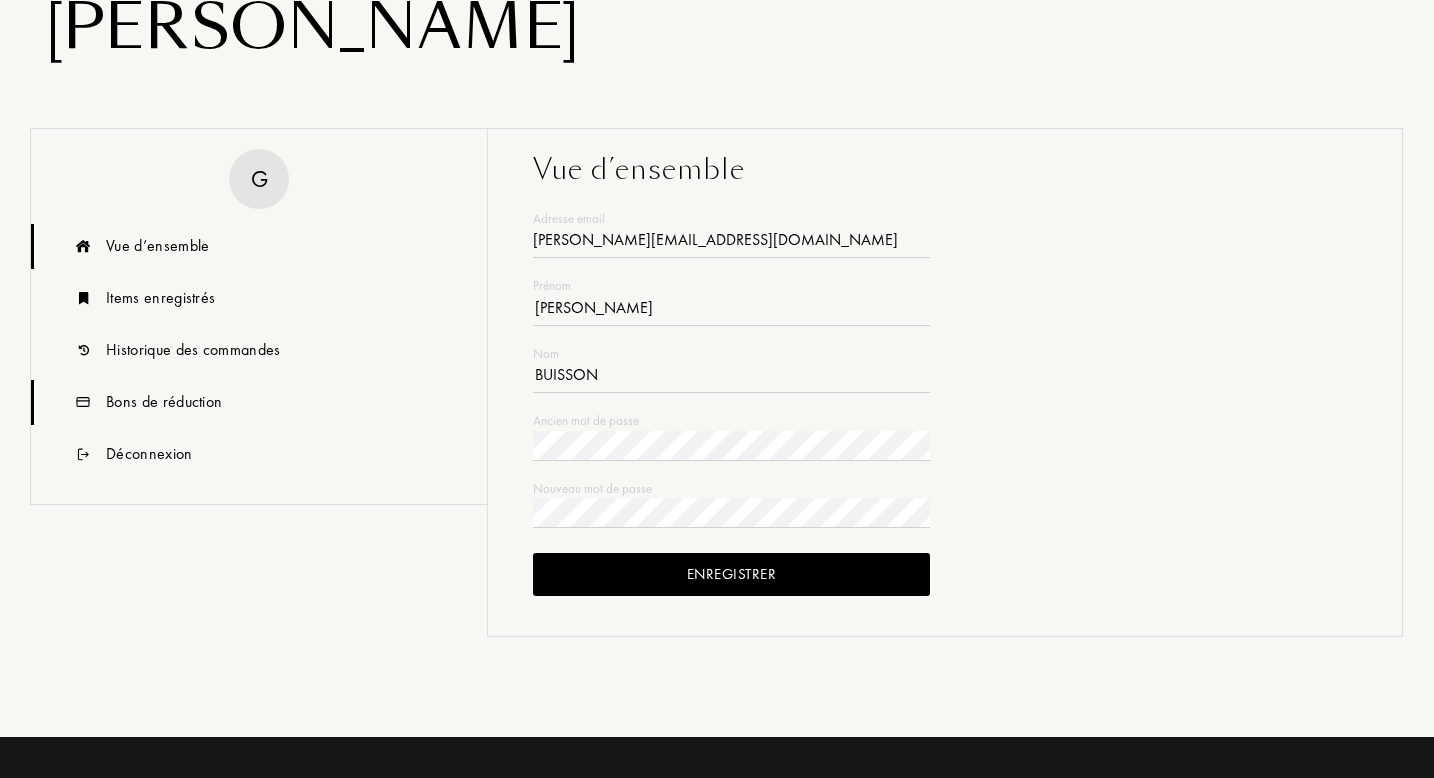 scroll, scrollTop: 0, scrollLeft: 0, axis: both 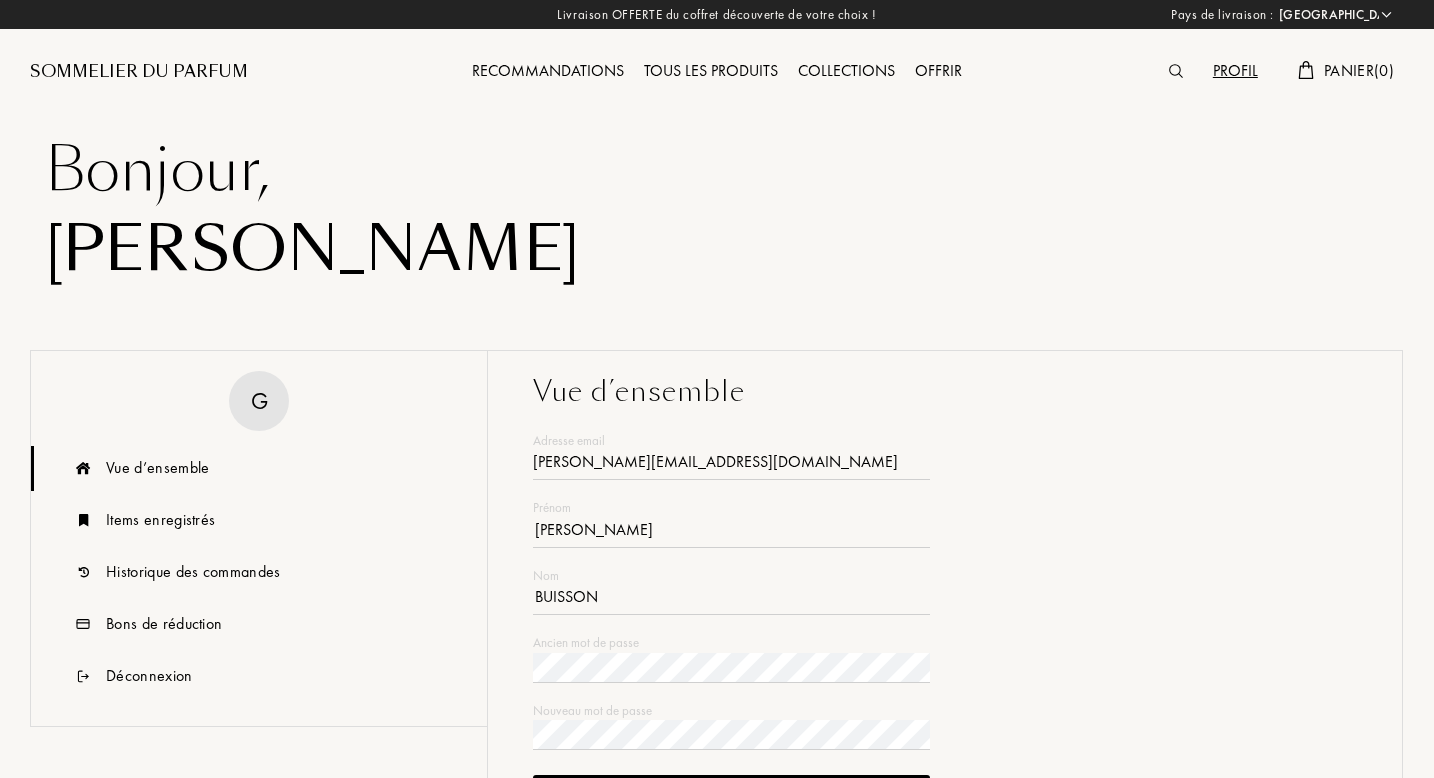 click on "Recommandations" at bounding box center [548, 72] 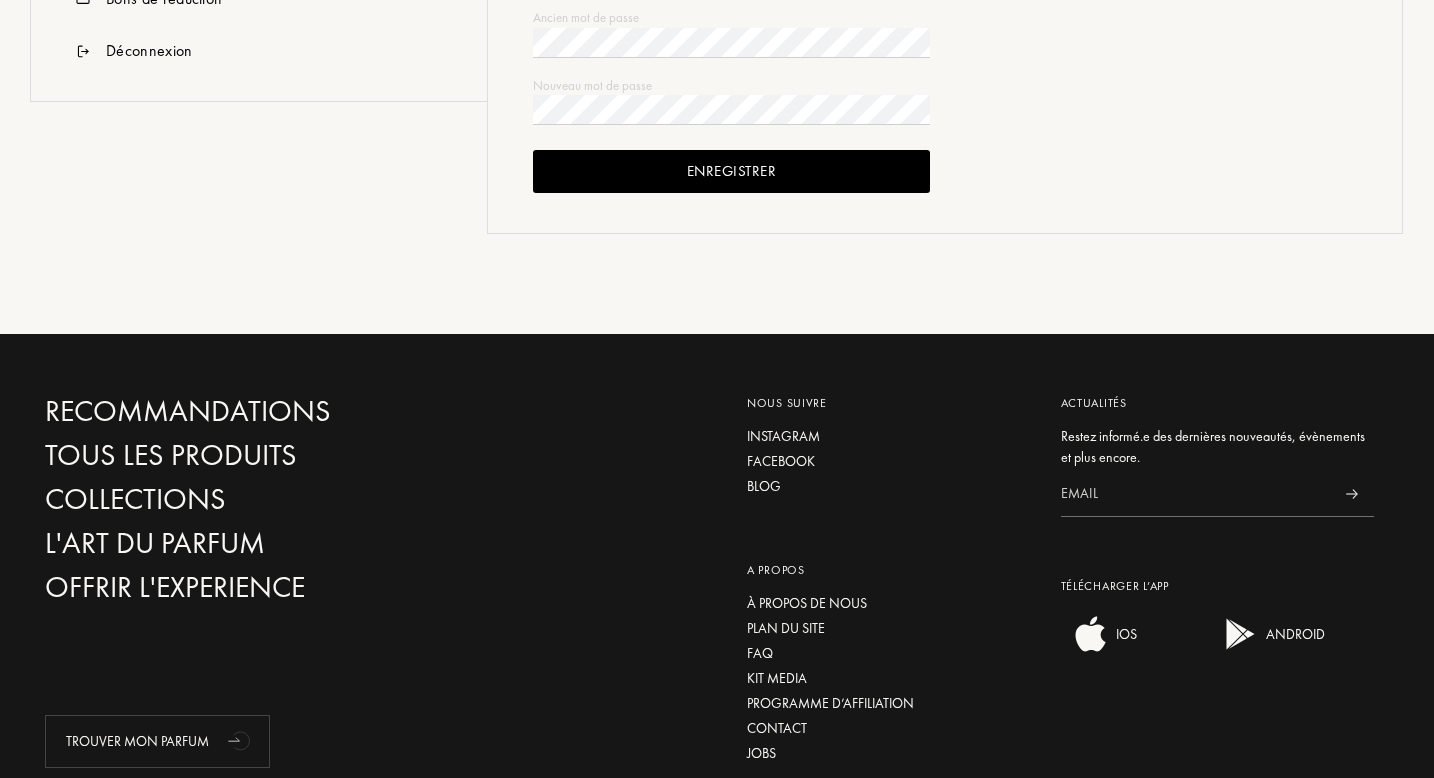 scroll, scrollTop: 371, scrollLeft: 0, axis: vertical 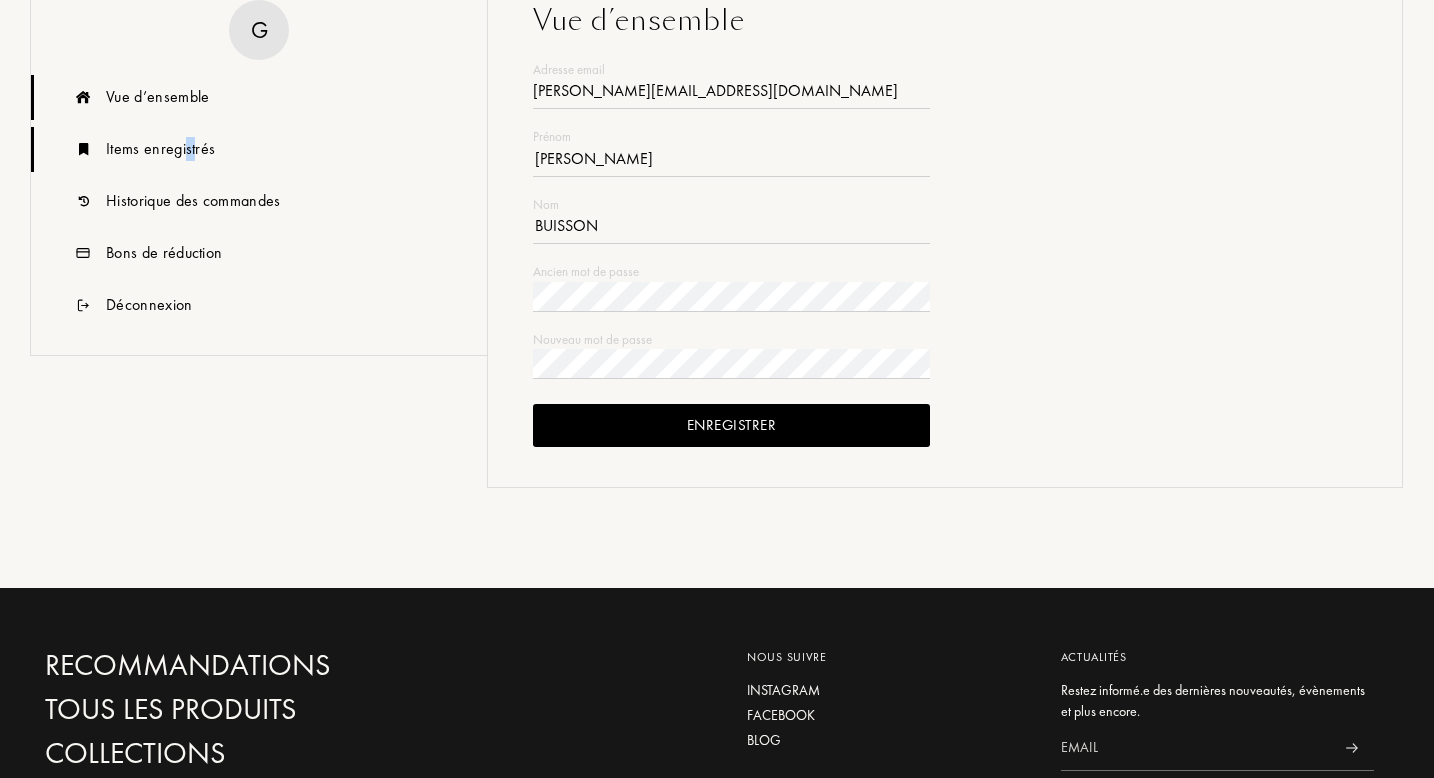 click on "Items enregistrés" at bounding box center (160, 149) 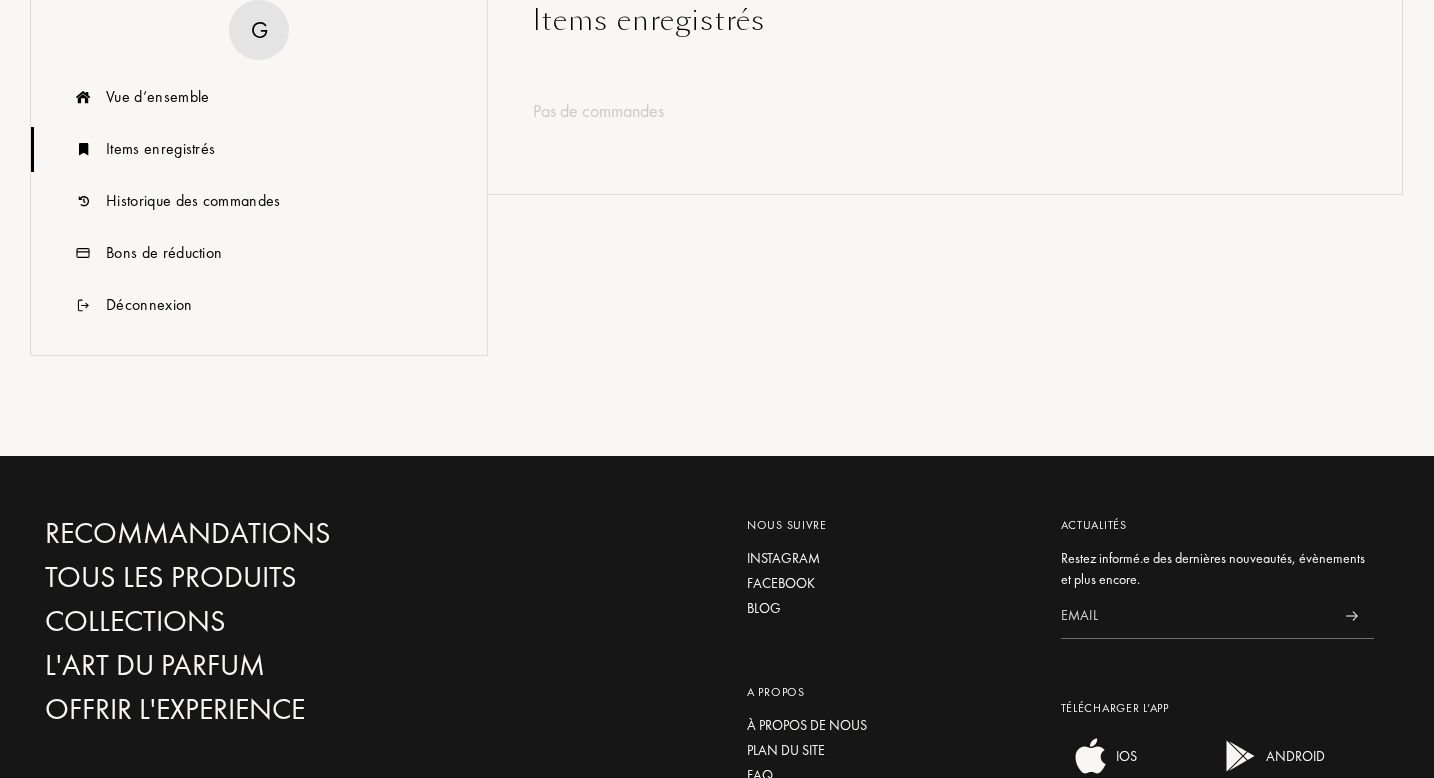click on "Items enregistrés" at bounding box center [160, 149] 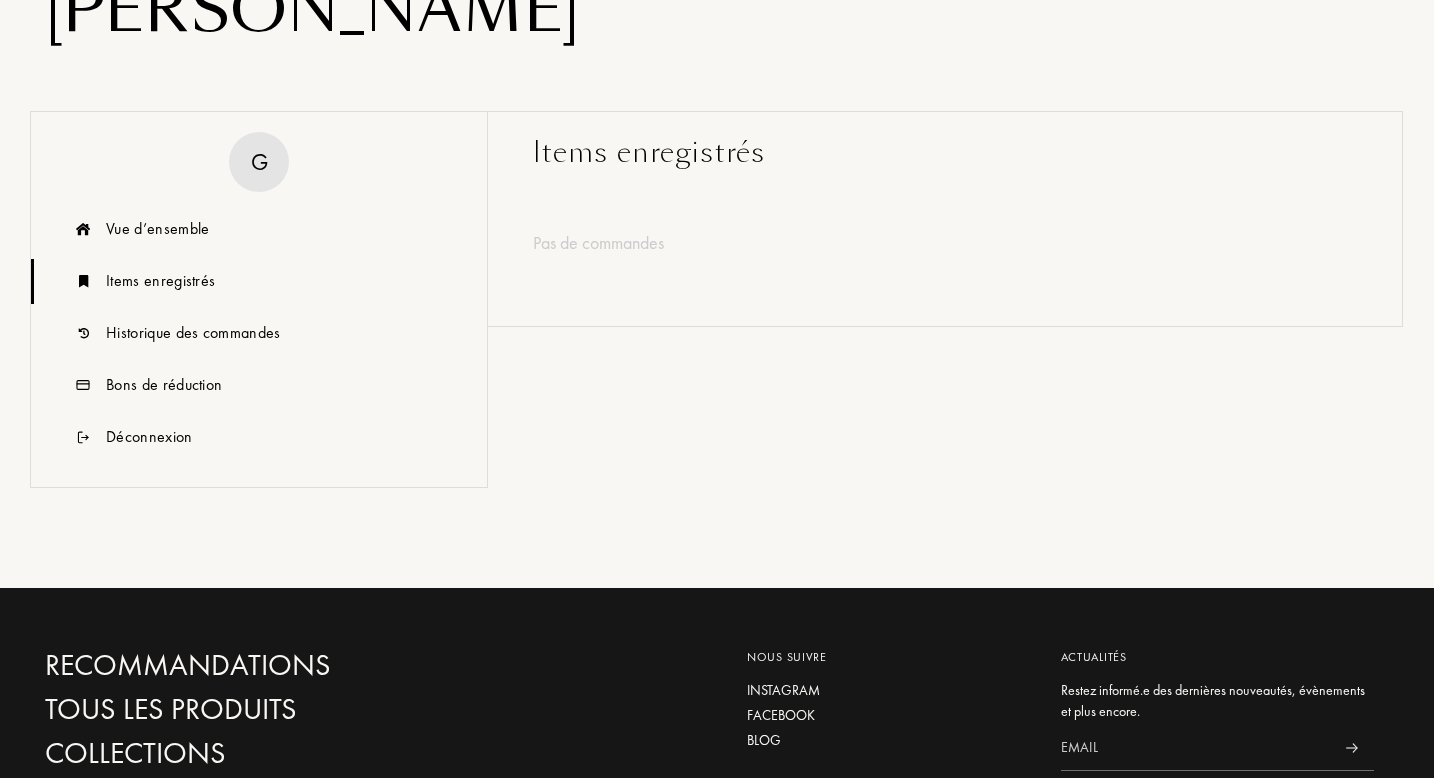 scroll, scrollTop: 0, scrollLeft: 0, axis: both 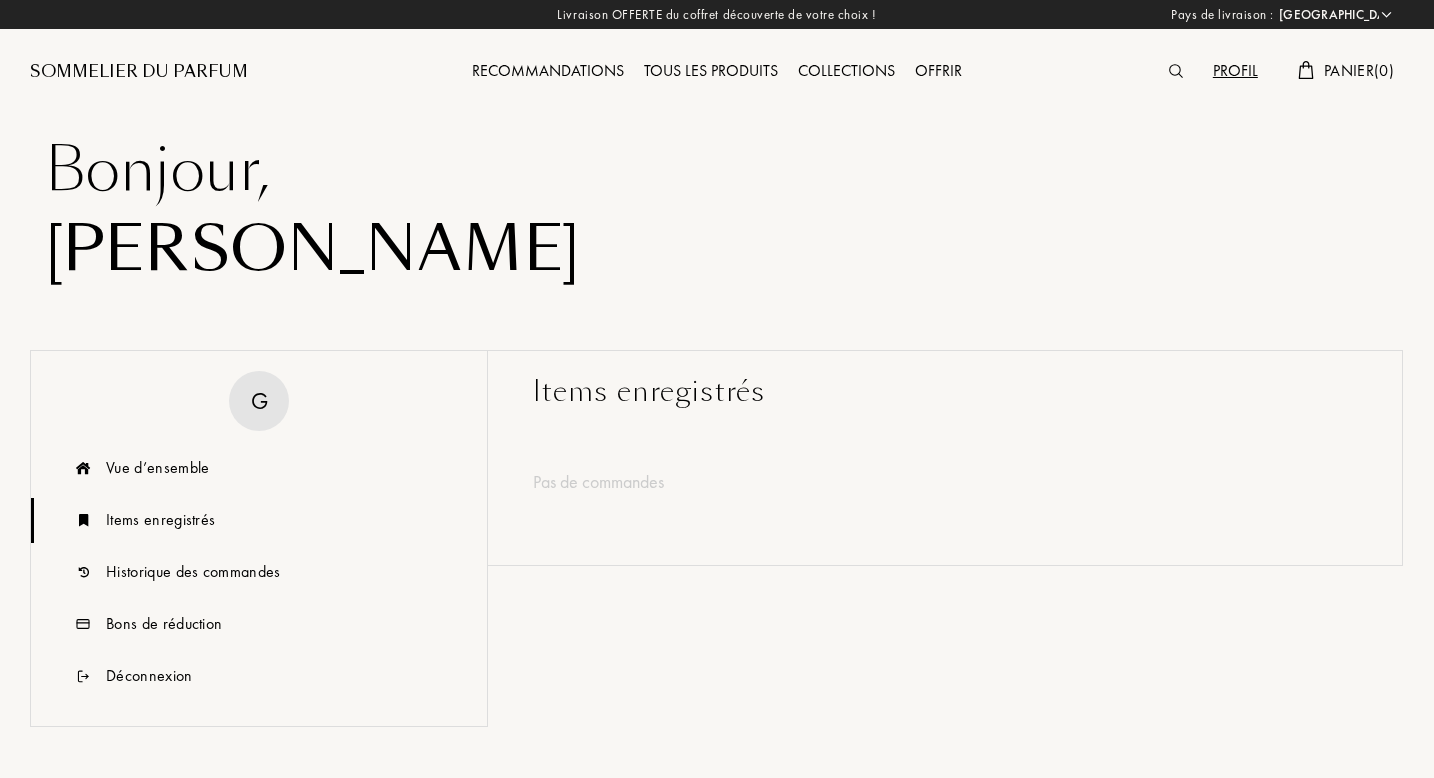 click on "Recommandations" at bounding box center [548, 72] 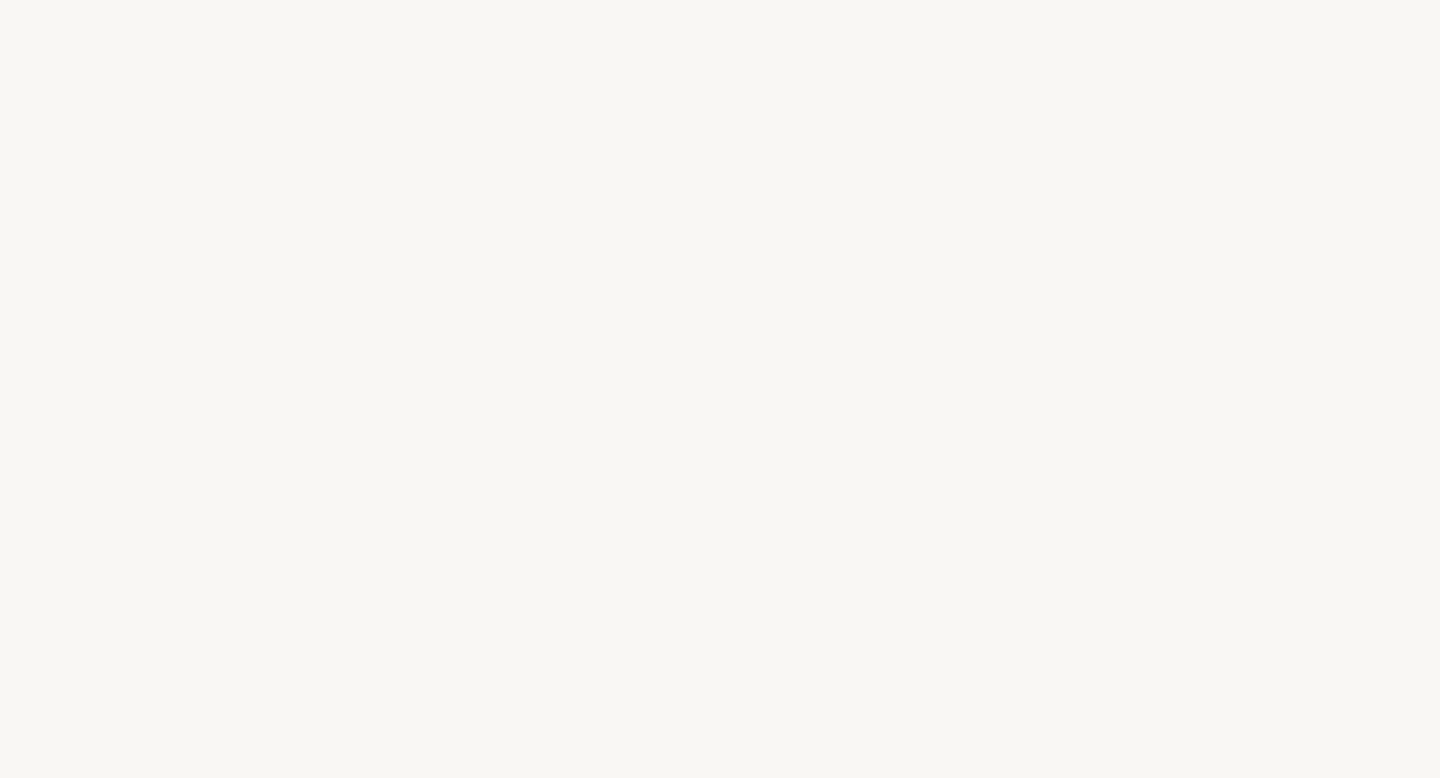 scroll, scrollTop: 0, scrollLeft: 0, axis: both 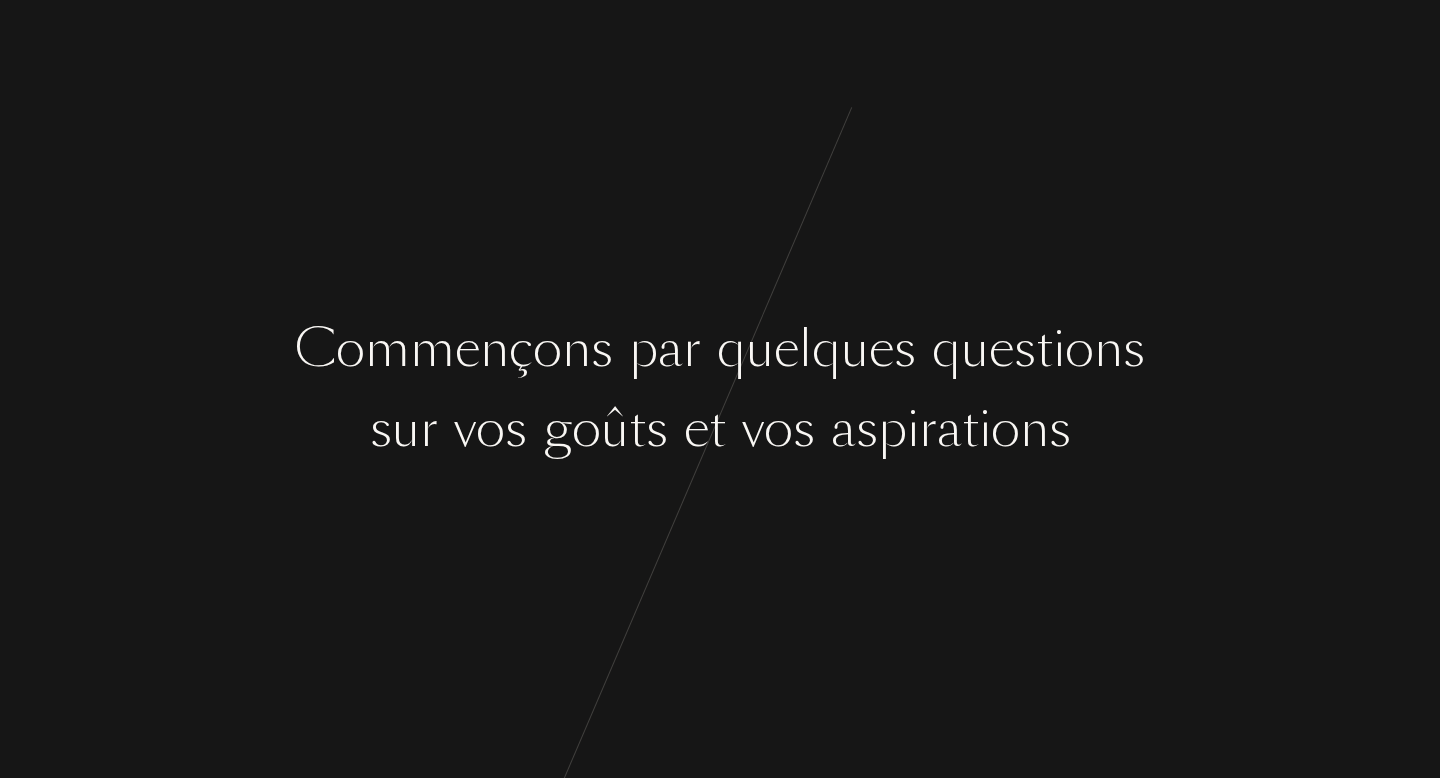 click on "C [PERSON_NAME] ç o n s p a r q u e l q u e s q u e s t i o n s s u r v o s g o û t s e t v o s a s p i r a t i o n s" at bounding box center (720, 389) 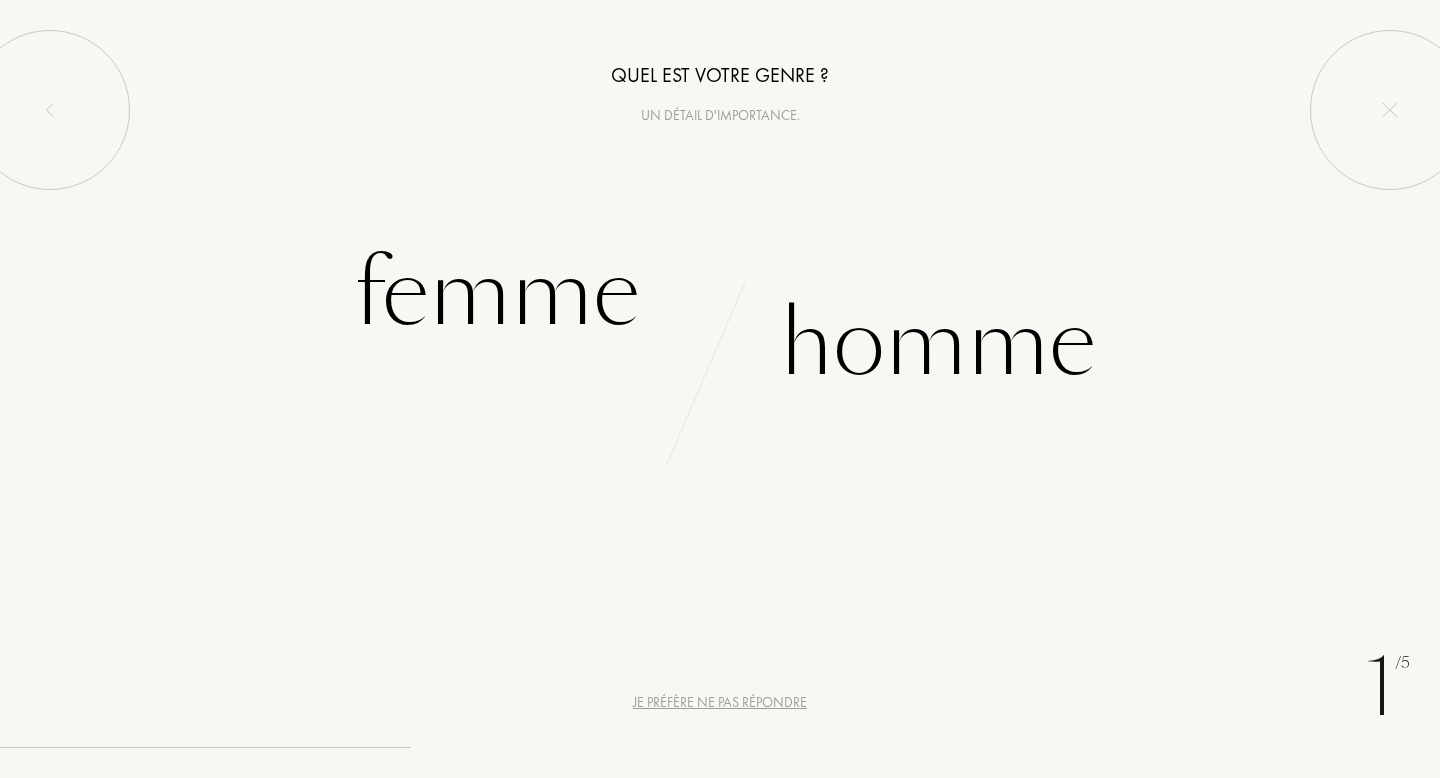 click at bounding box center [676, 429] 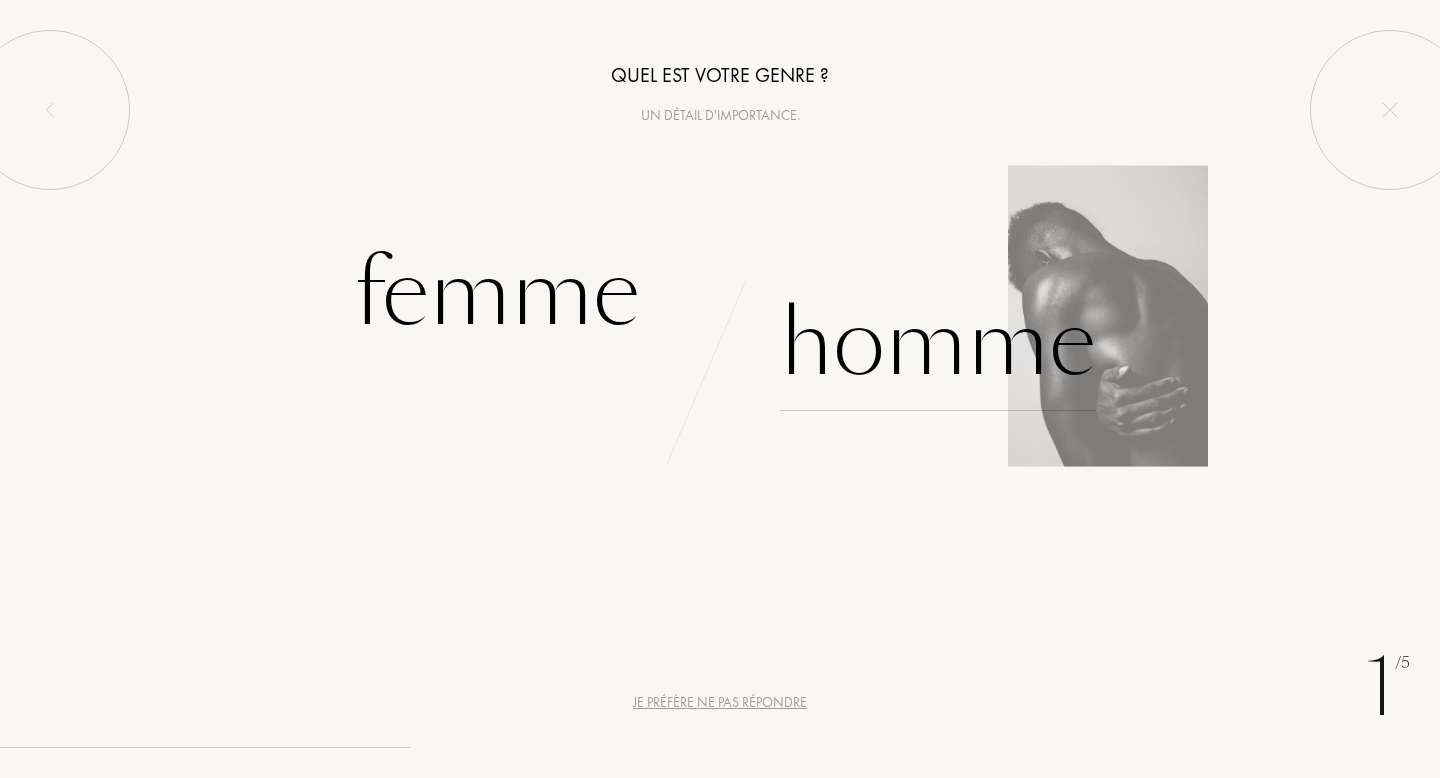 click on "Homme" at bounding box center [938, 343] 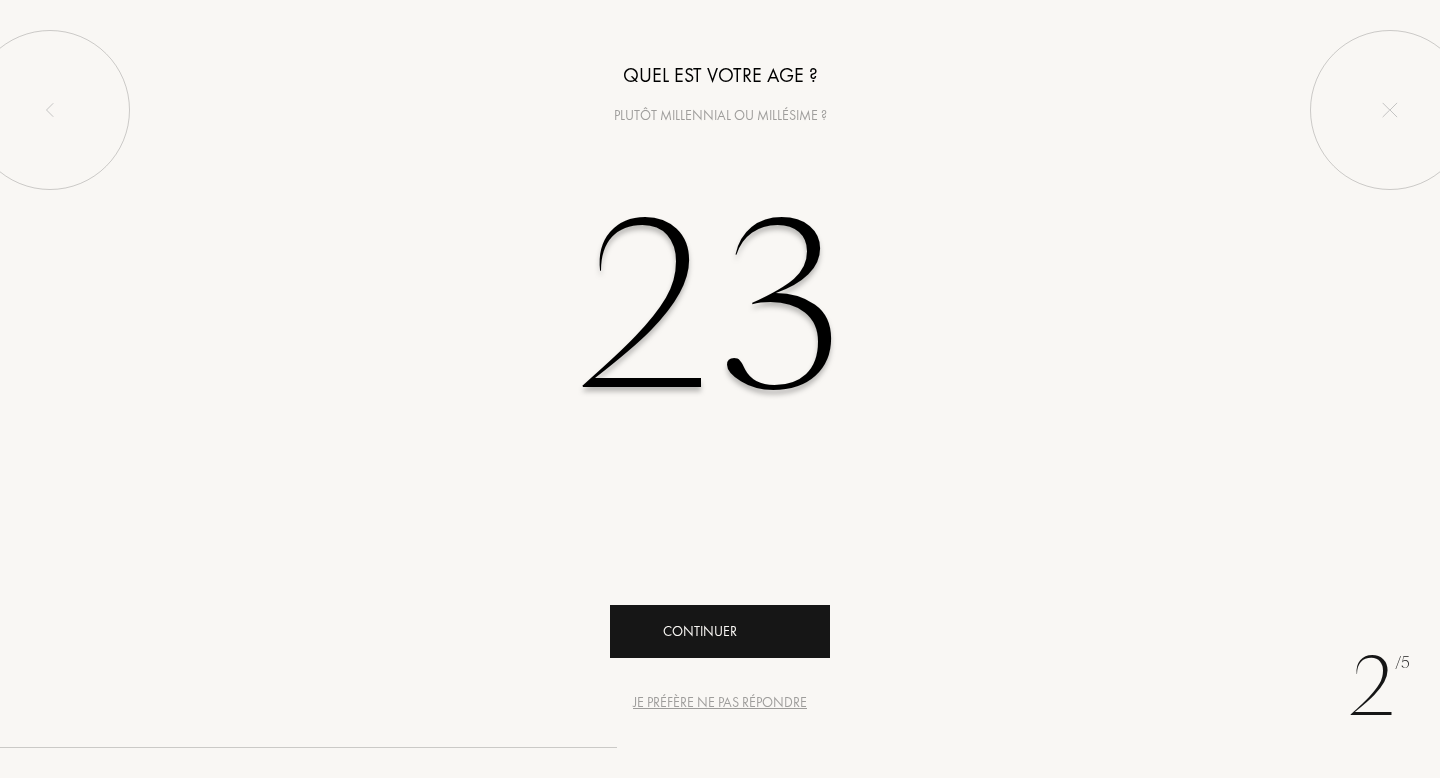 type on "23" 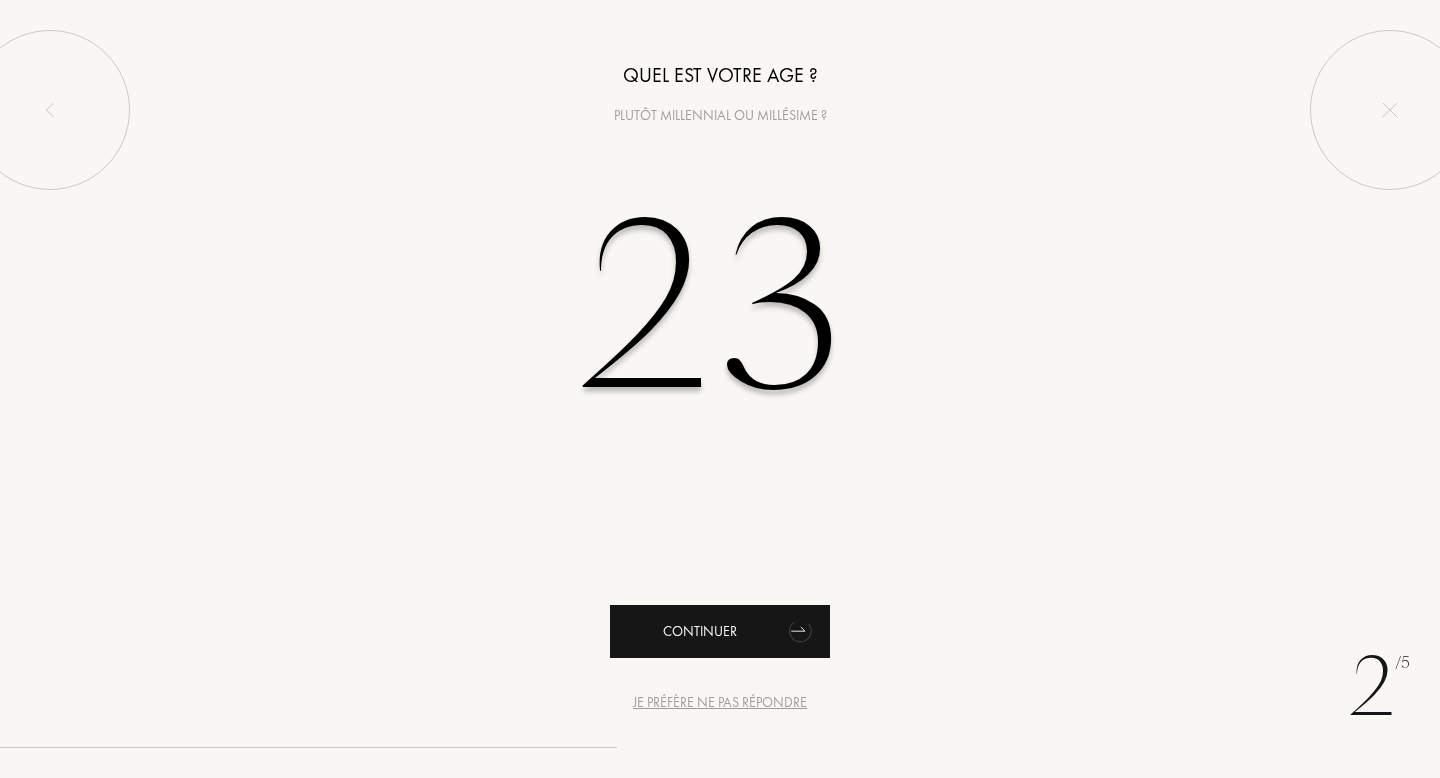 click on "Continuer" at bounding box center [720, 631] 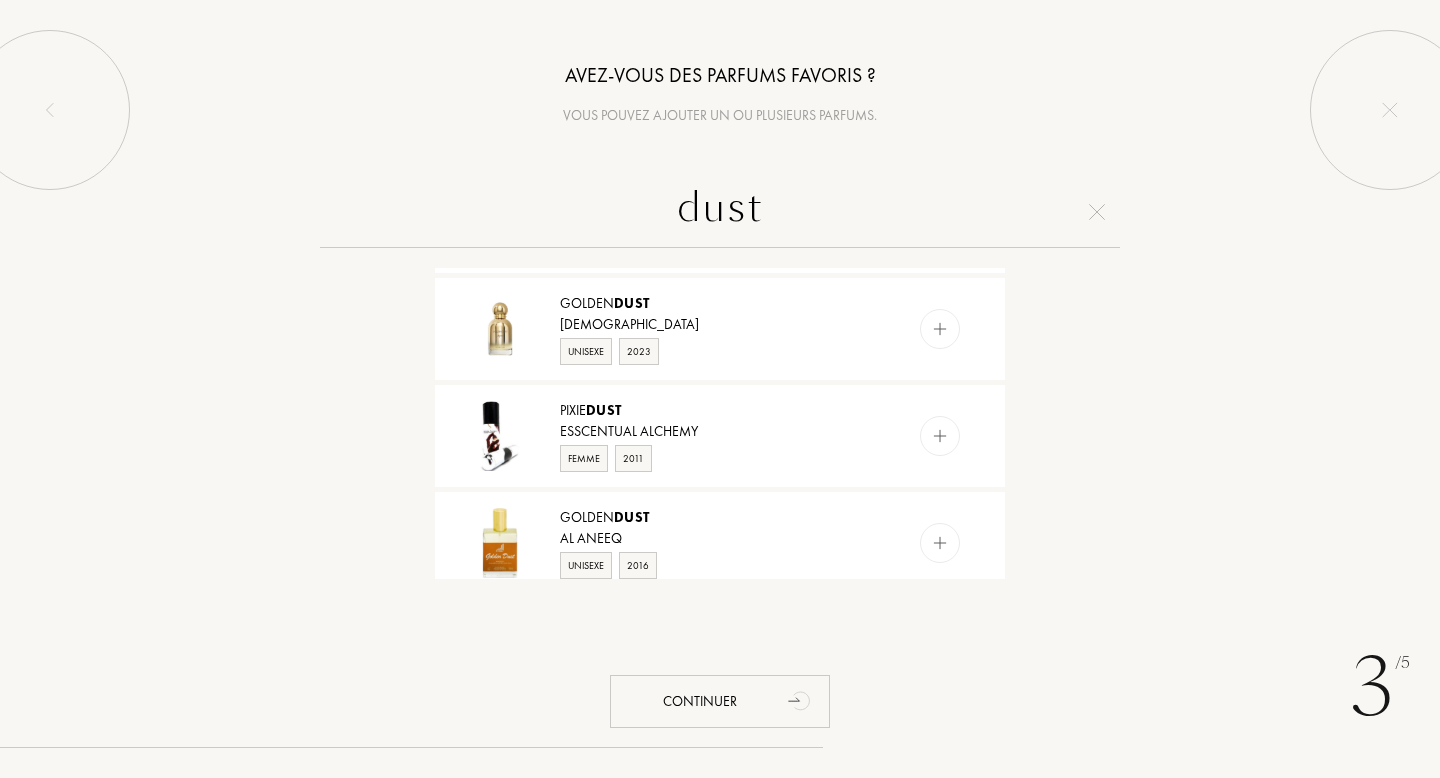 scroll, scrollTop: 1829, scrollLeft: 0, axis: vertical 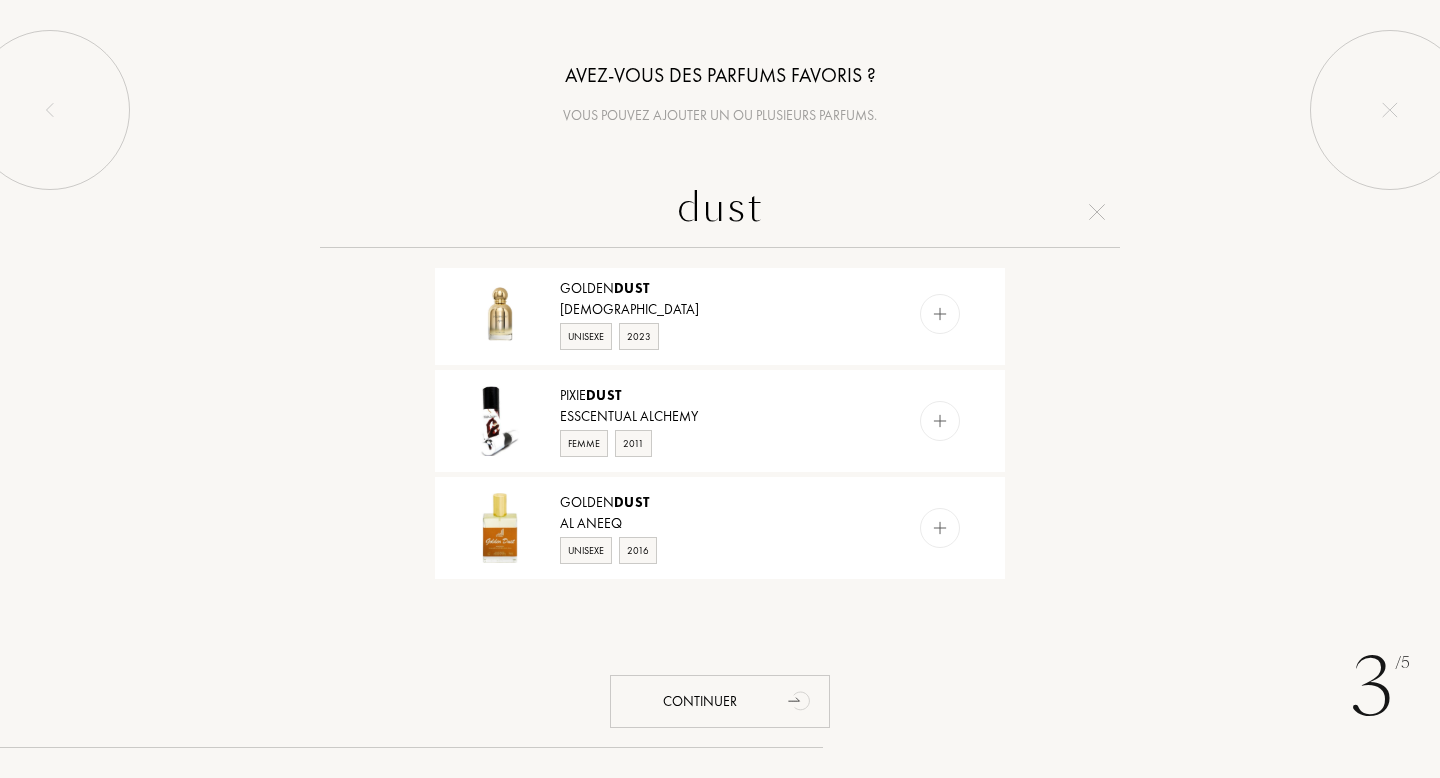 click on "dust" at bounding box center (720, 212) 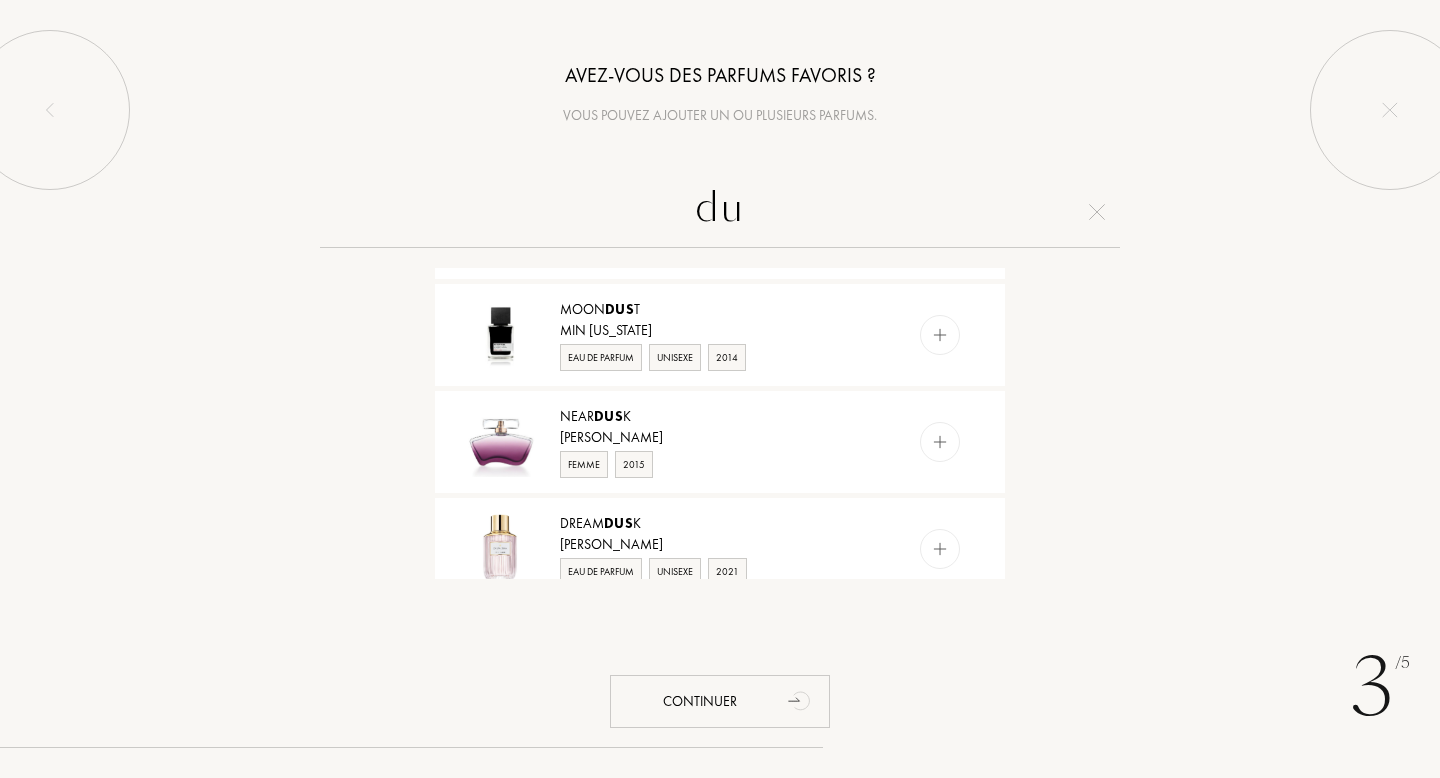 type on "d" 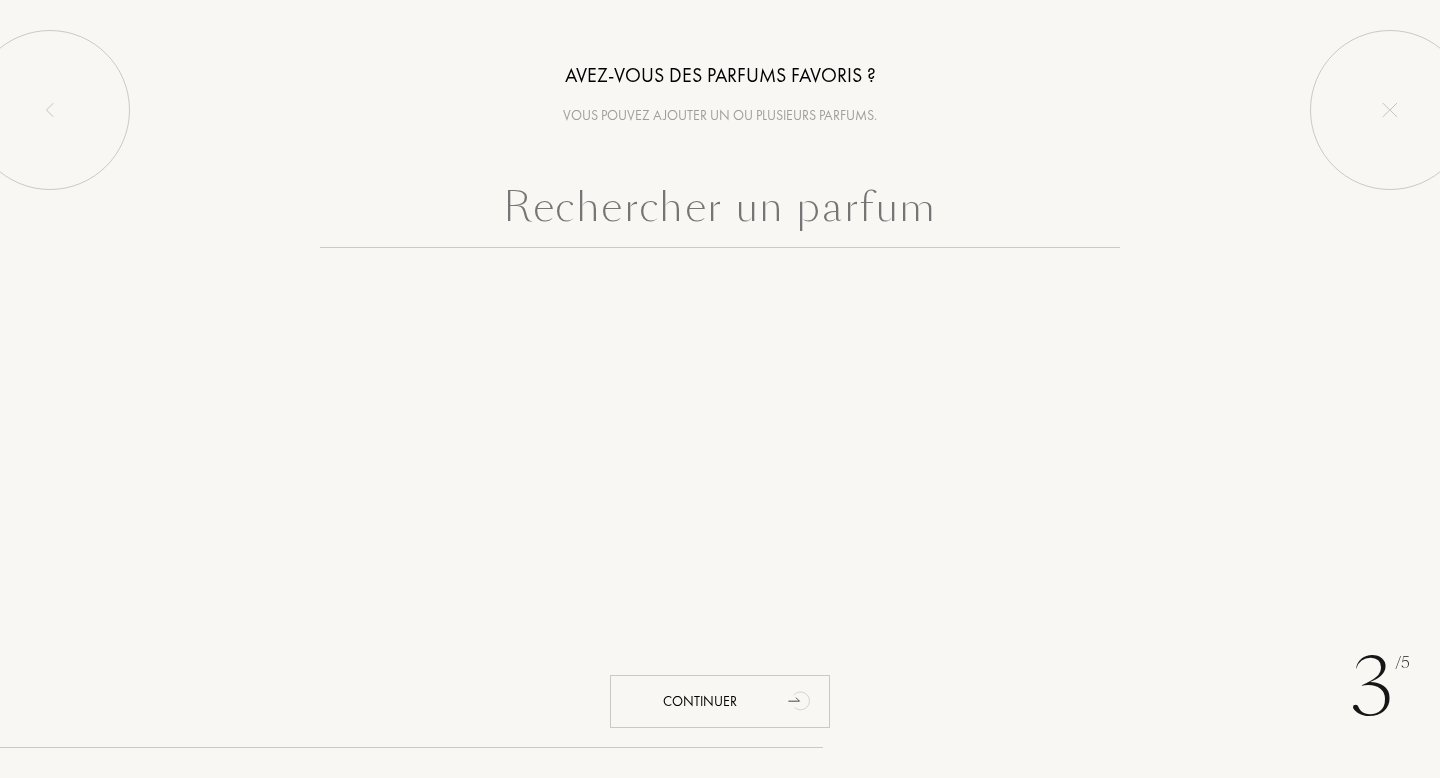 scroll, scrollTop: 0, scrollLeft: 0, axis: both 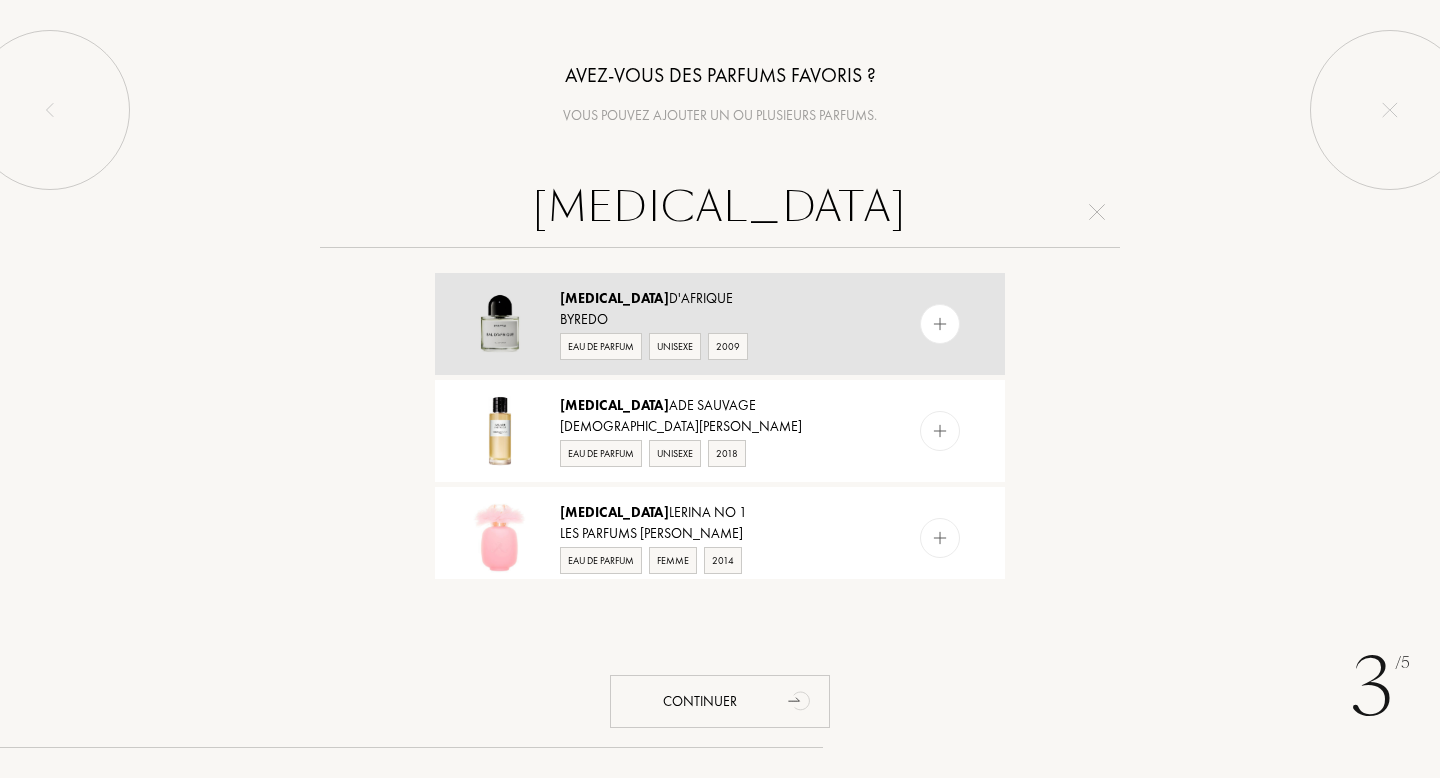 type on "[MEDICAL_DATA]" 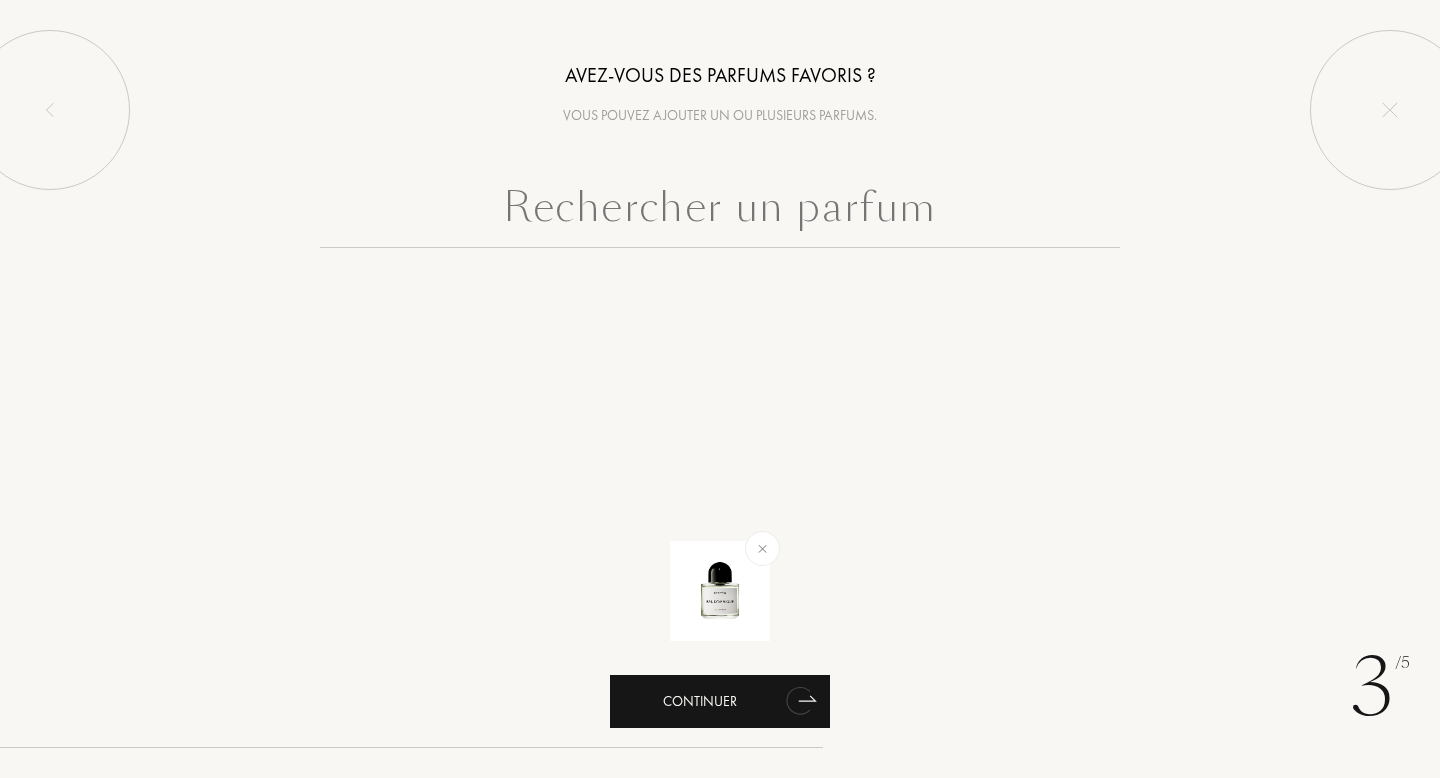 click on "Continuer" at bounding box center (720, 701) 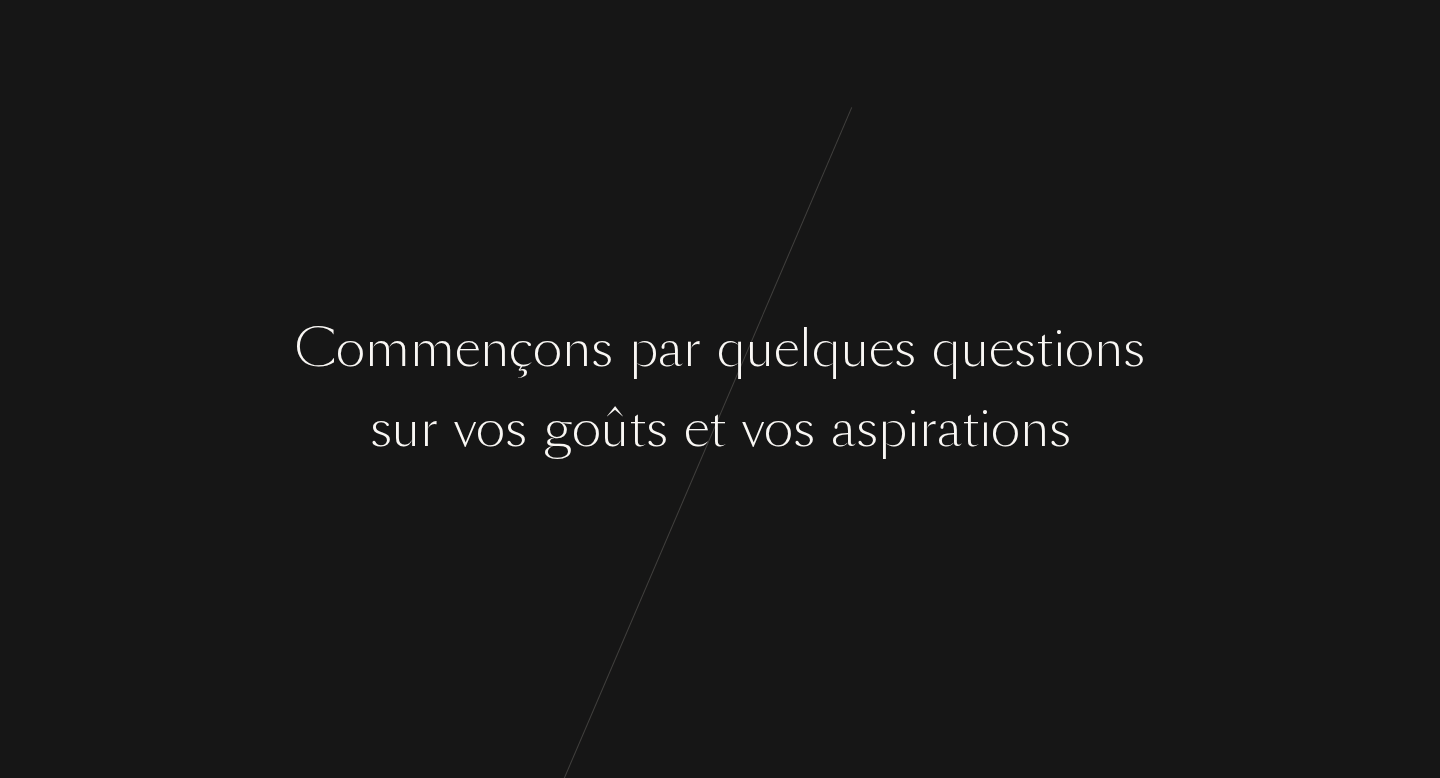 scroll, scrollTop: 0, scrollLeft: 0, axis: both 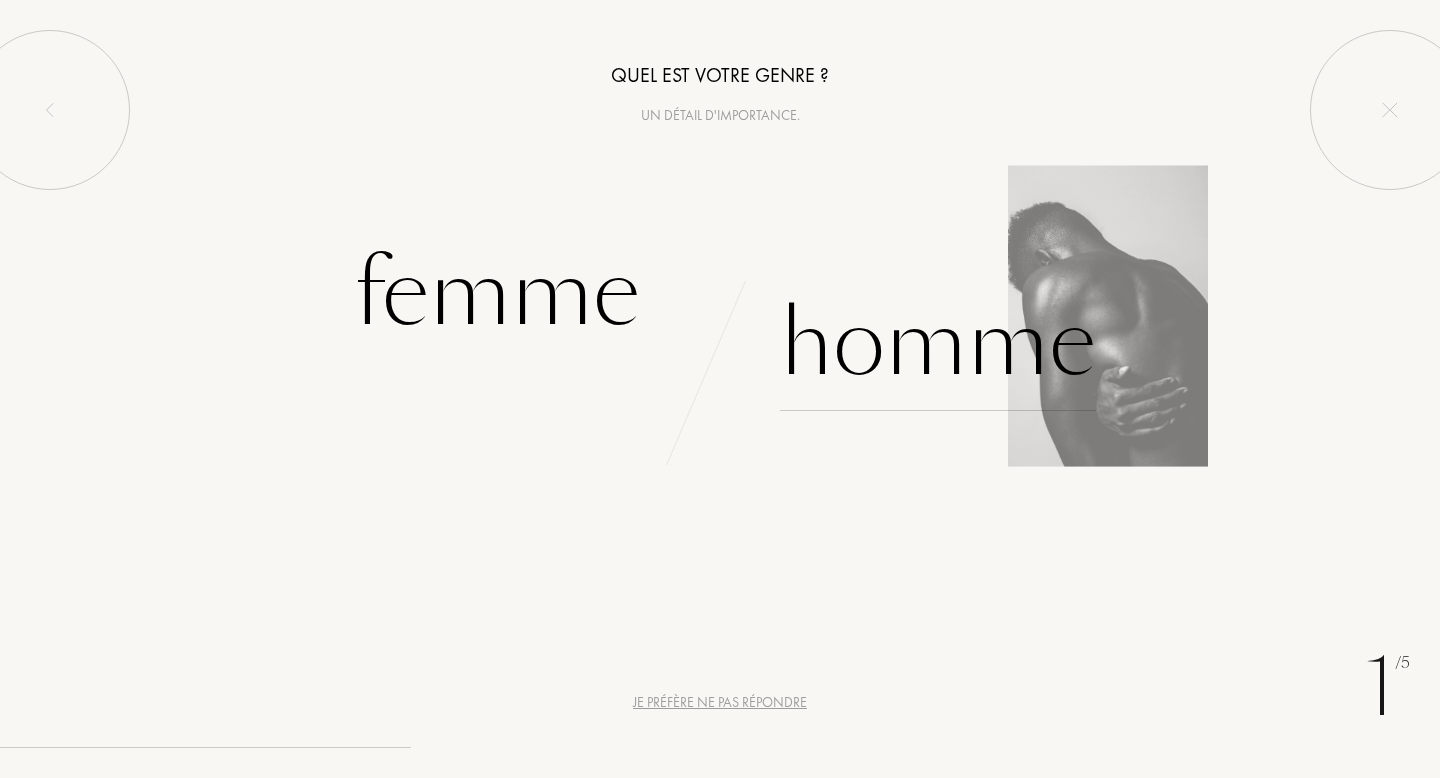 click on "Homme" at bounding box center [938, 343] 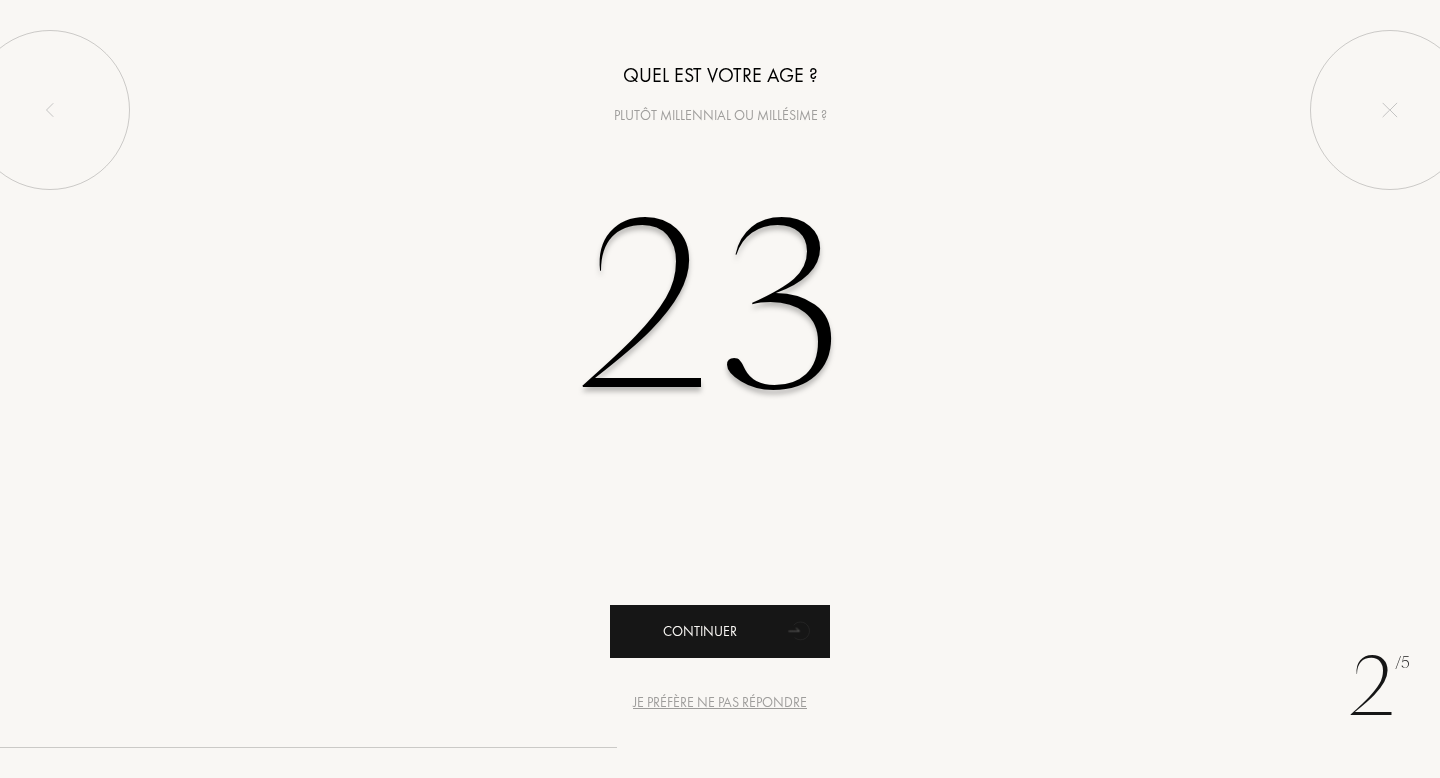 type on "23" 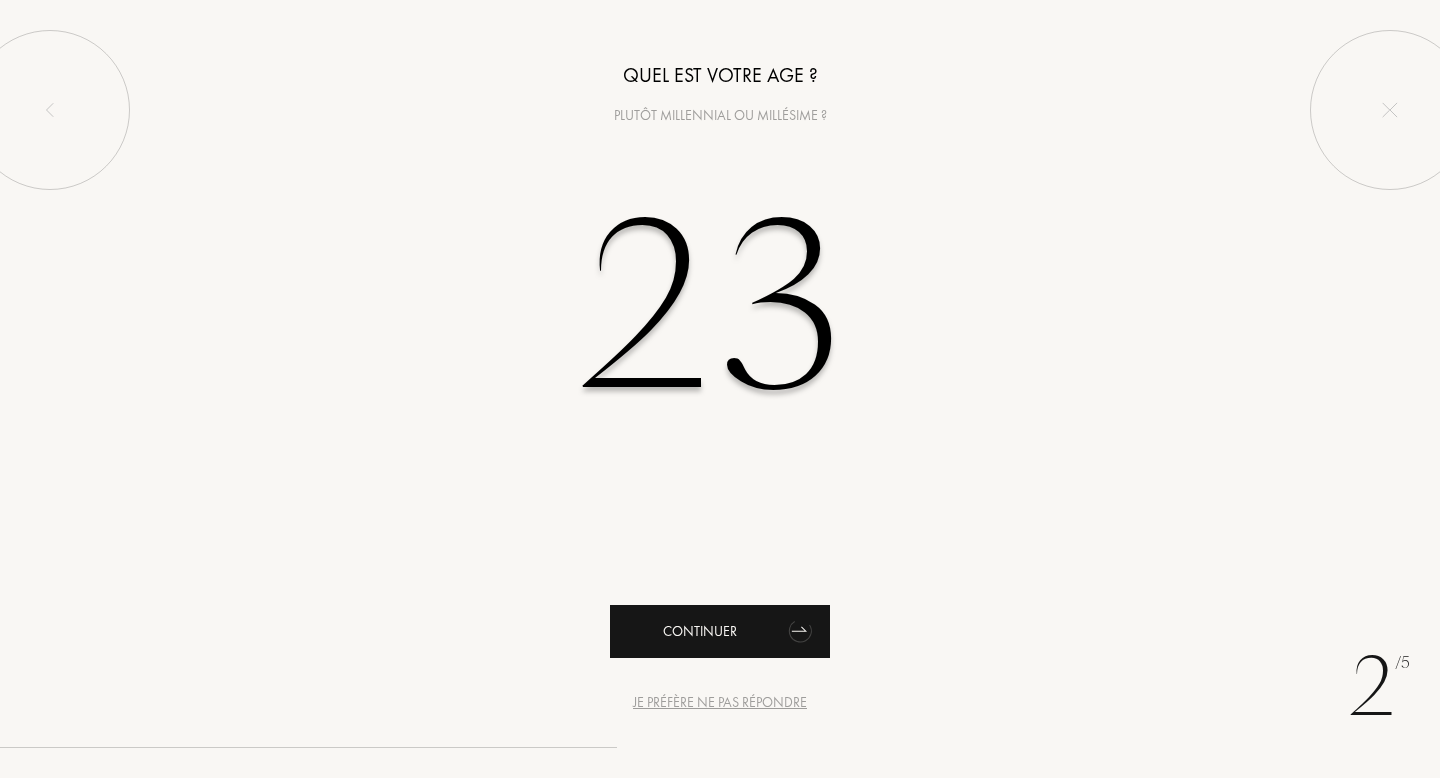 click on "Continuer" at bounding box center [720, 631] 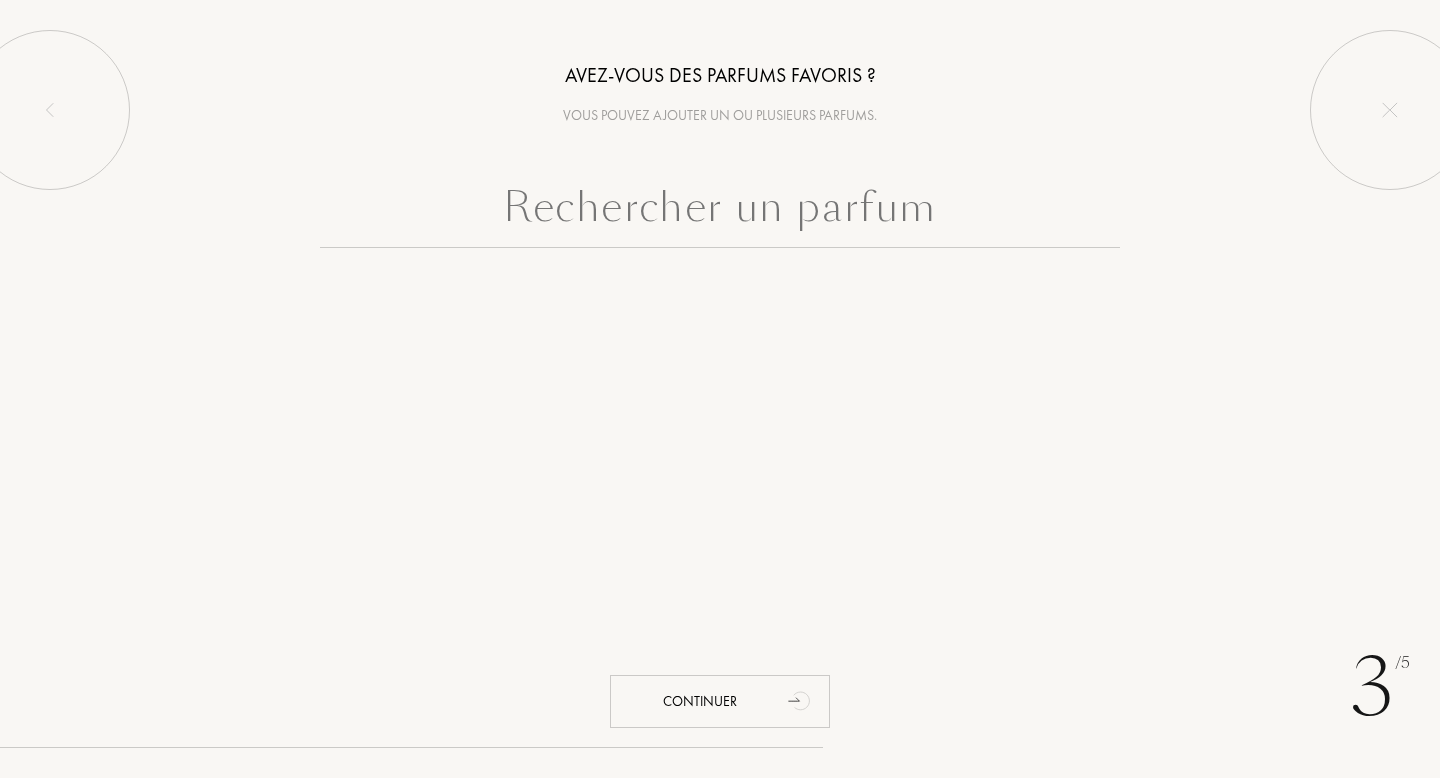 click at bounding box center [720, 212] 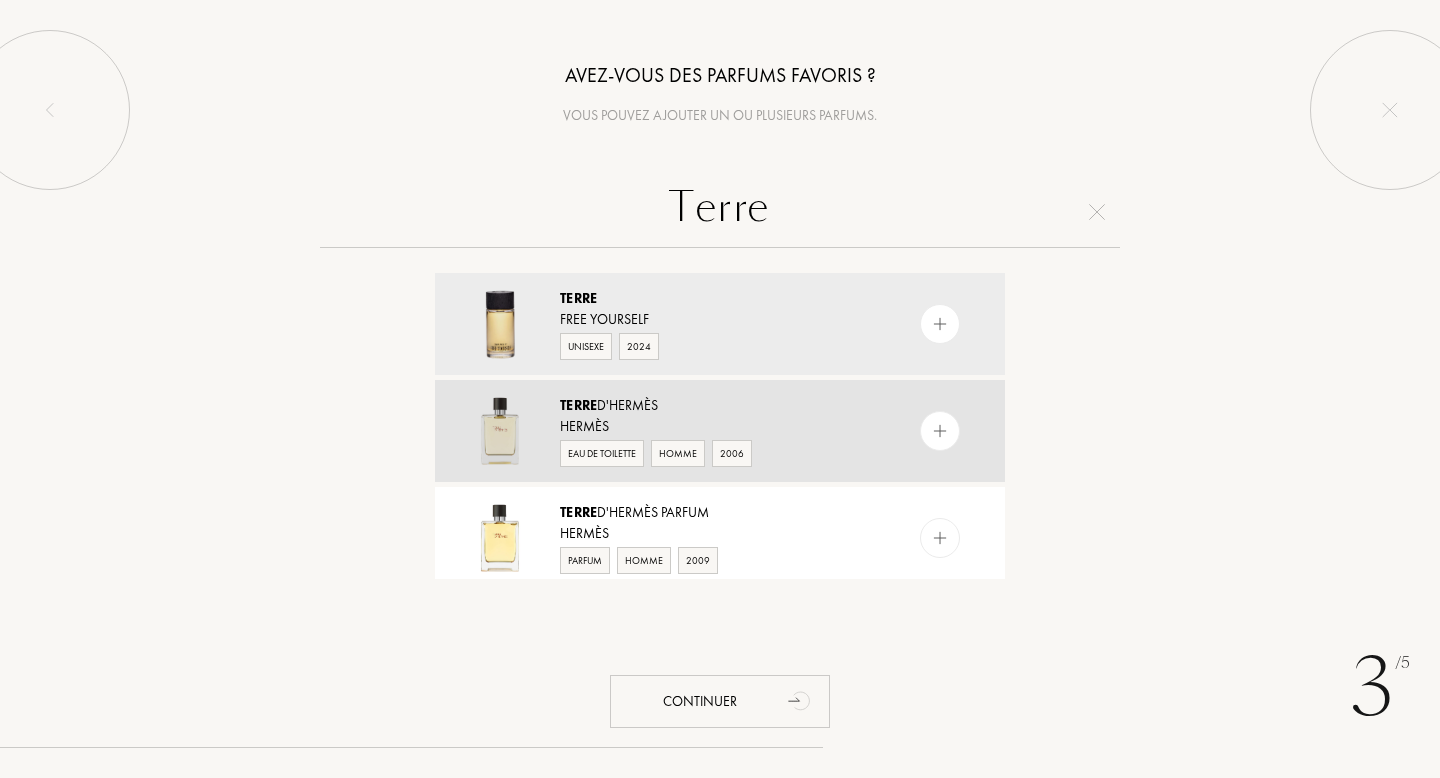 type on "Terre" 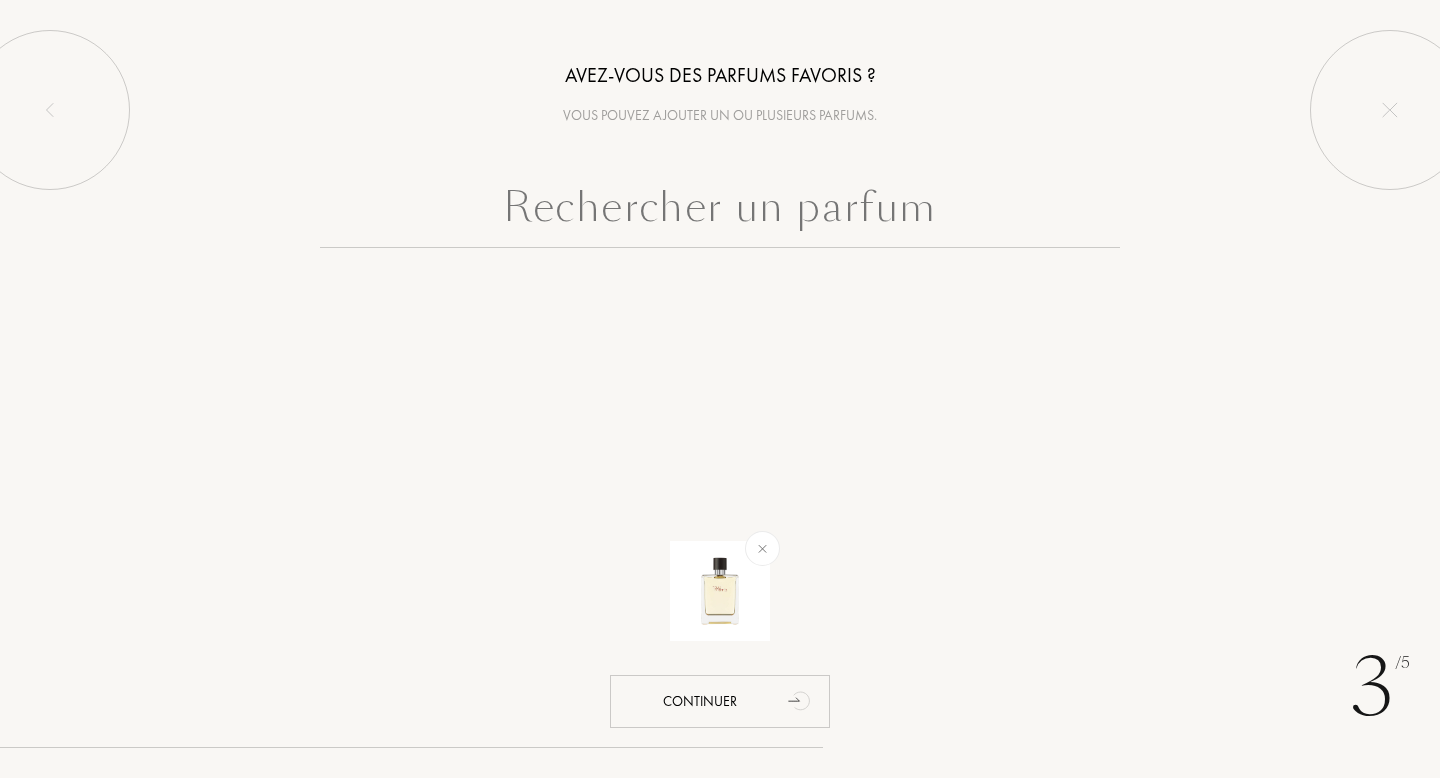 click at bounding box center (720, 212) 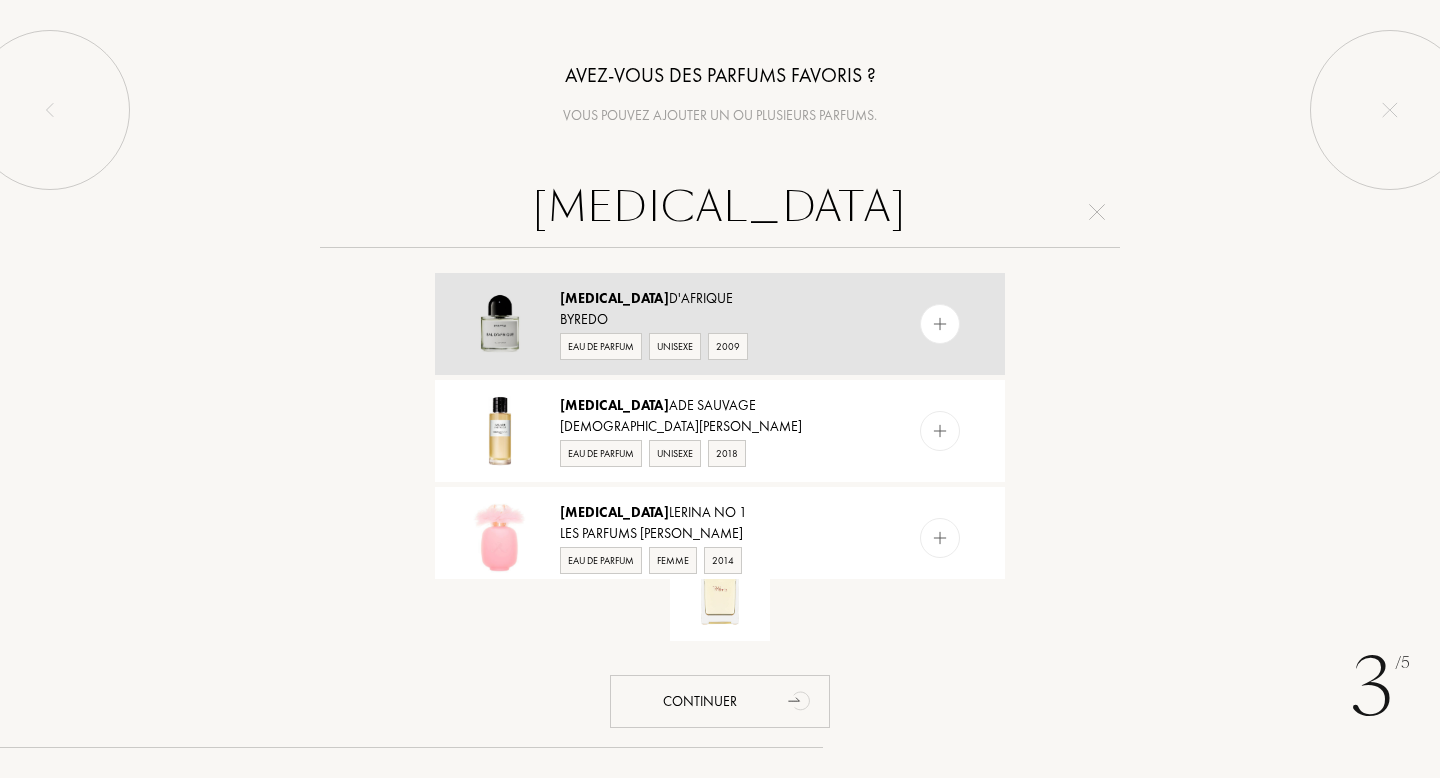 type on "bal" 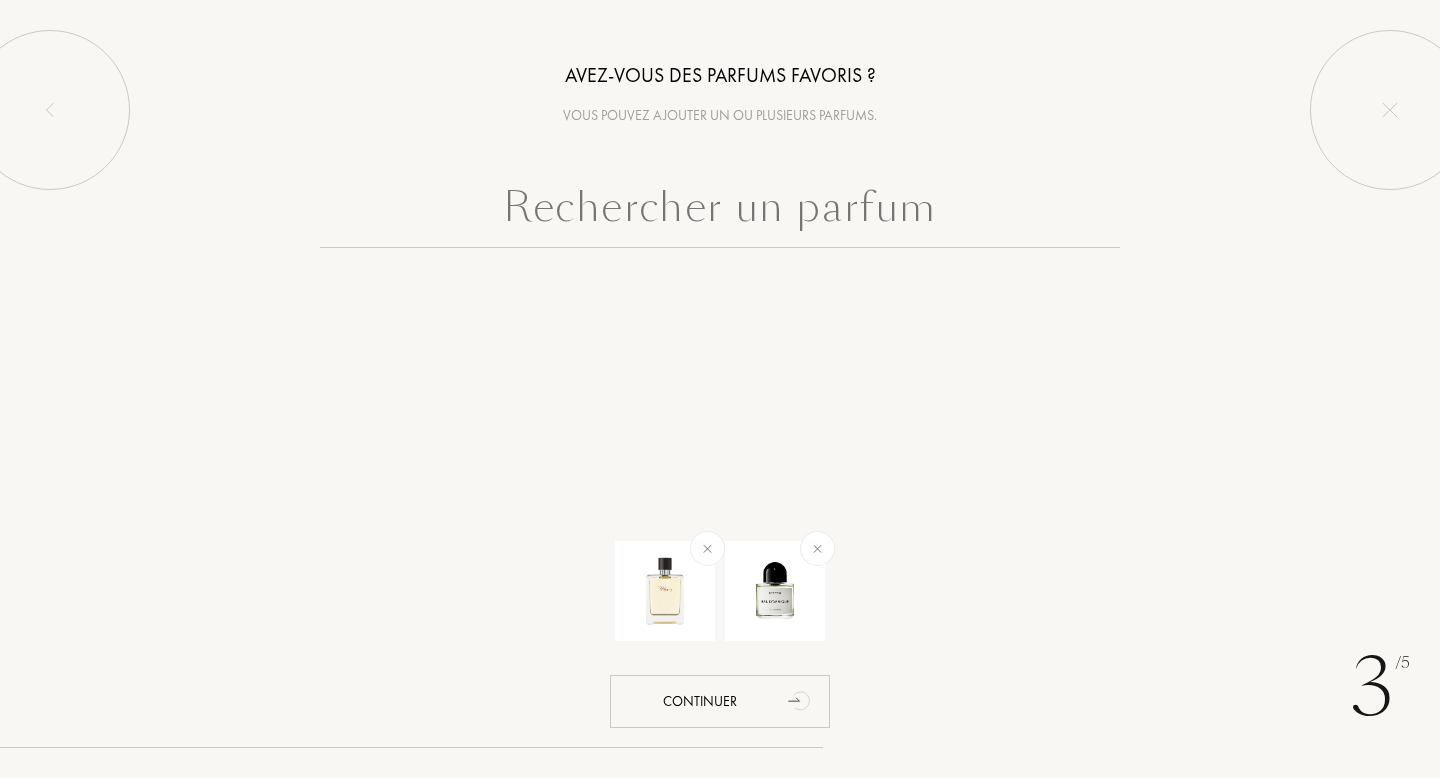 click at bounding box center [720, 212] 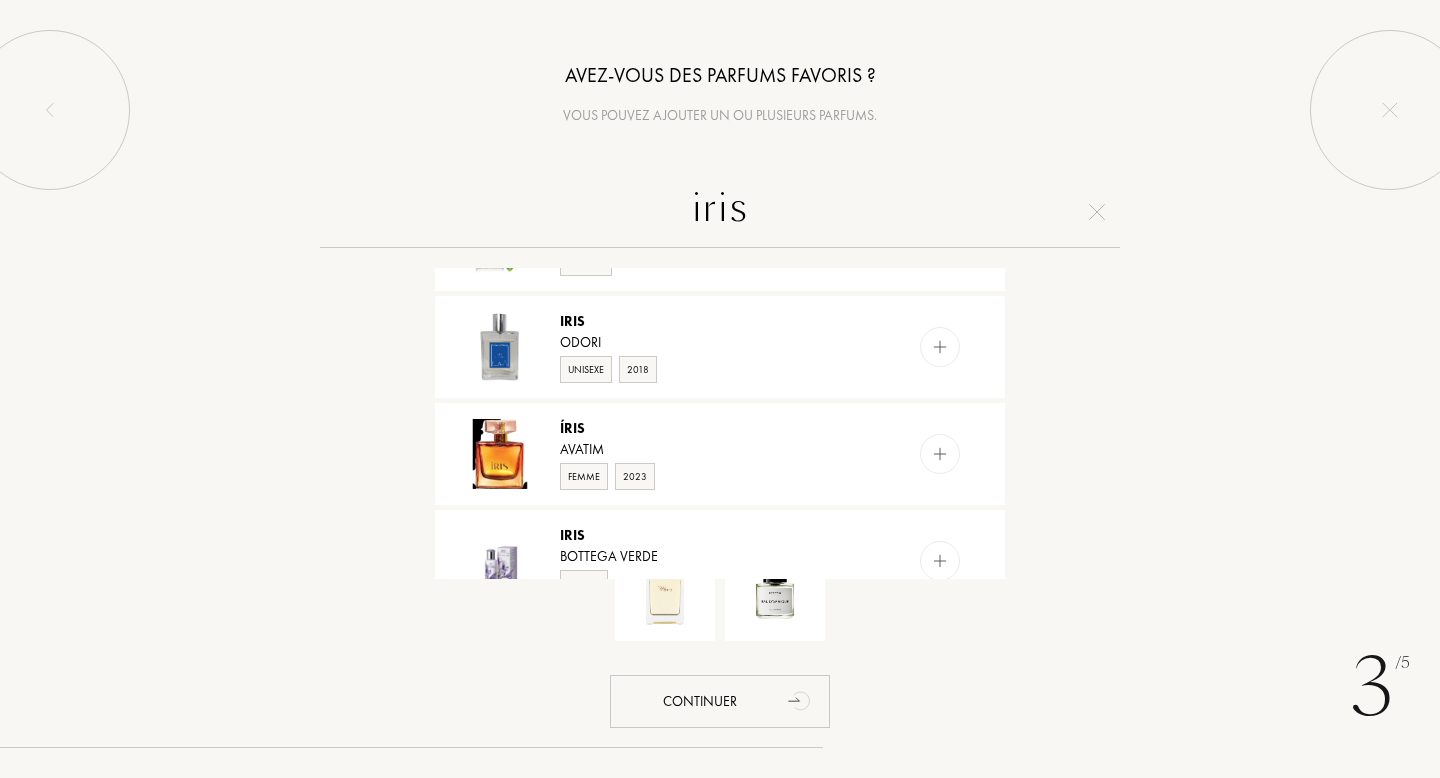 scroll, scrollTop: 1156, scrollLeft: 0, axis: vertical 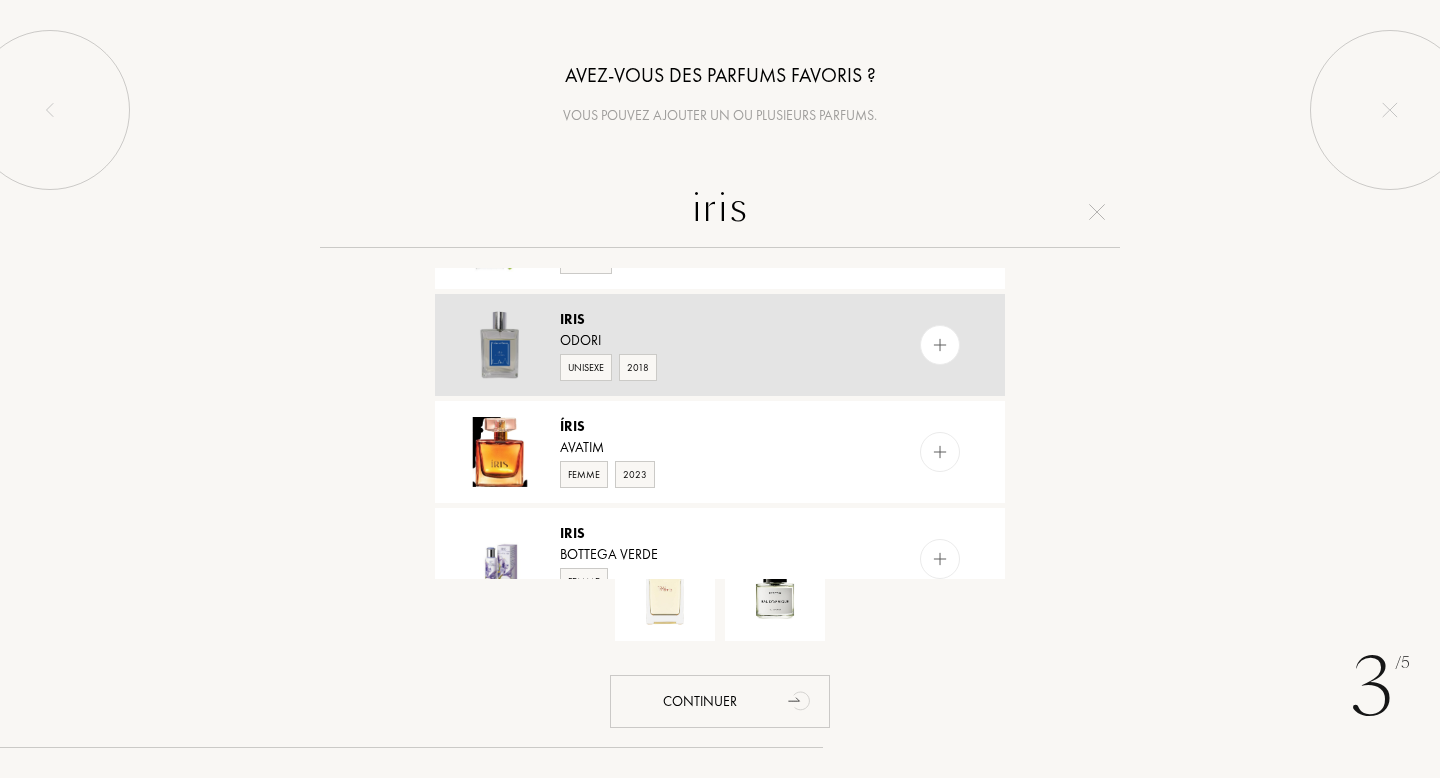 type on "iris" 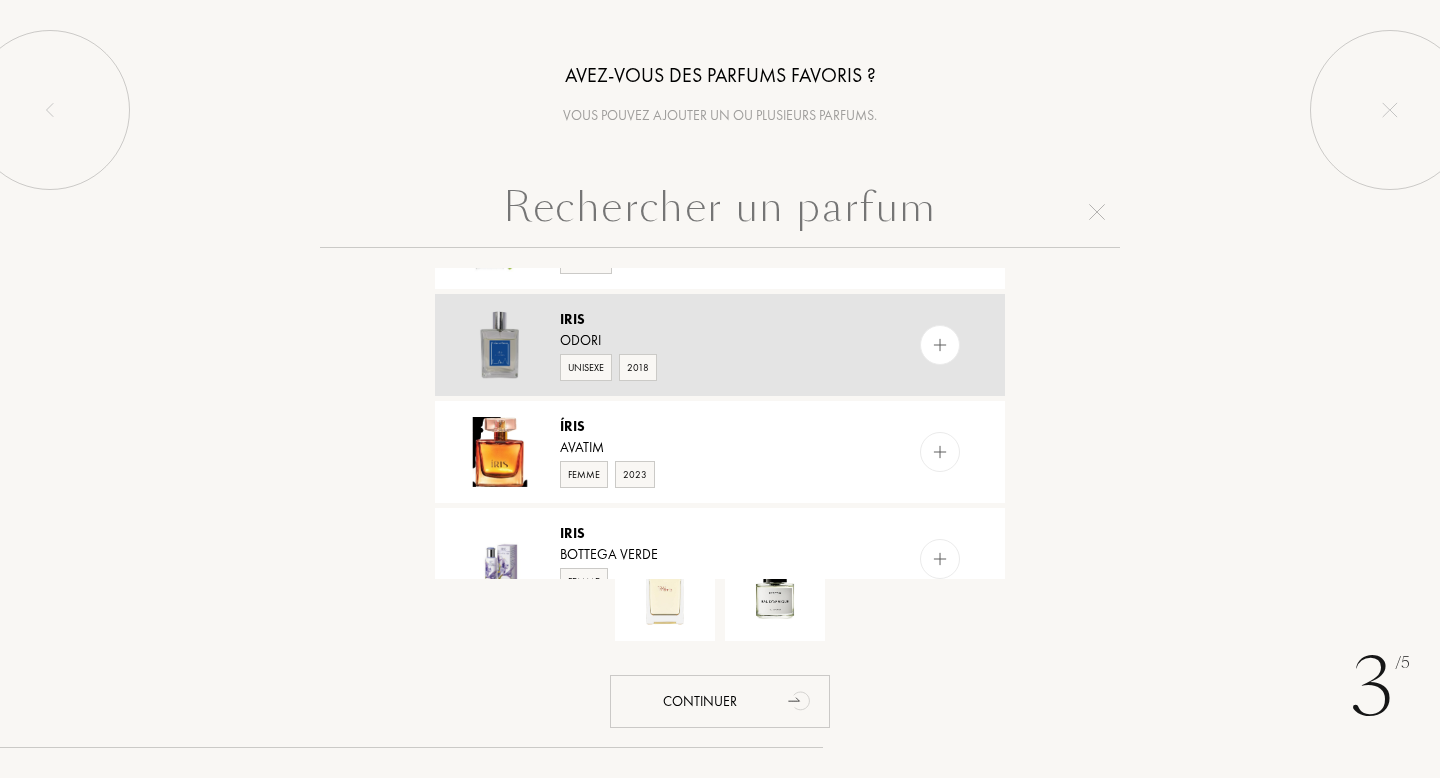 scroll, scrollTop: 0, scrollLeft: 0, axis: both 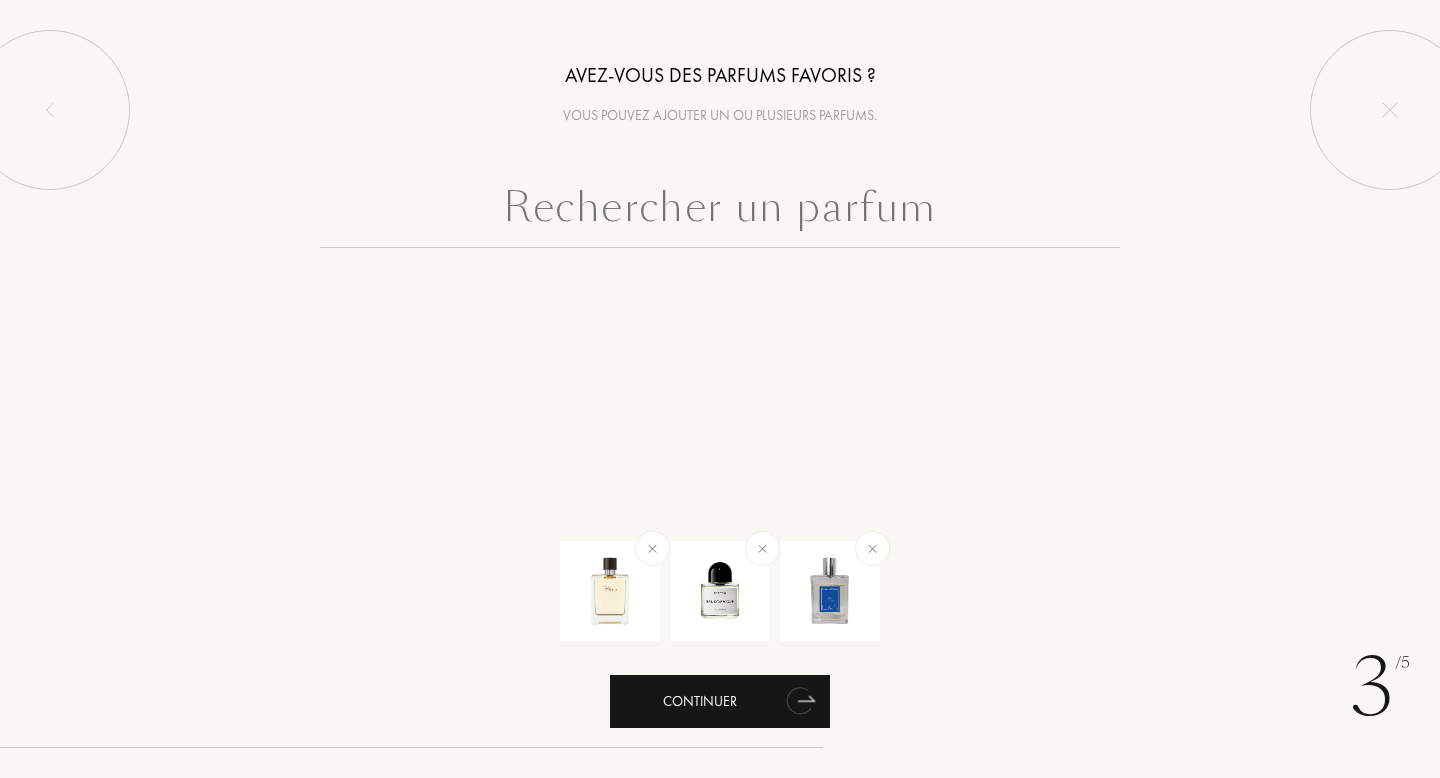 click on "Continuer" at bounding box center (720, 701) 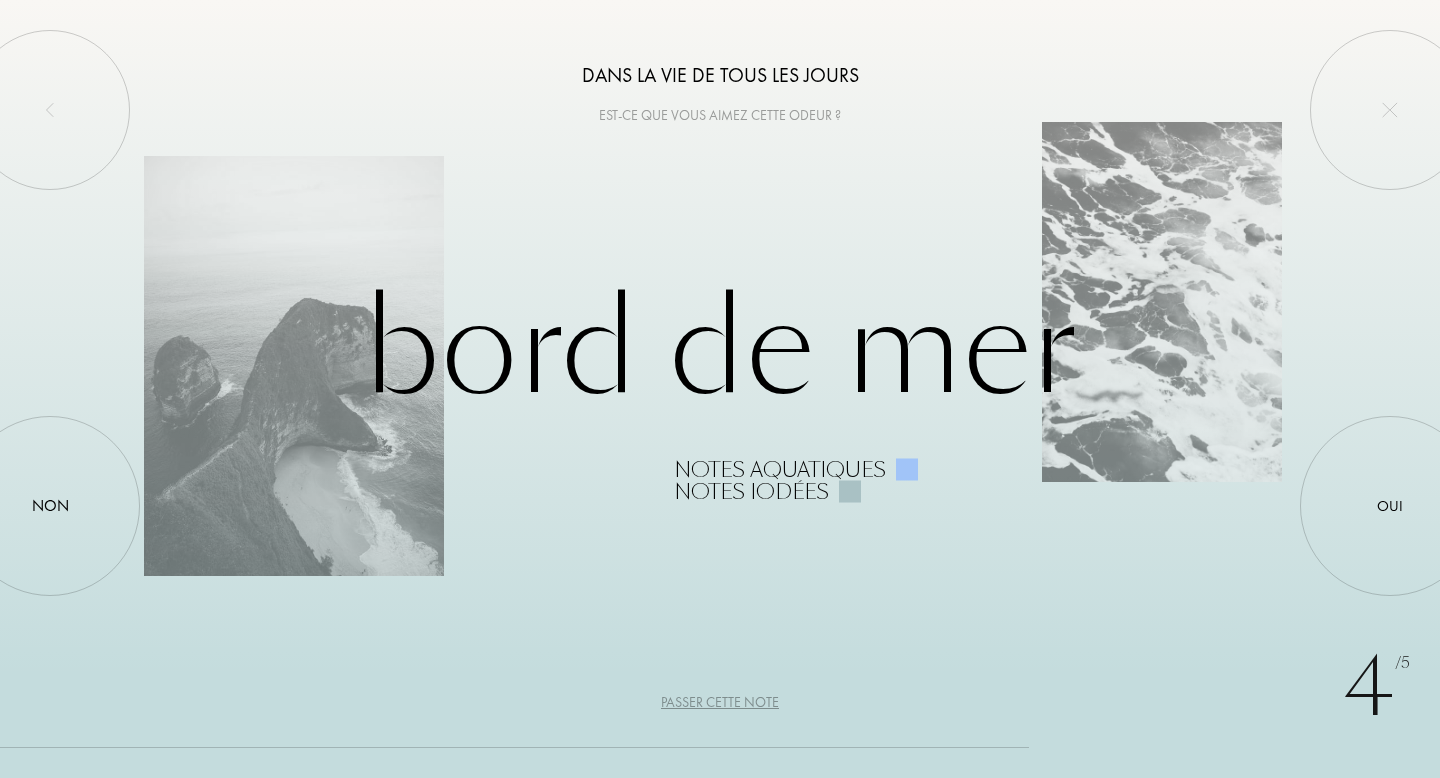 click on "Passer cette note" at bounding box center (720, 702) 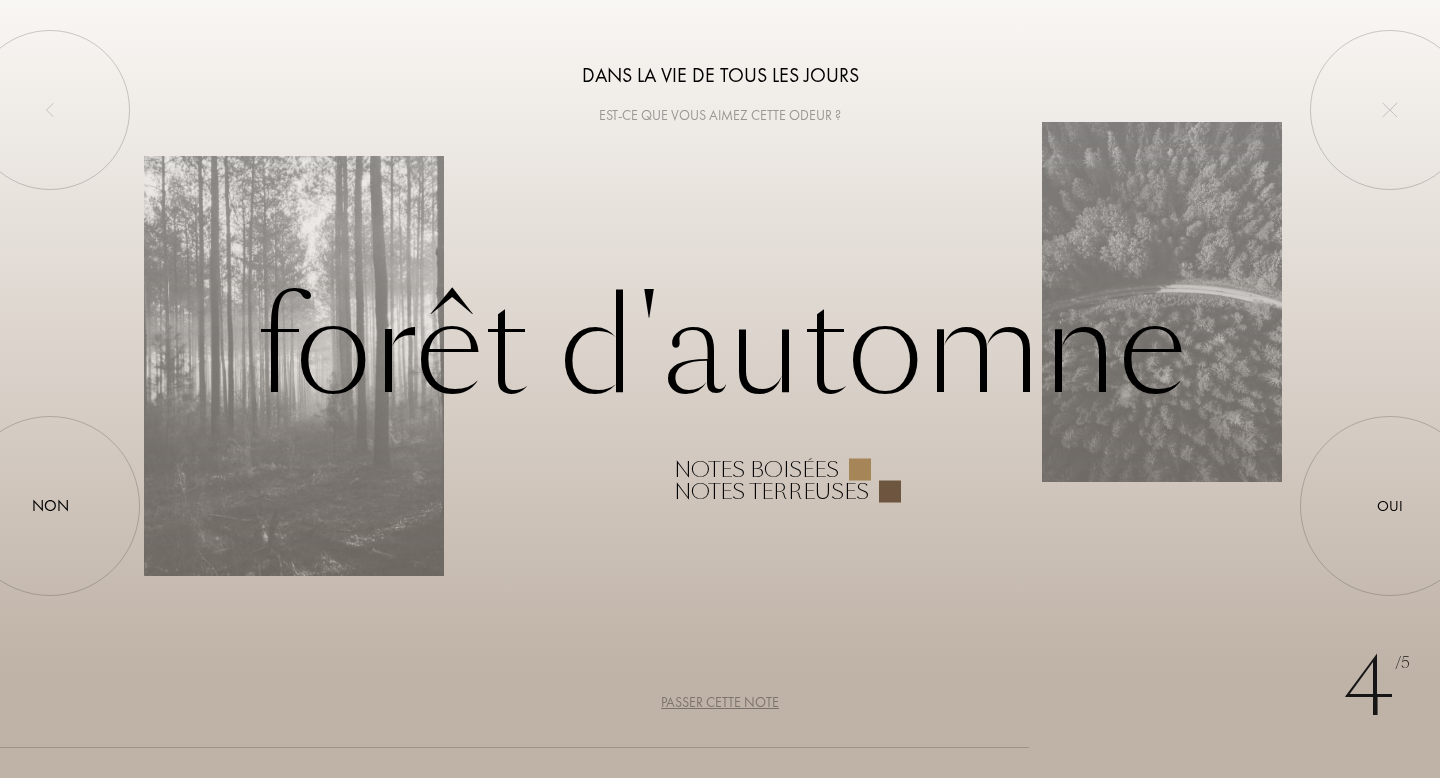 click on "Passer cette note" at bounding box center [720, 702] 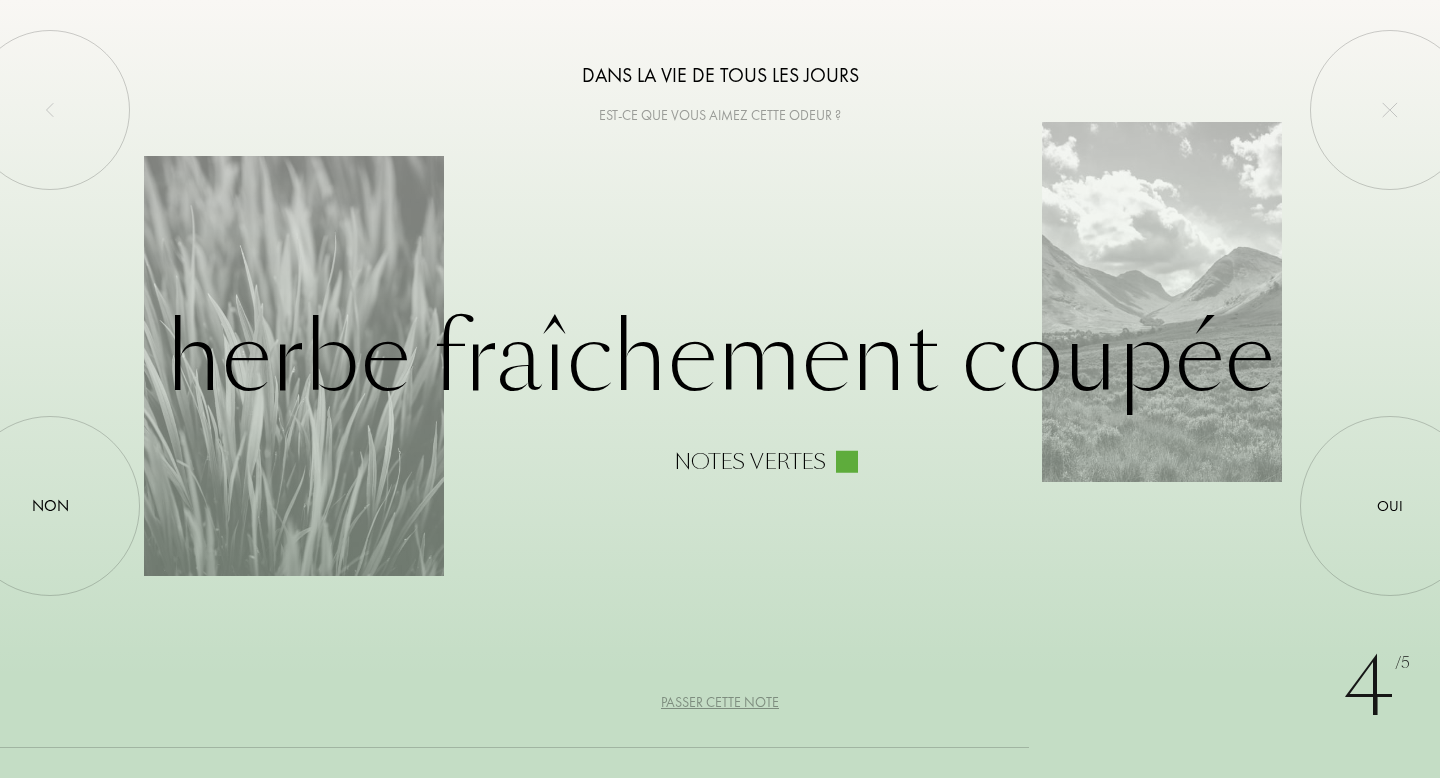 click on "Passer cette note" at bounding box center (720, 702) 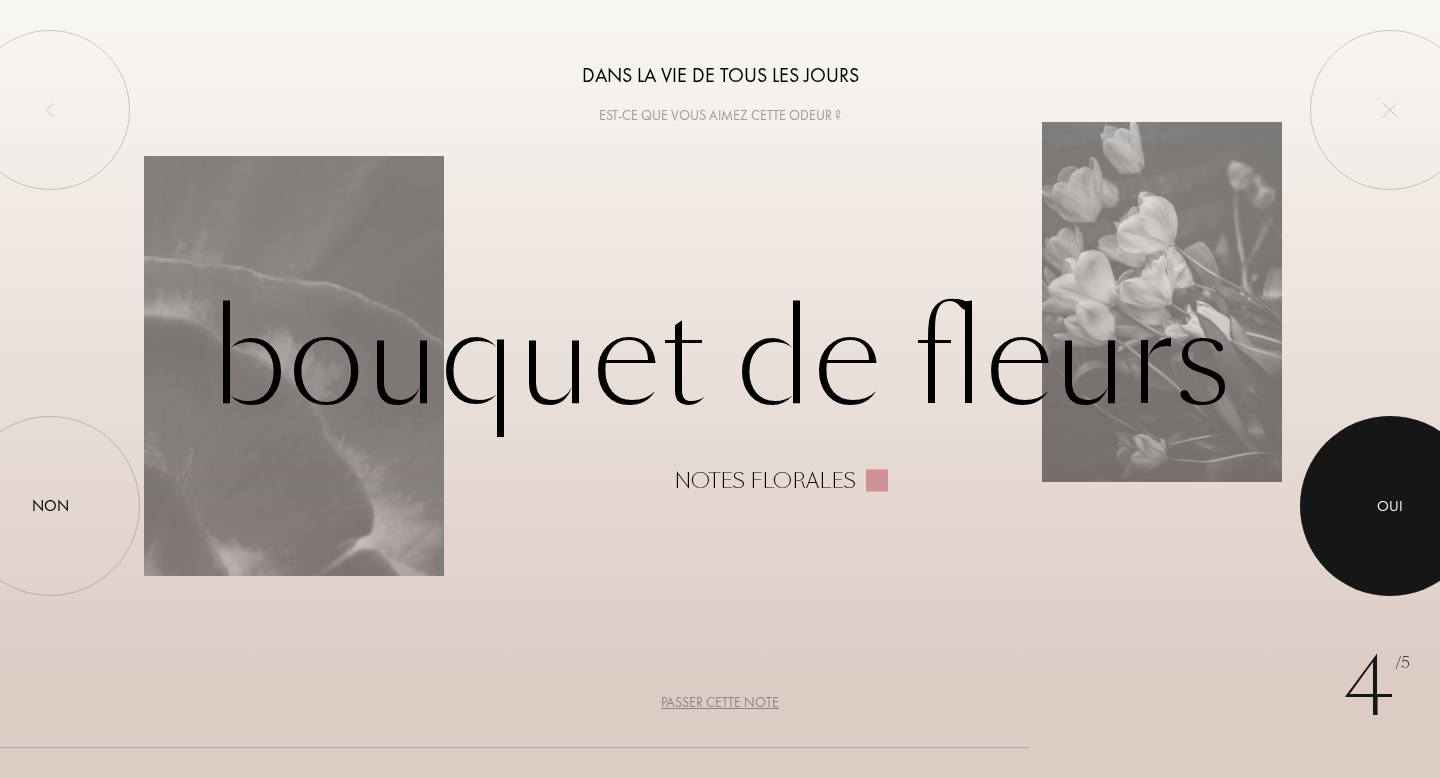 click at bounding box center [1390, 506] 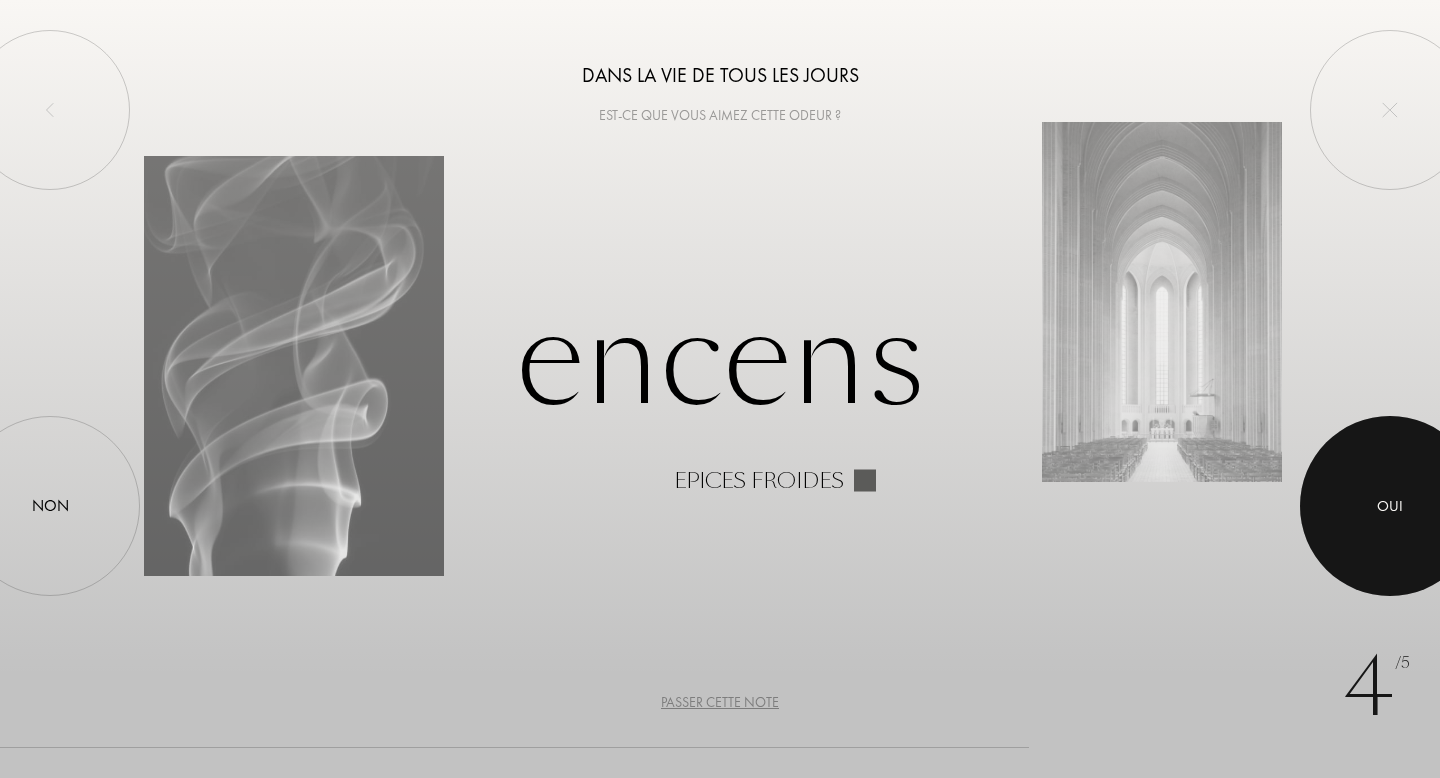 click at bounding box center [1390, 506] 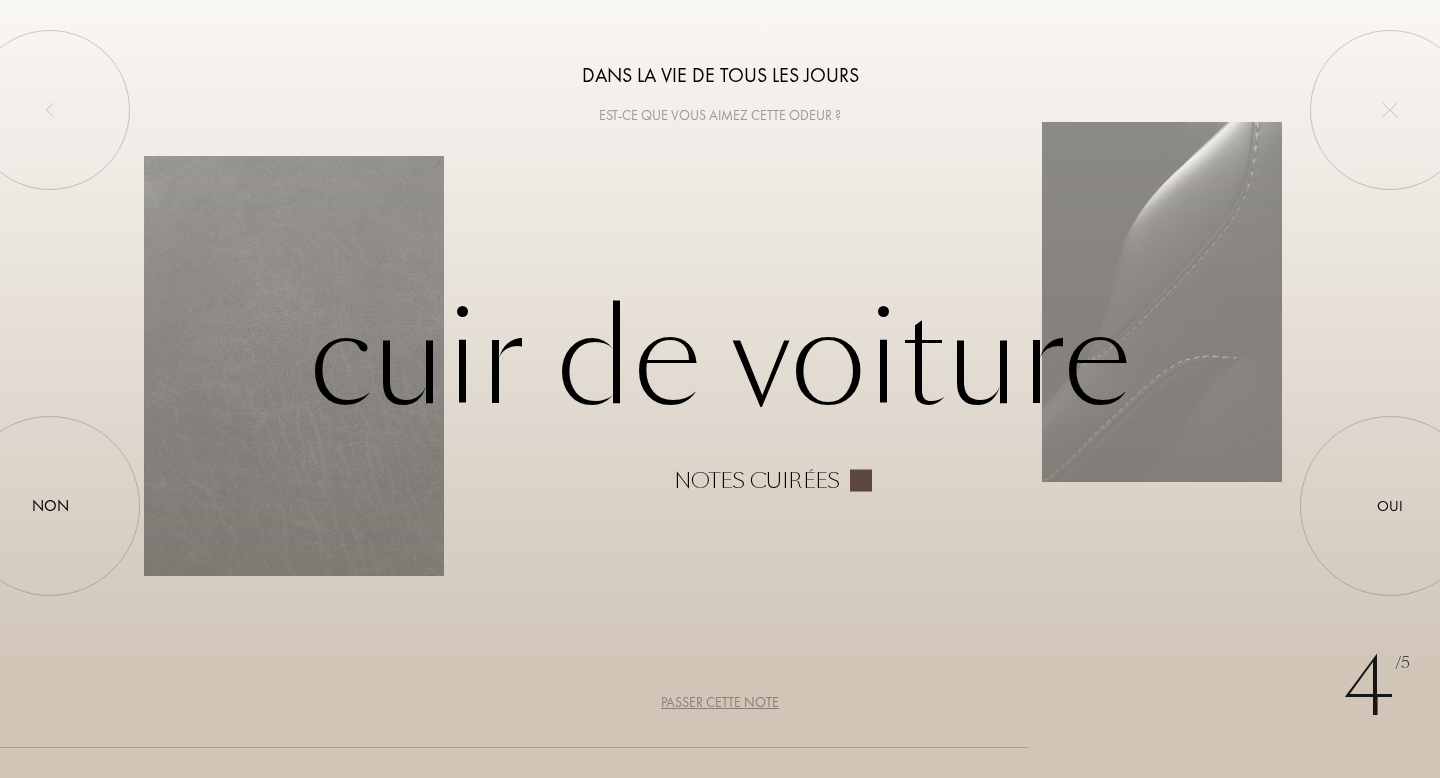 click on "Passer cette note" at bounding box center [720, 702] 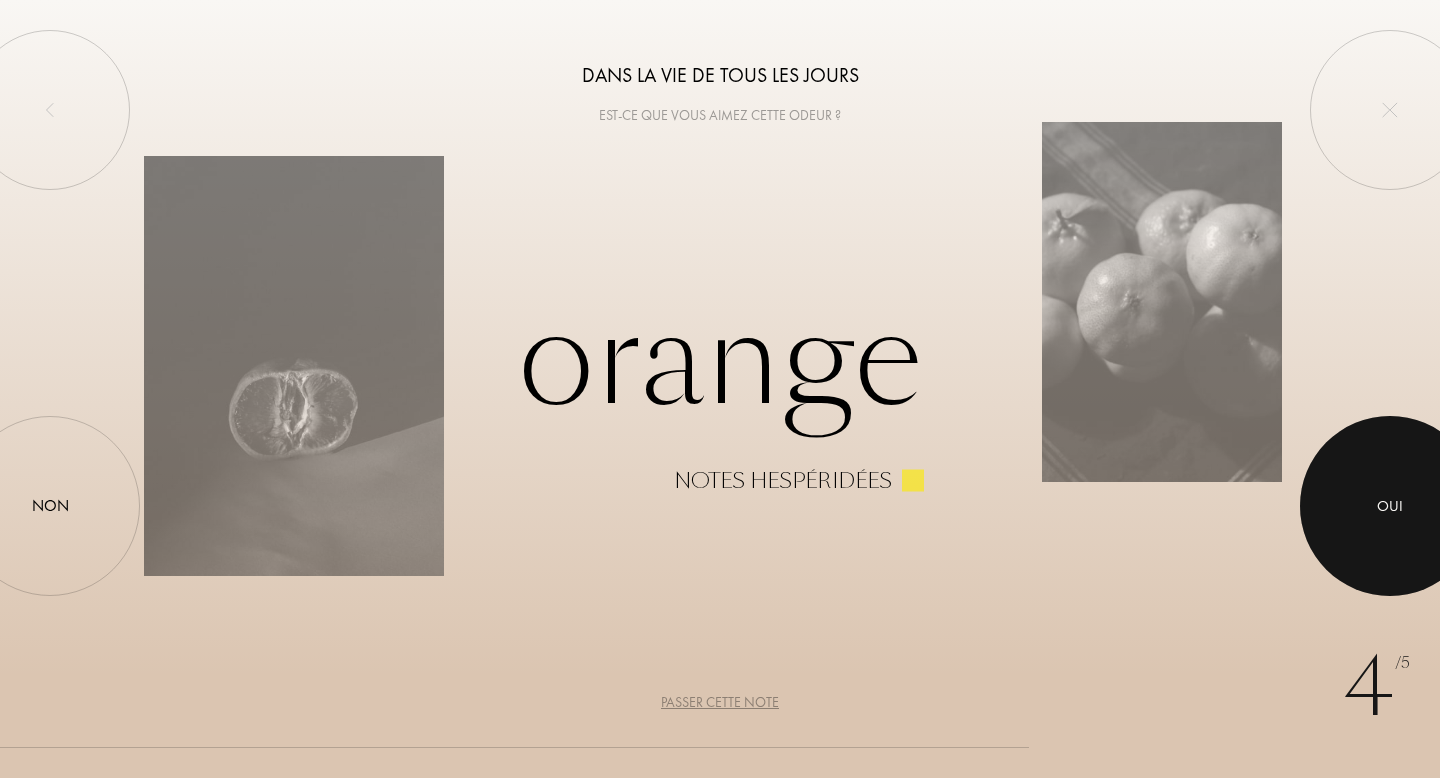 click at bounding box center (1390, 506) 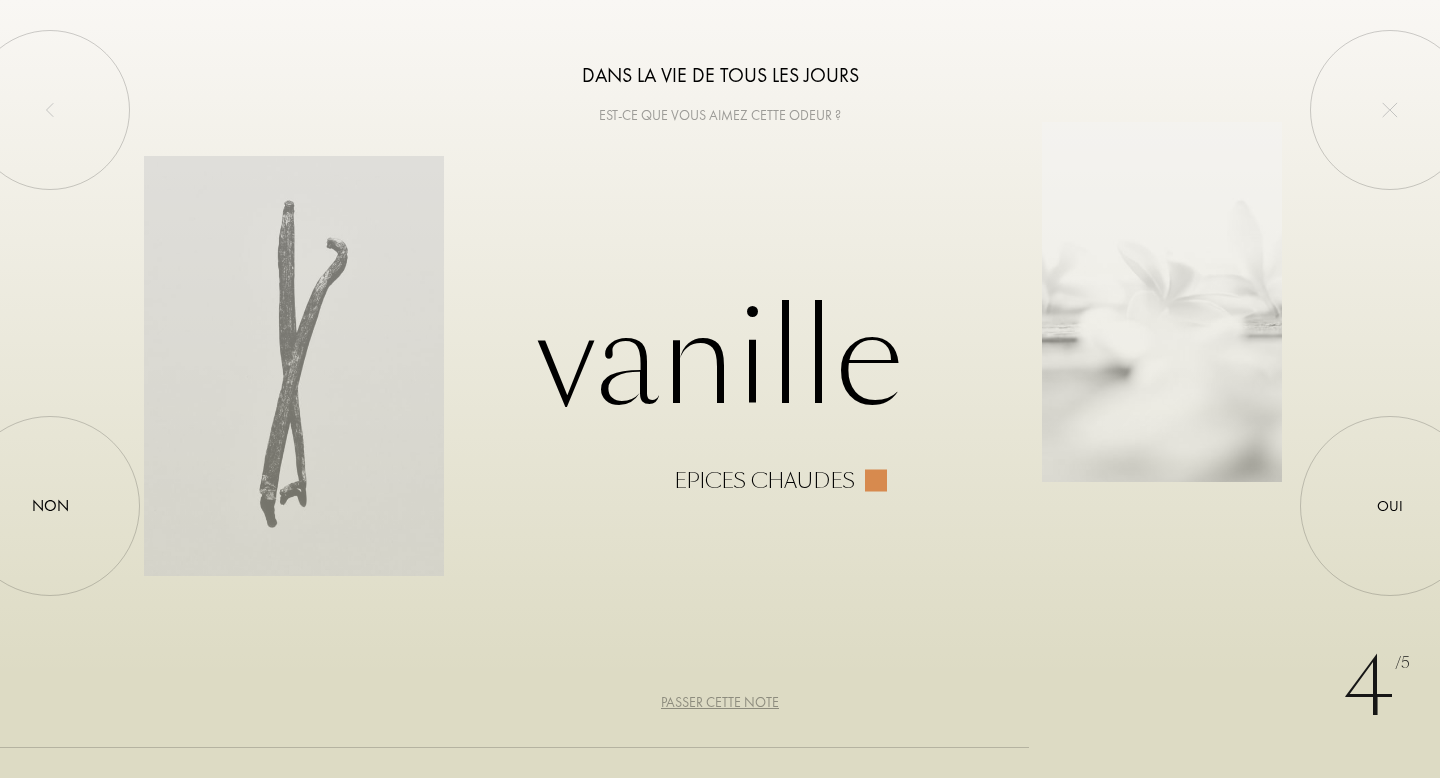 click on "Passer cette note" at bounding box center (720, 702) 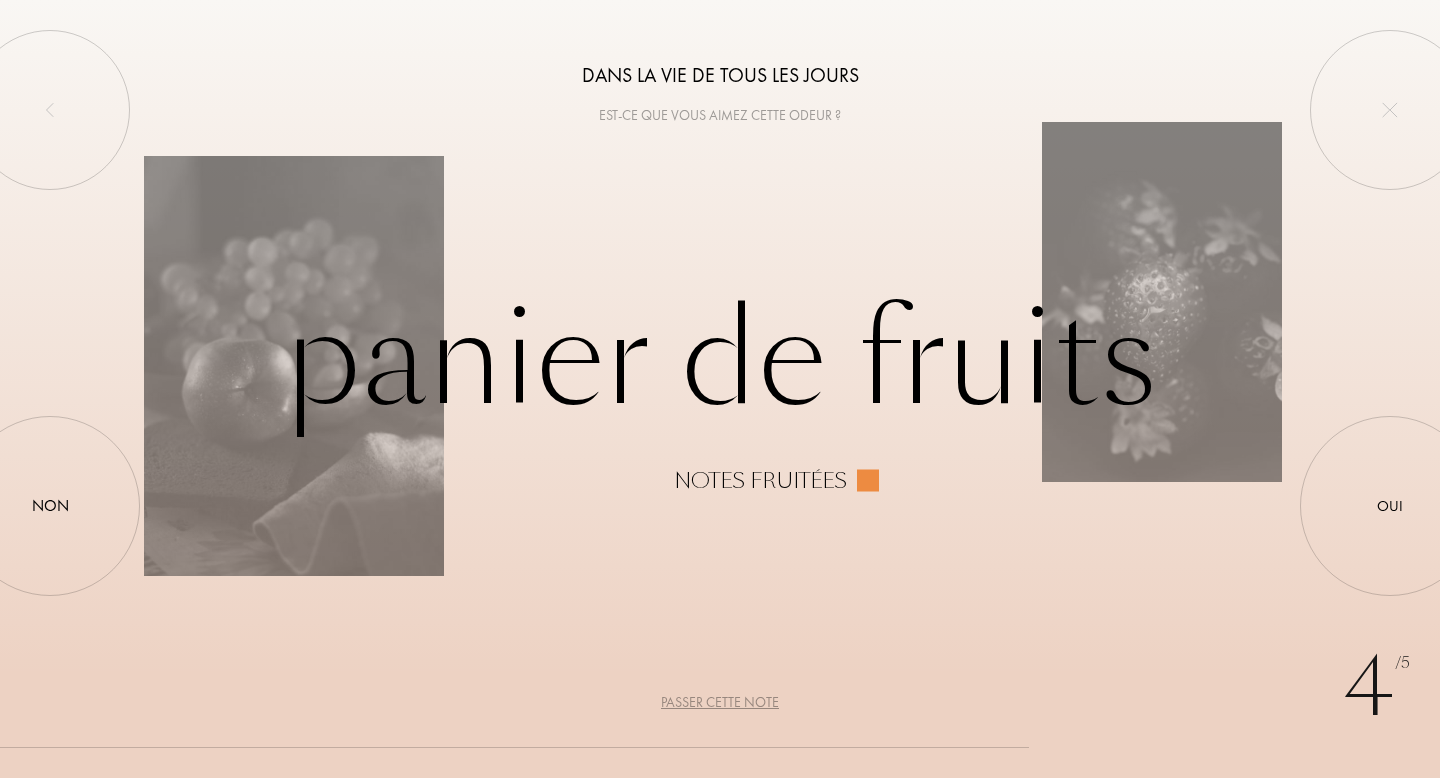 click on "Passer cette note" at bounding box center (720, 702) 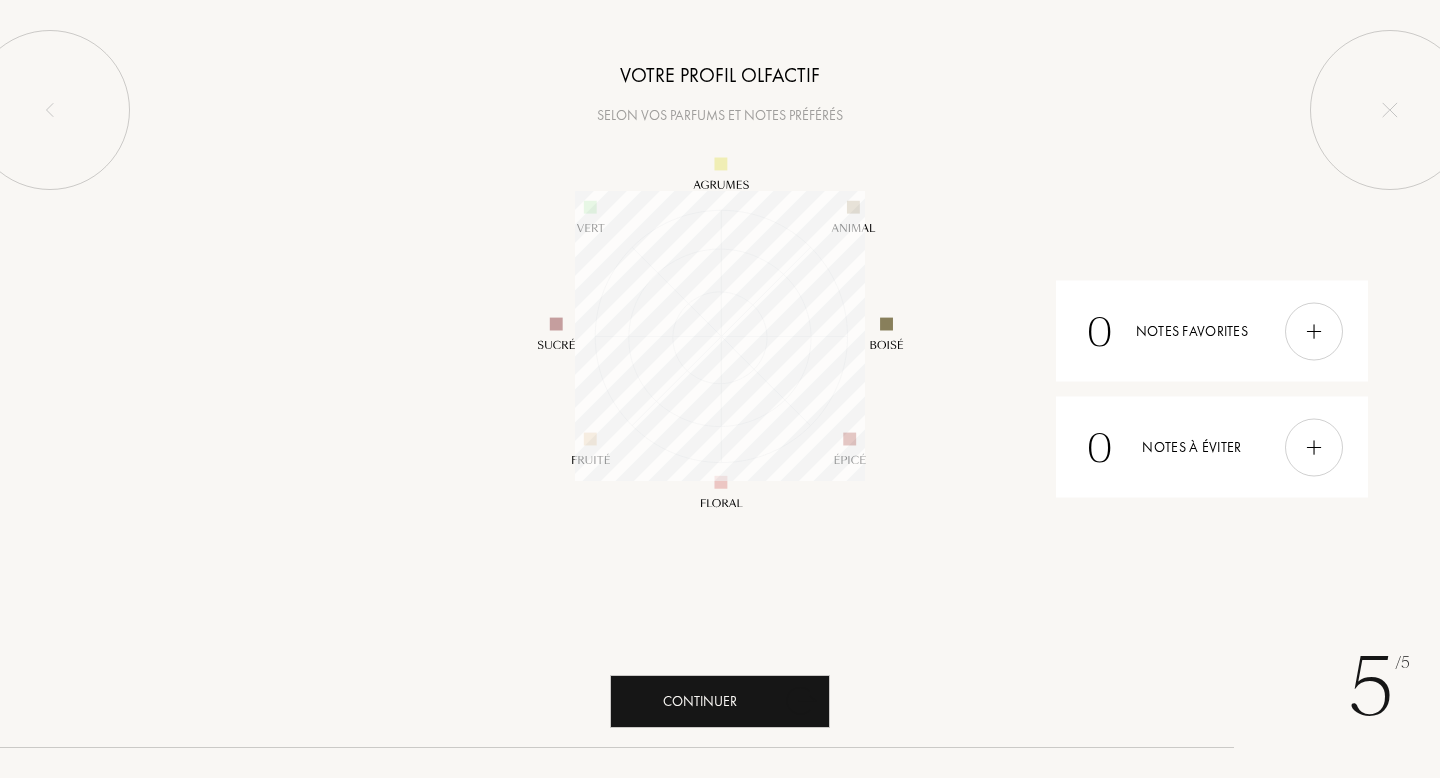 scroll, scrollTop: 999710, scrollLeft: 999710, axis: both 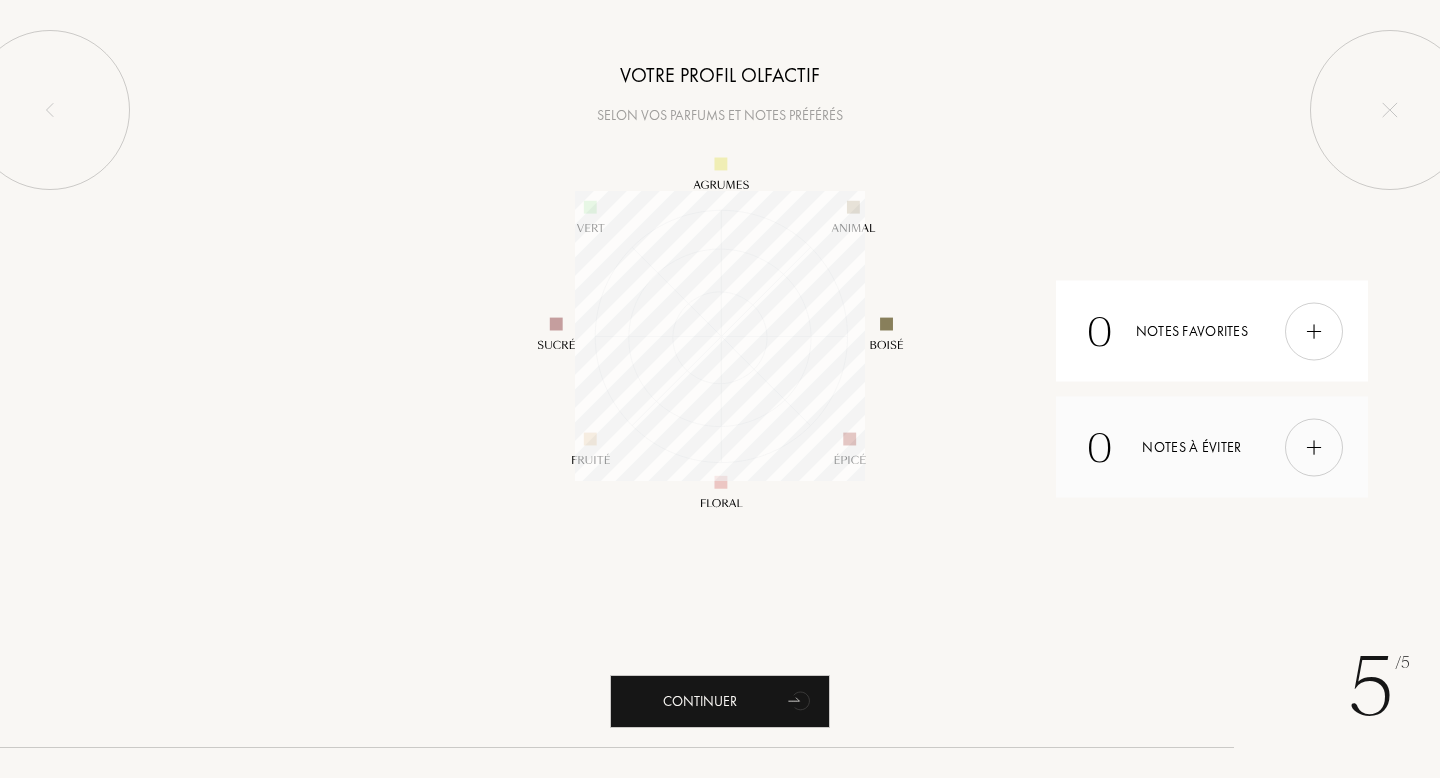 click at bounding box center [1314, 447] 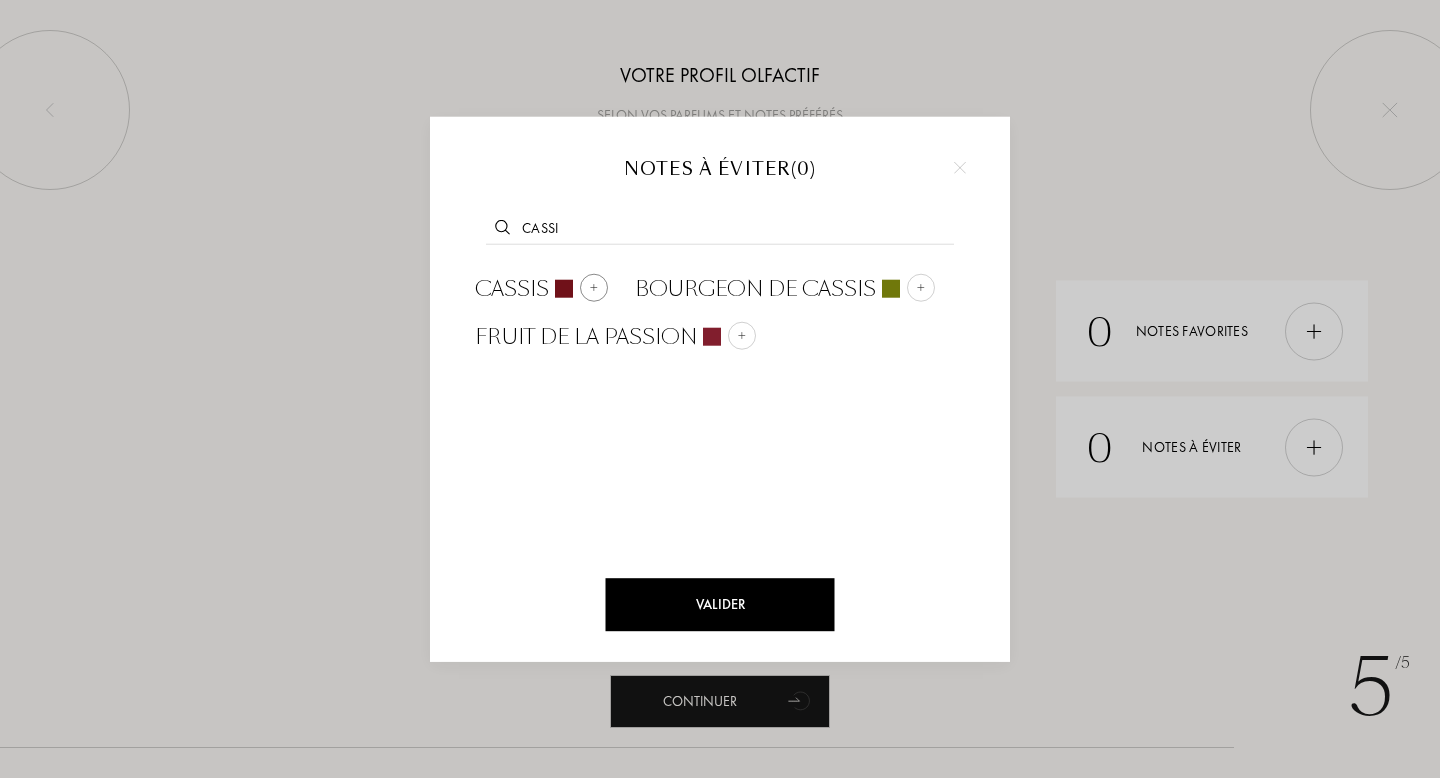 type on "cassi" 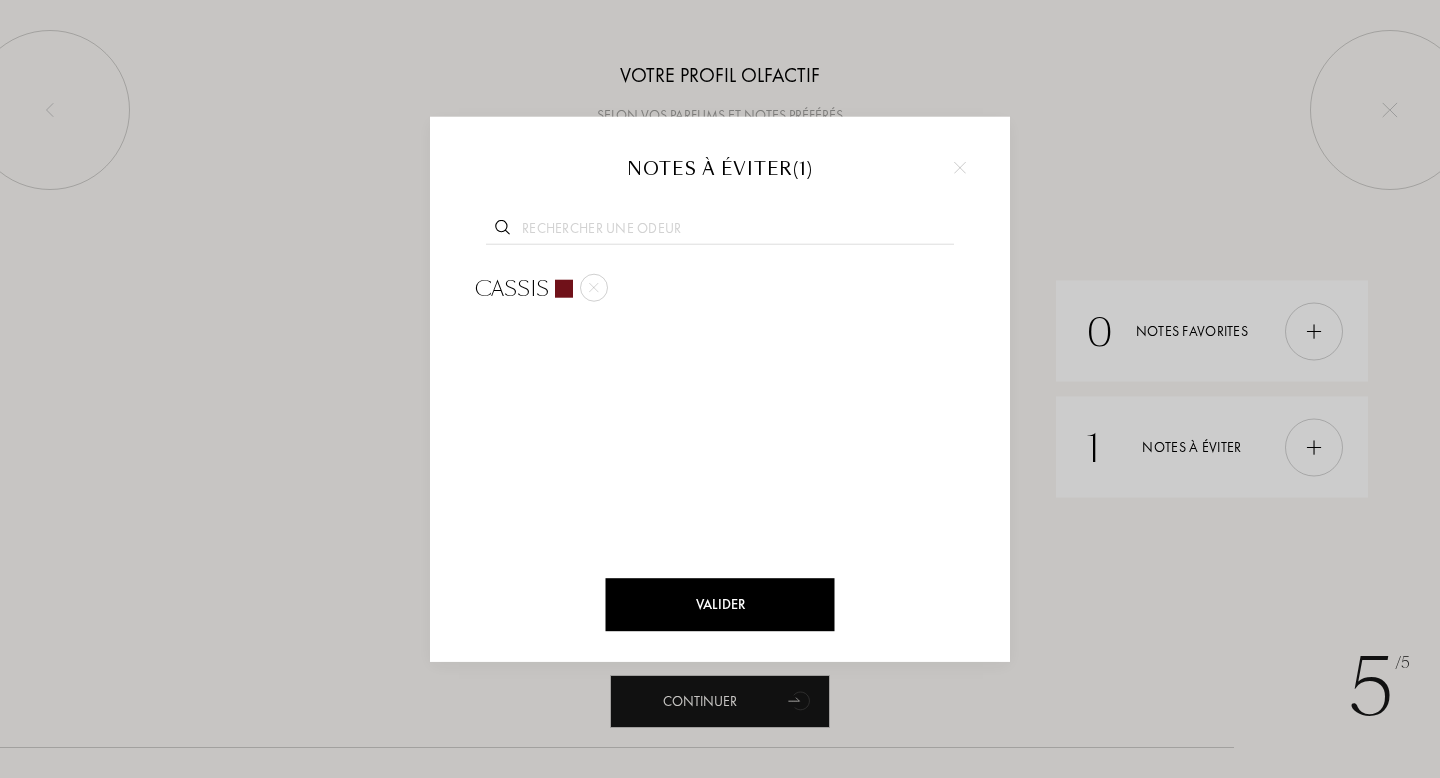 click at bounding box center (720, 389) 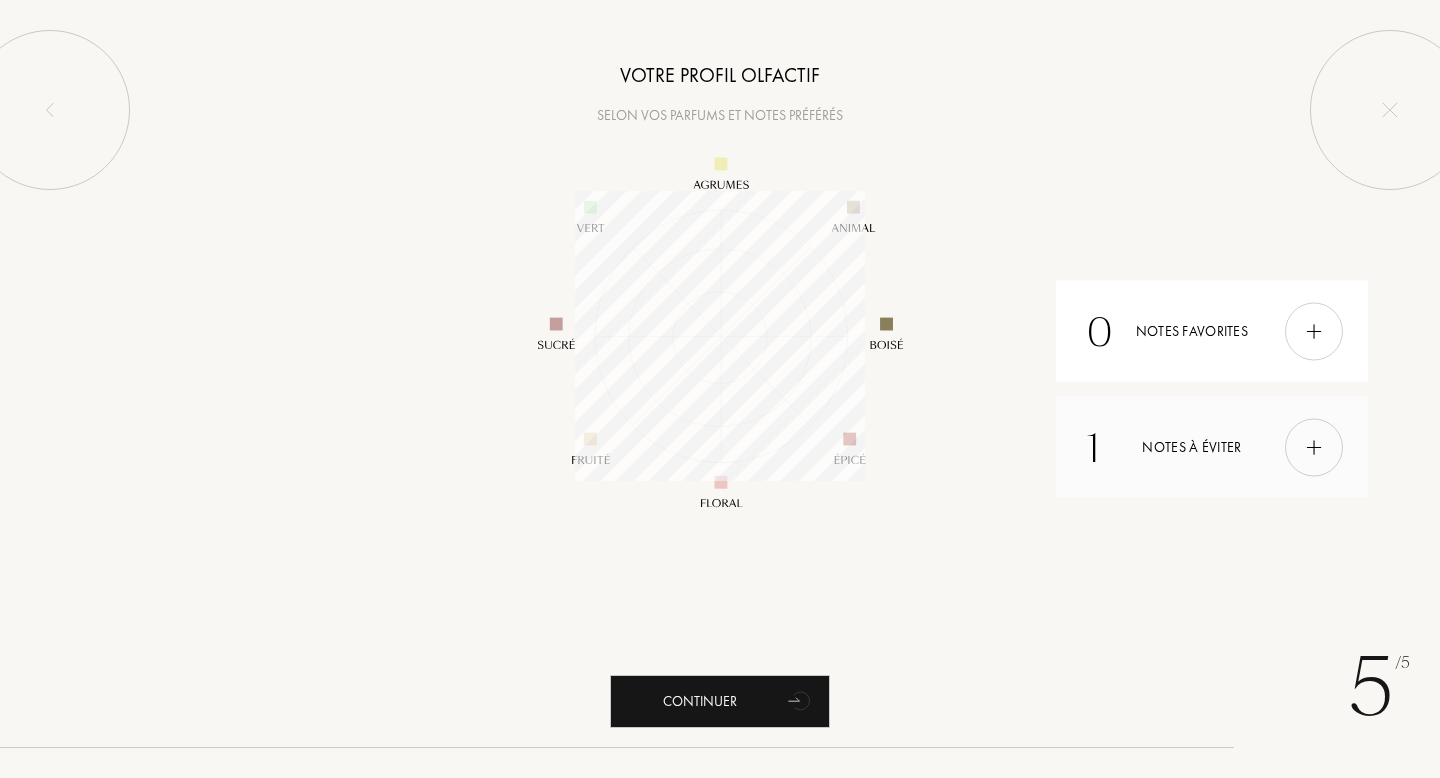click at bounding box center (1314, 447) 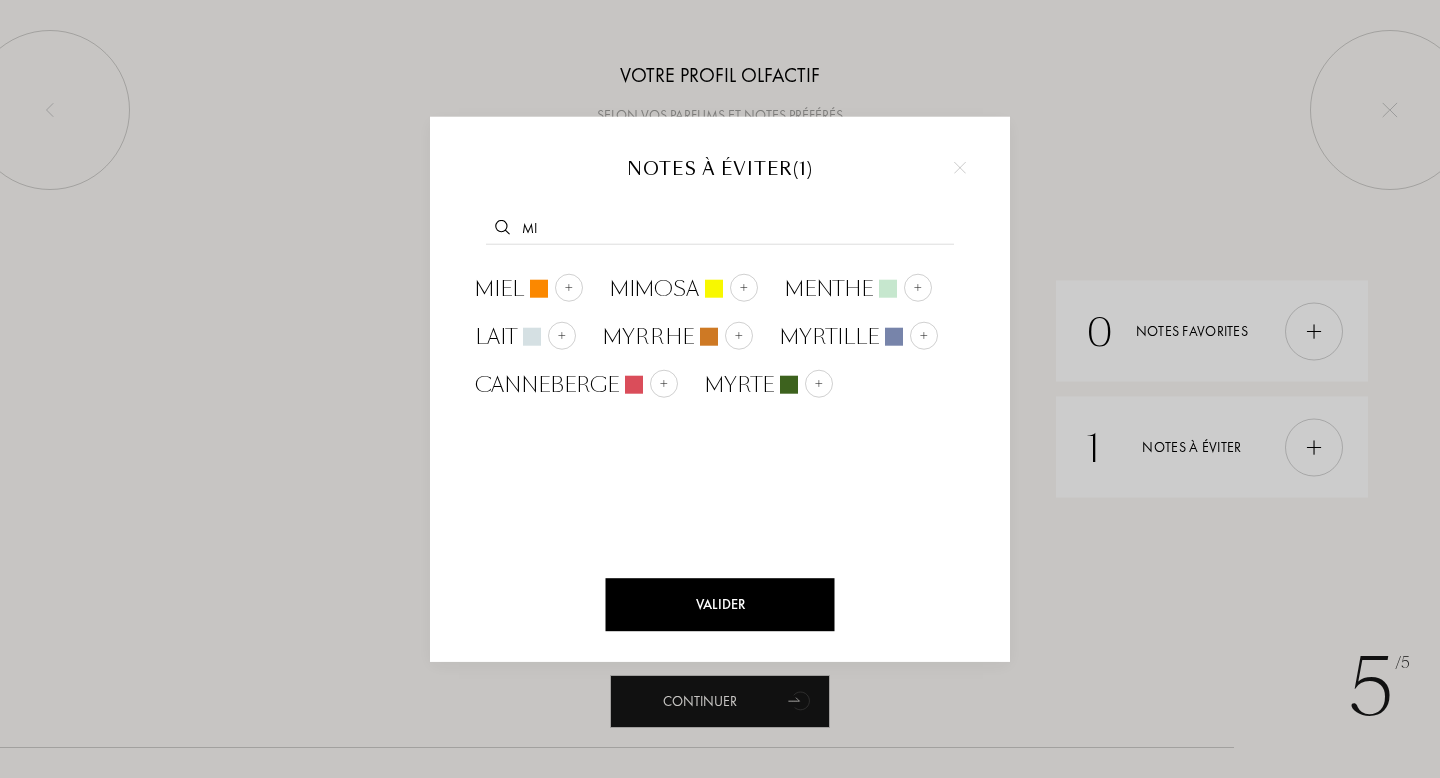 type on "m" 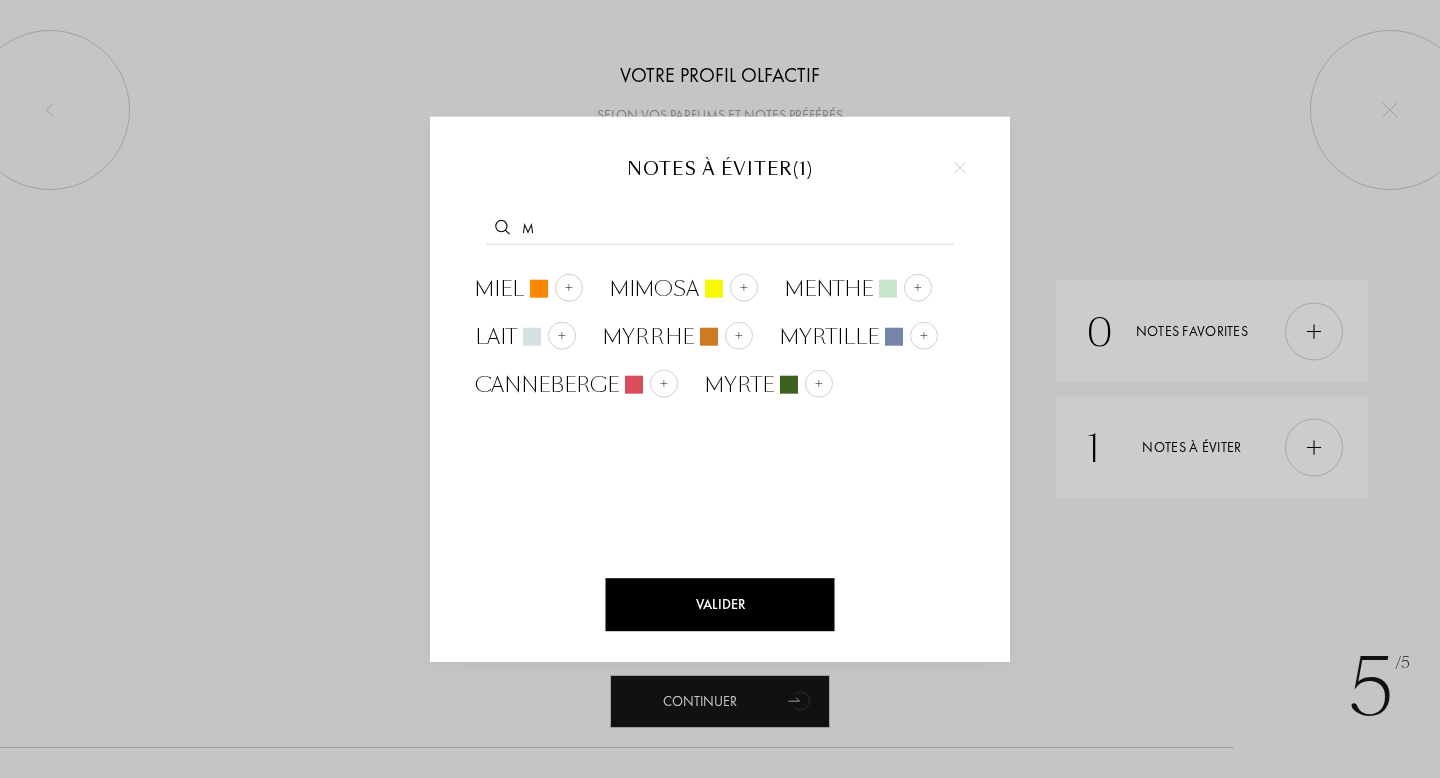 type 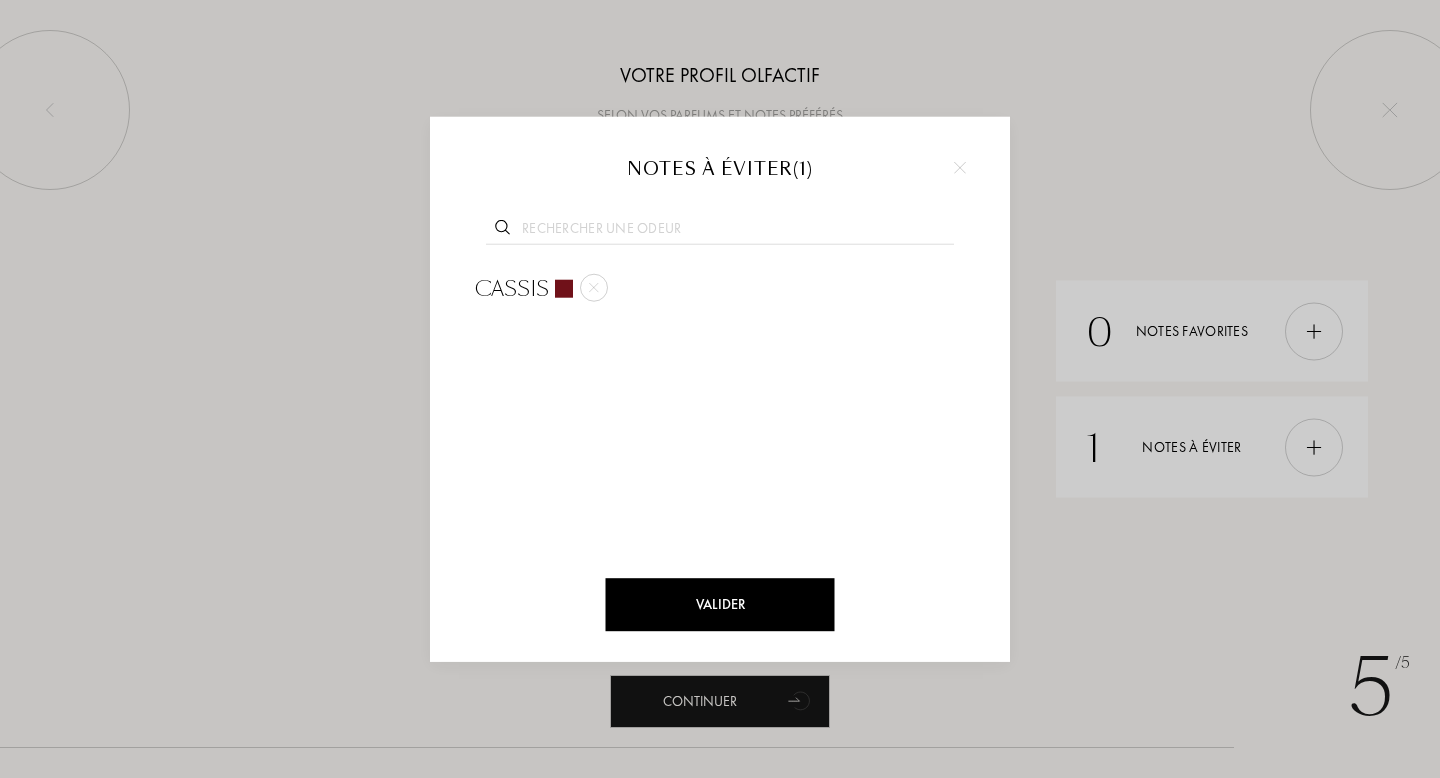 click at bounding box center [720, 389] 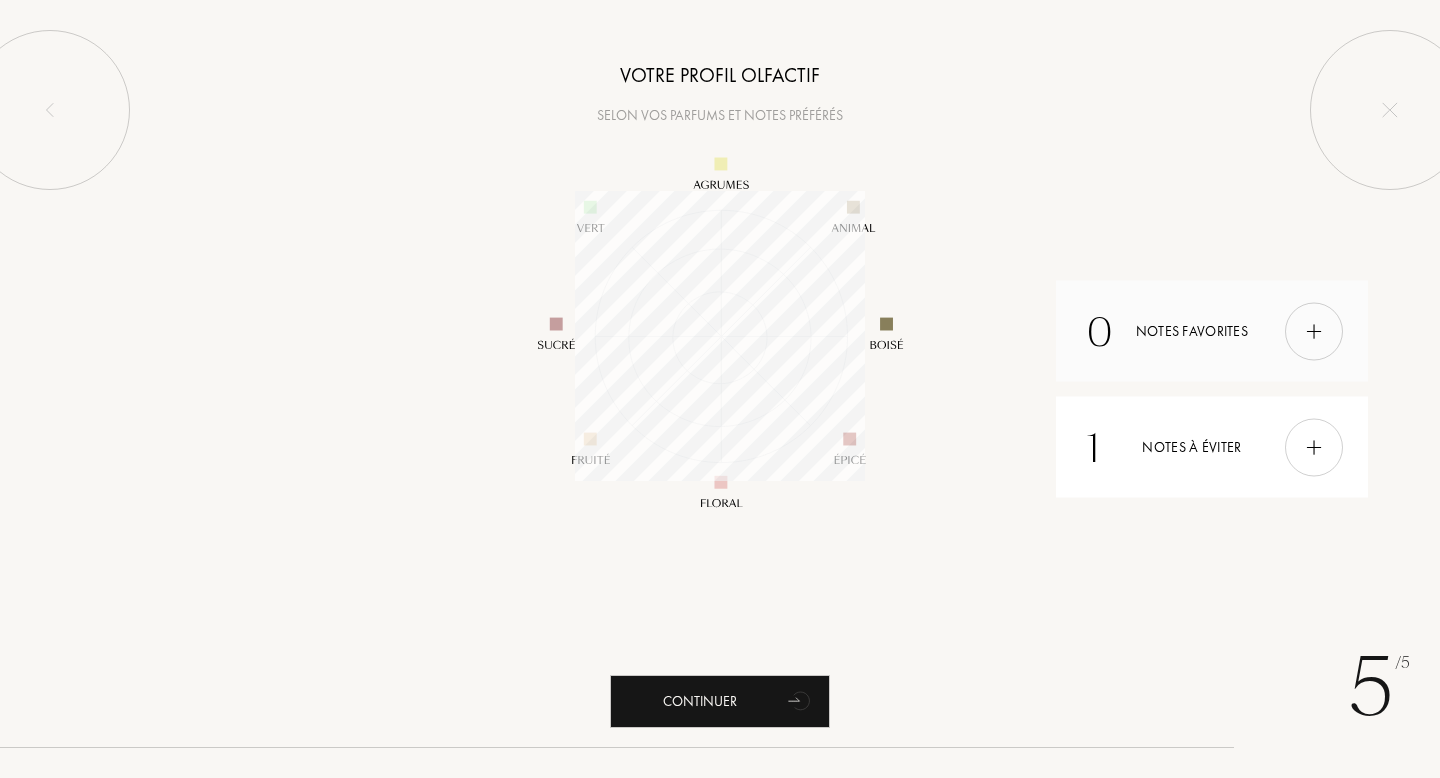 click at bounding box center (1314, 331) 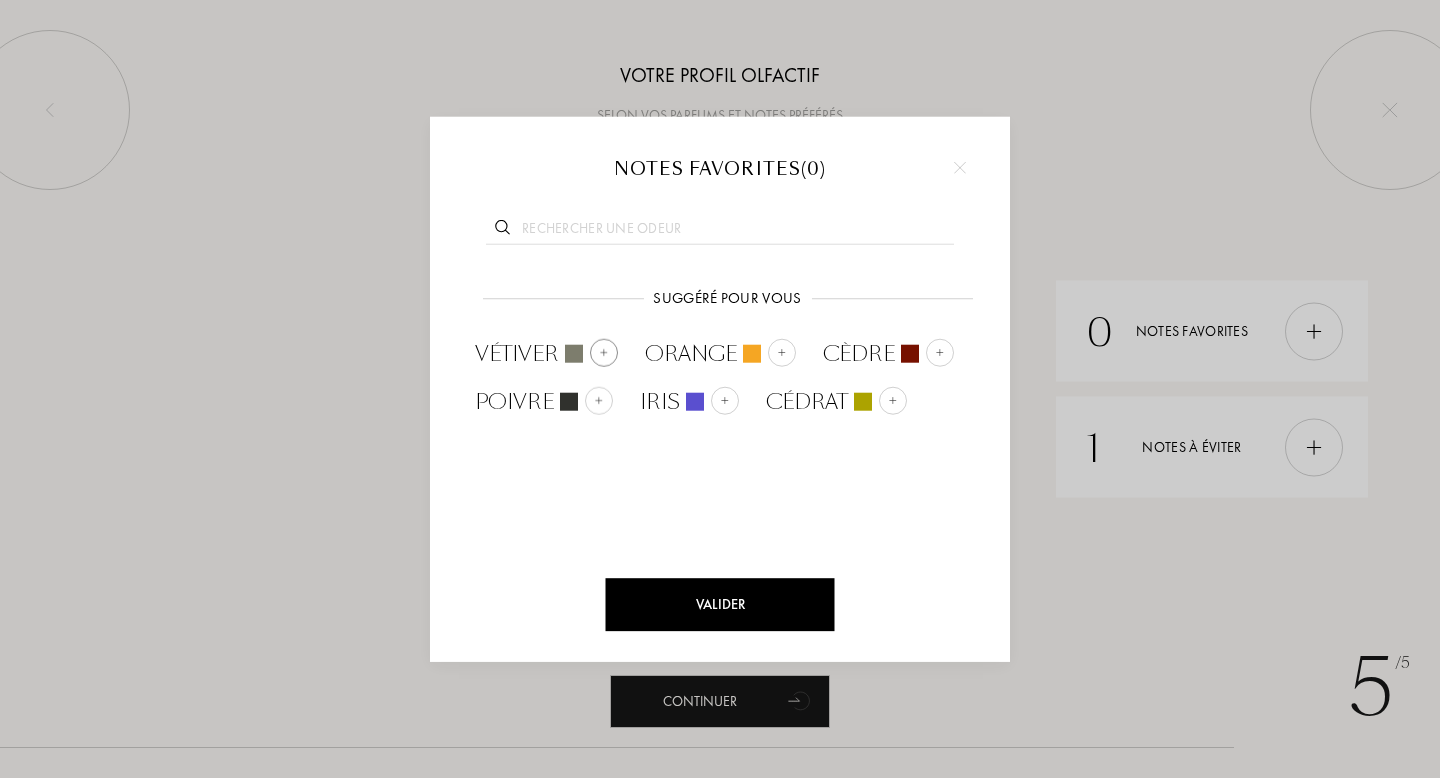 click at bounding box center (604, 353) 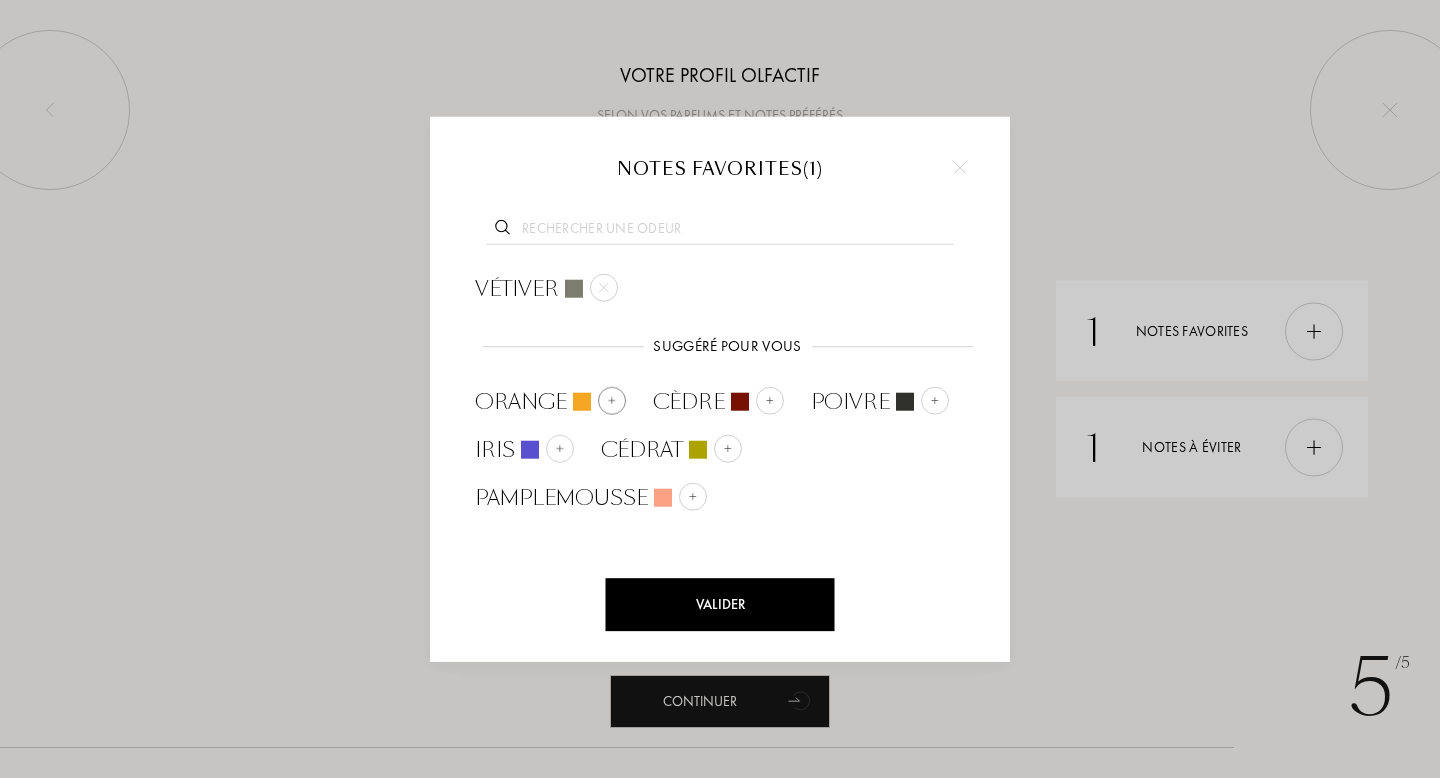 click at bounding box center [612, 401] 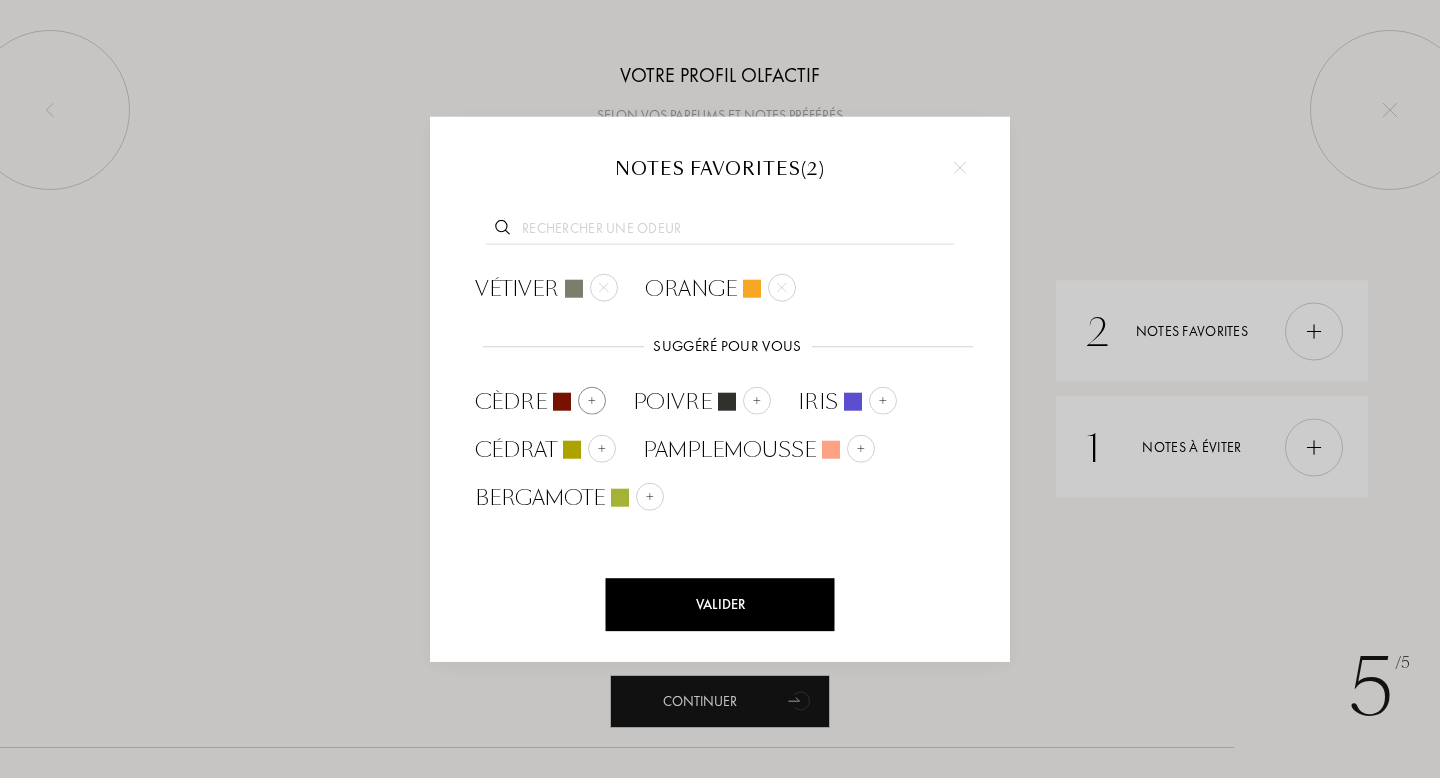click at bounding box center [592, 401] 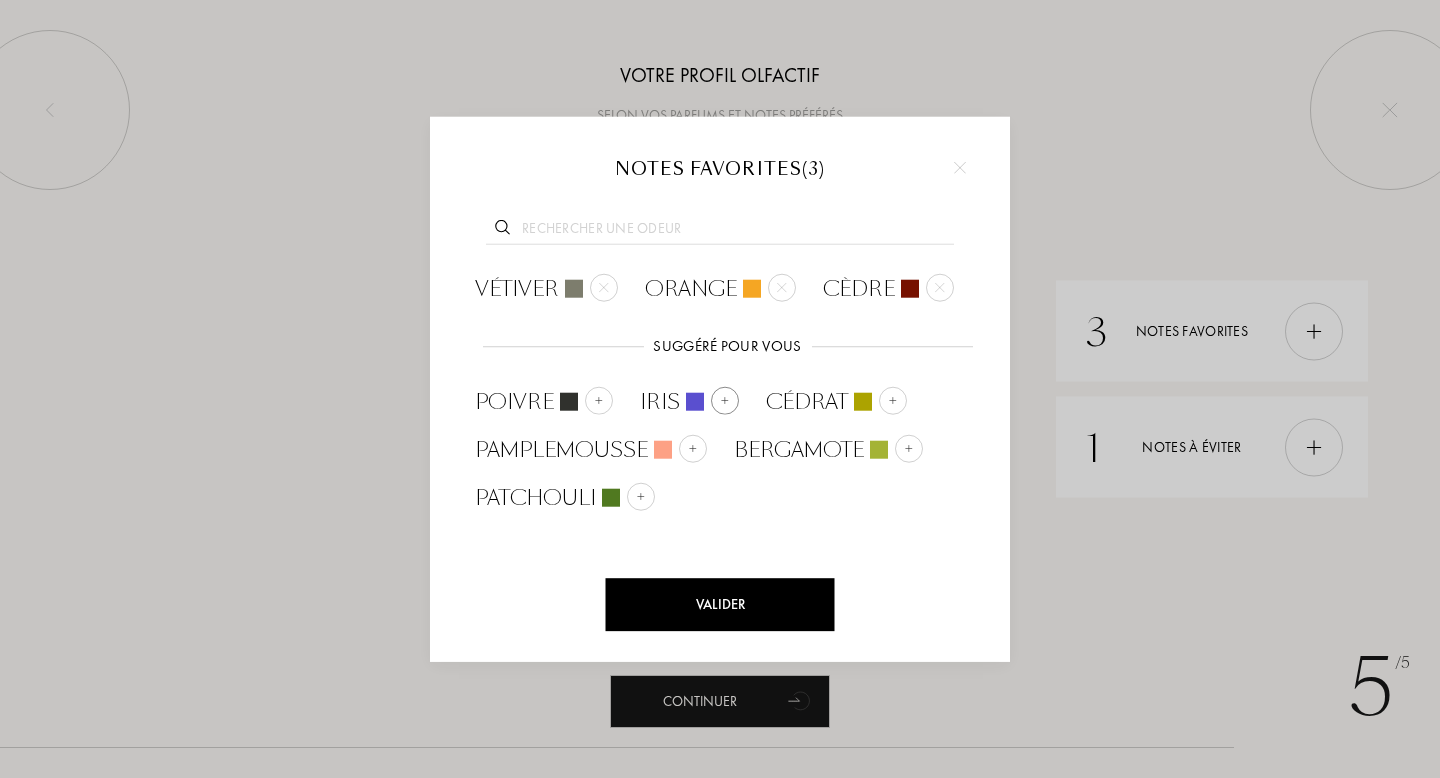 click at bounding box center (695, 402) 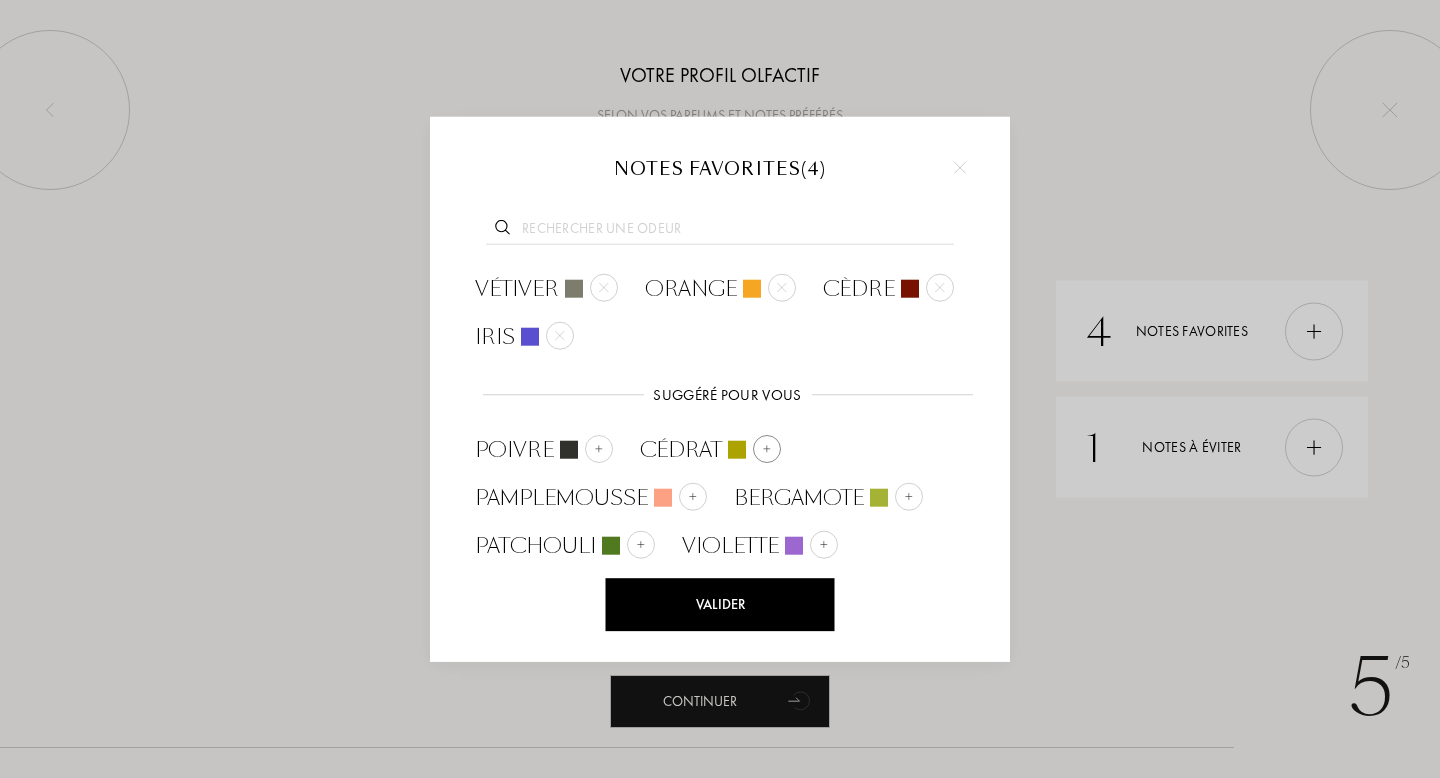 scroll, scrollTop: 1, scrollLeft: 0, axis: vertical 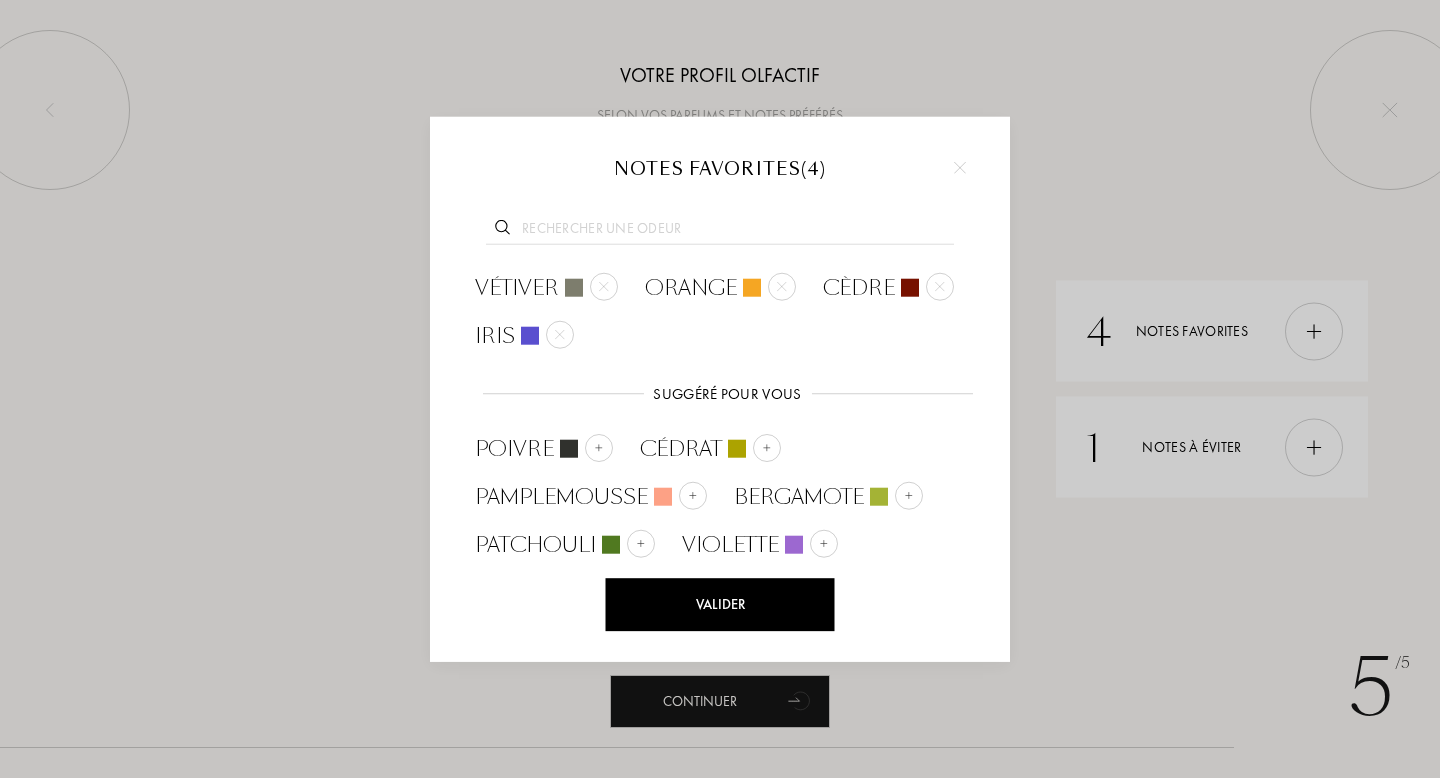 click at bounding box center (720, 230) 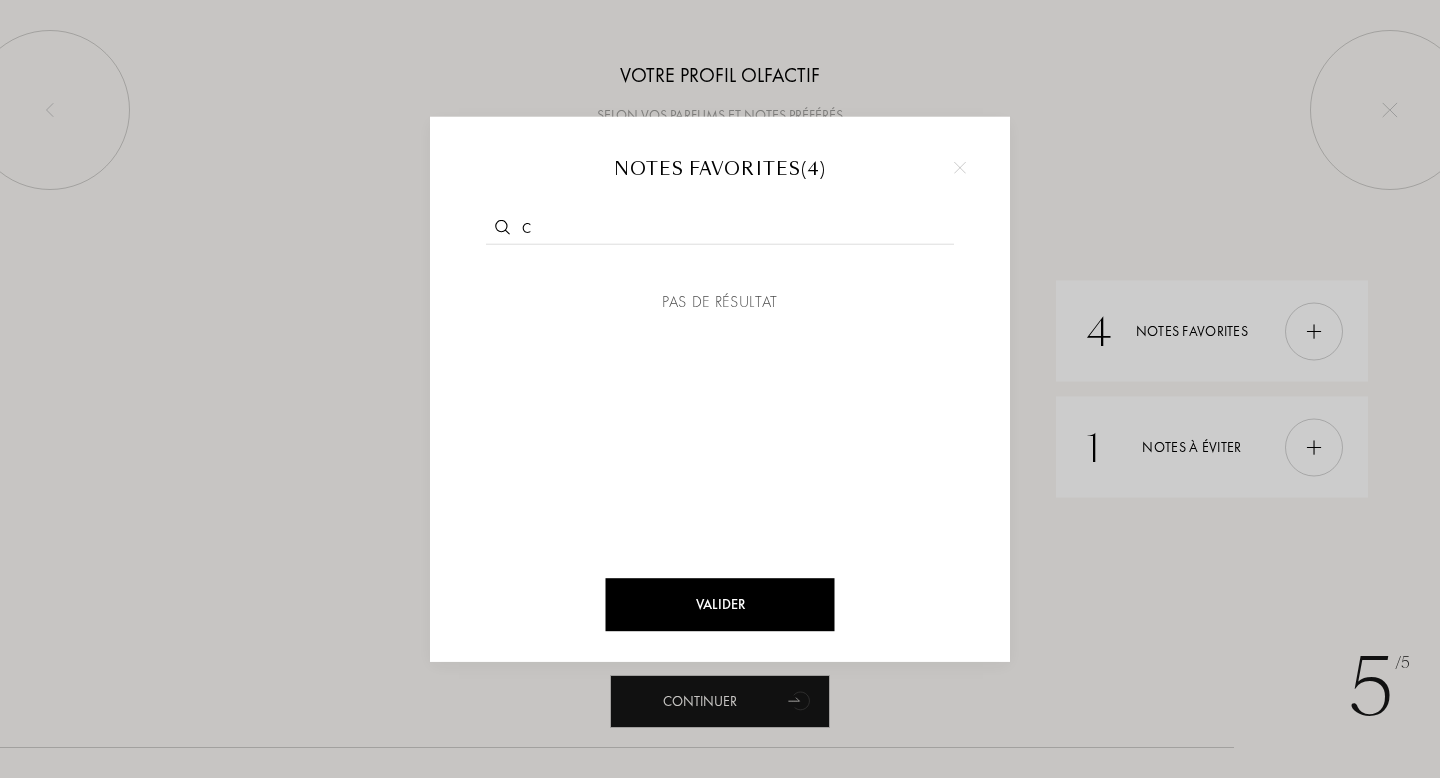 scroll, scrollTop: 0, scrollLeft: 0, axis: both 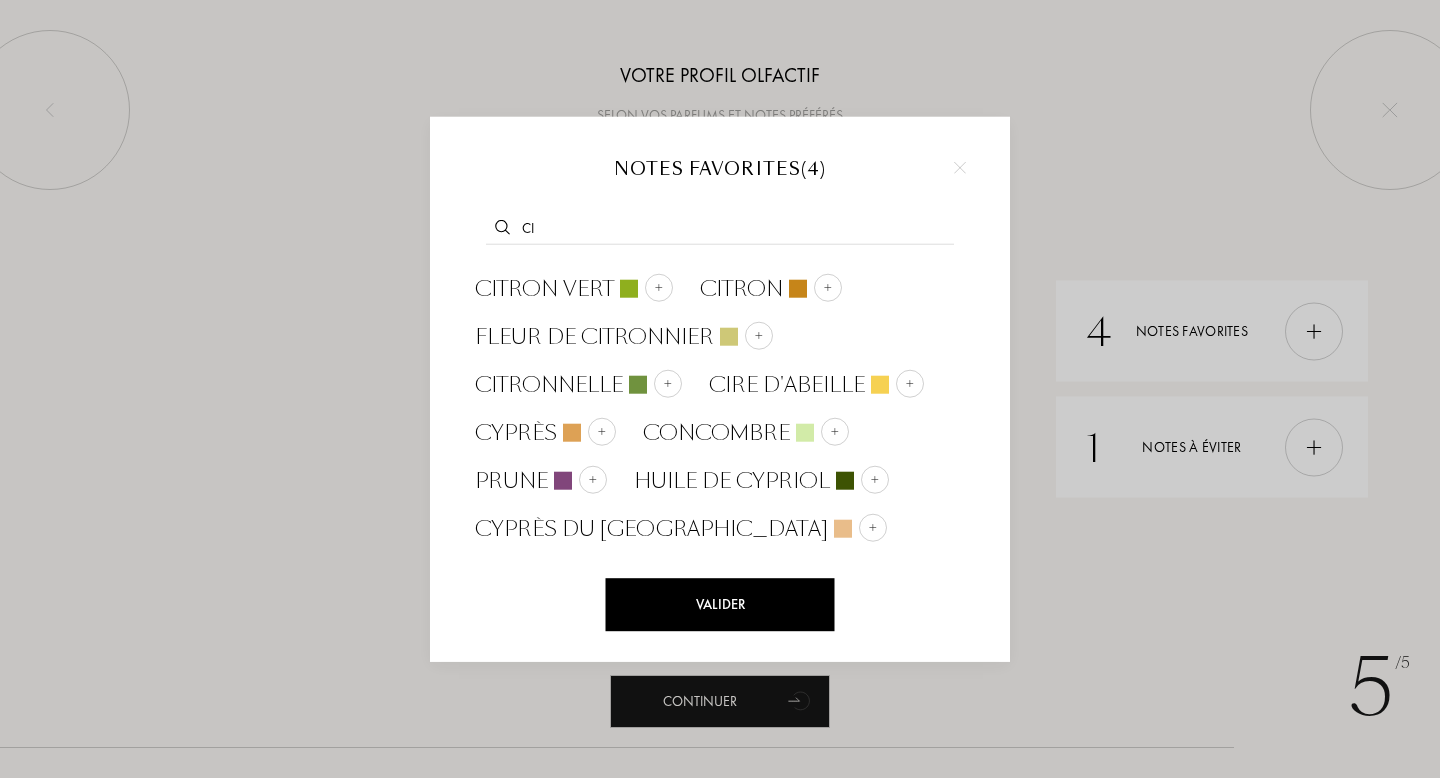 type on "c" 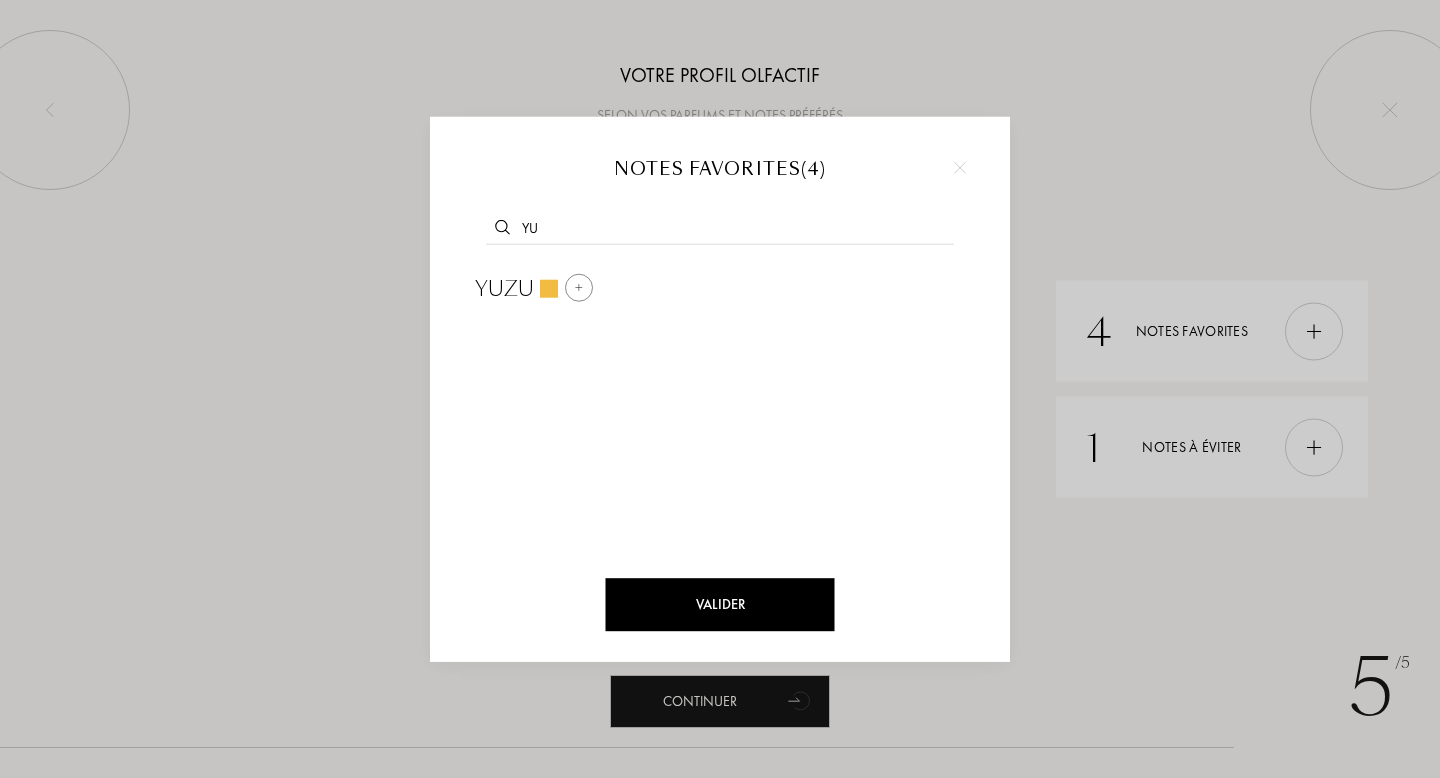 type on "yu" 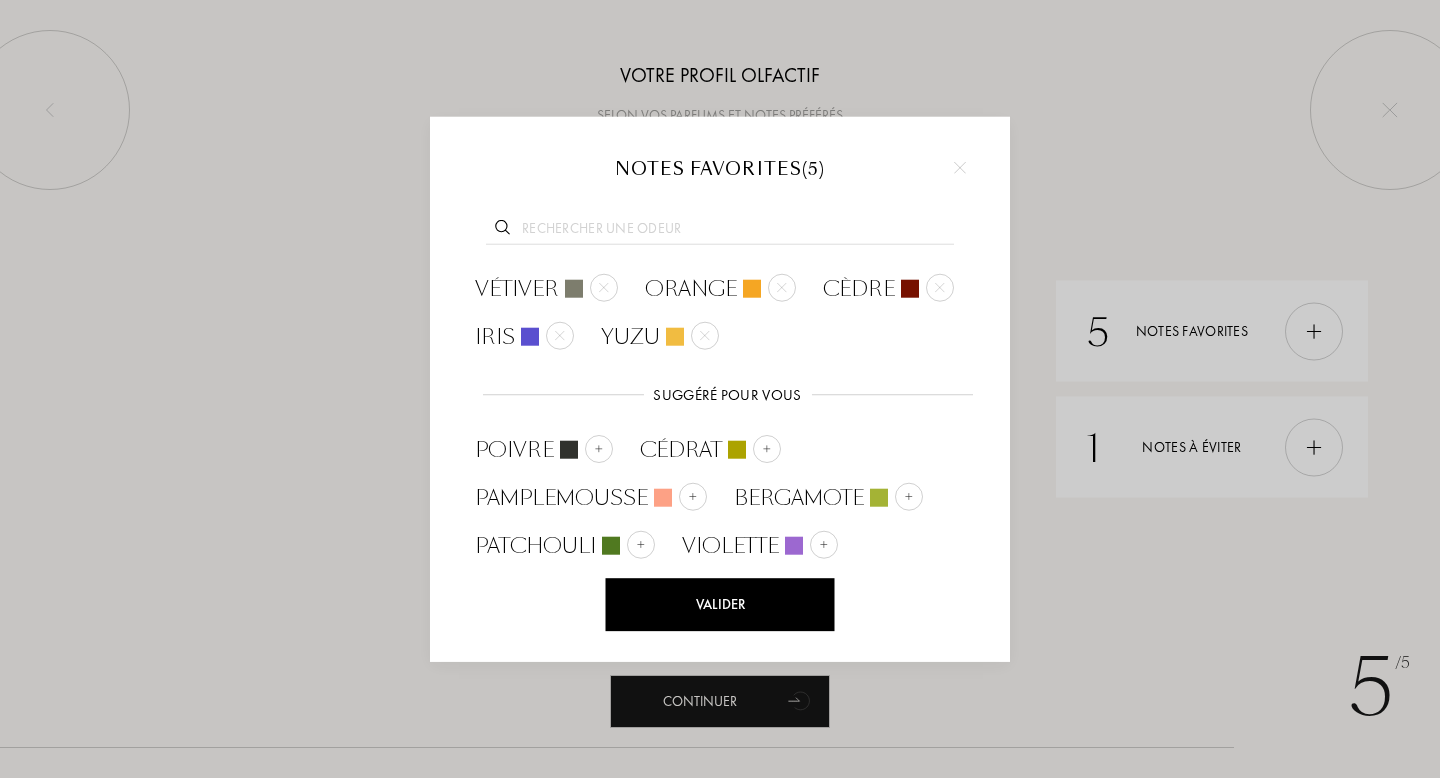 click at bounding box center (720, 230) 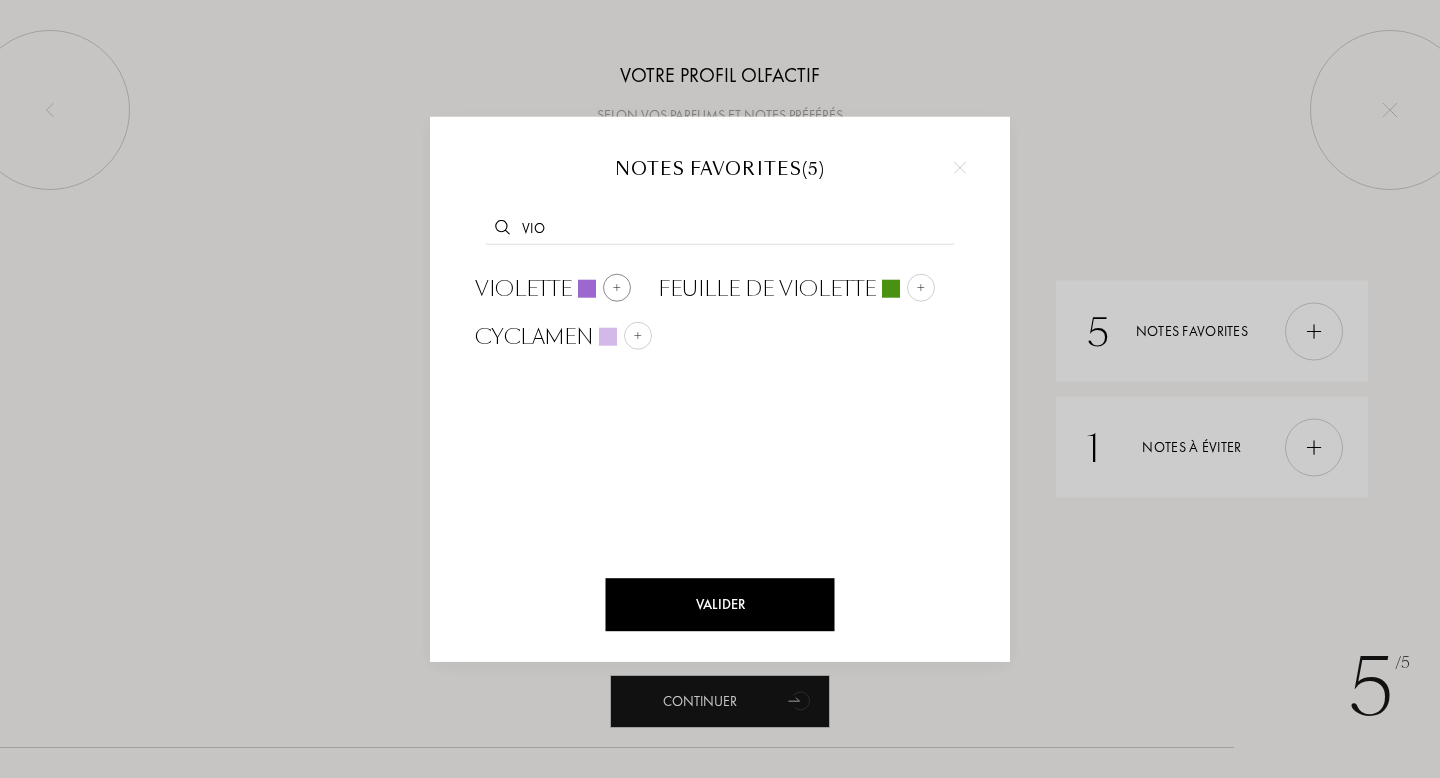 type on "vio" 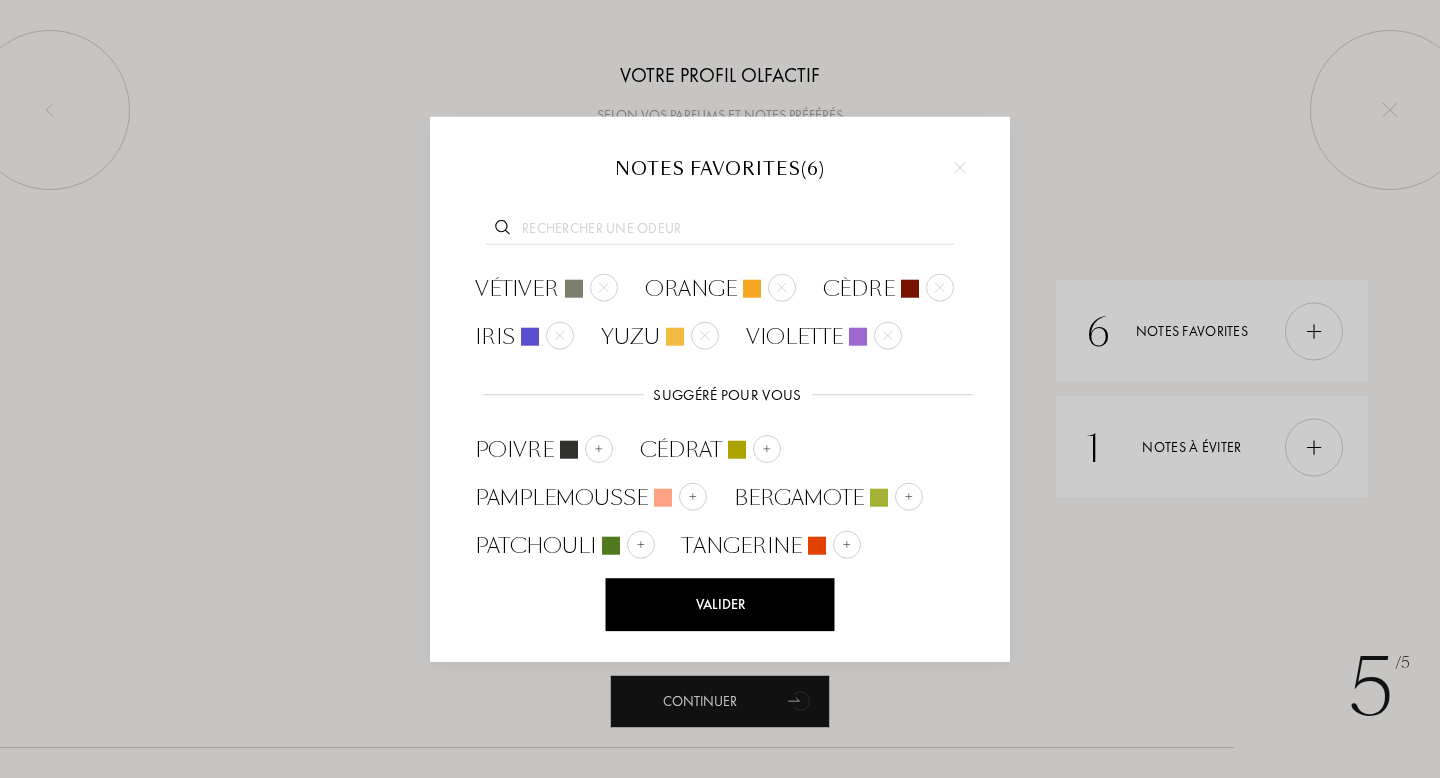 click at bounding box center [720, 230] 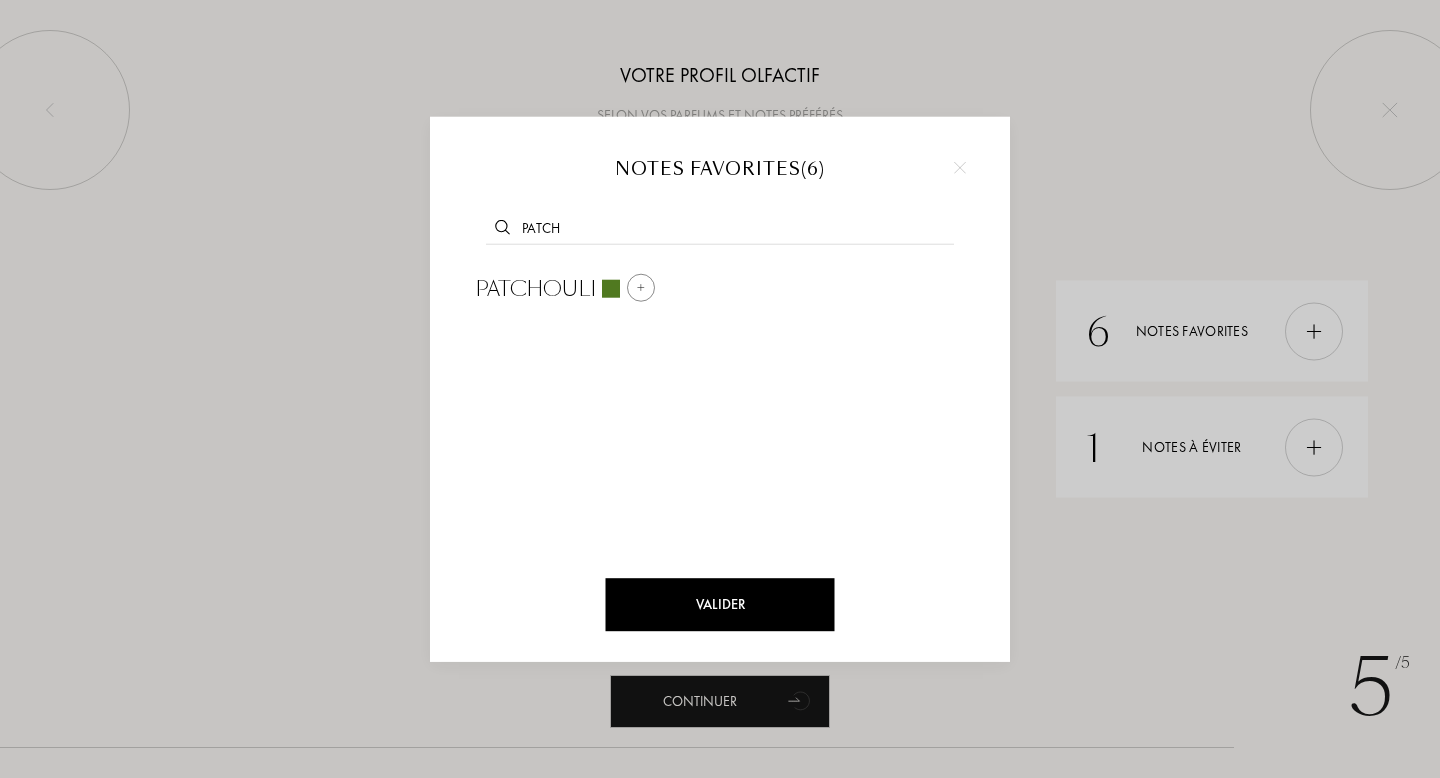 type on "patch" 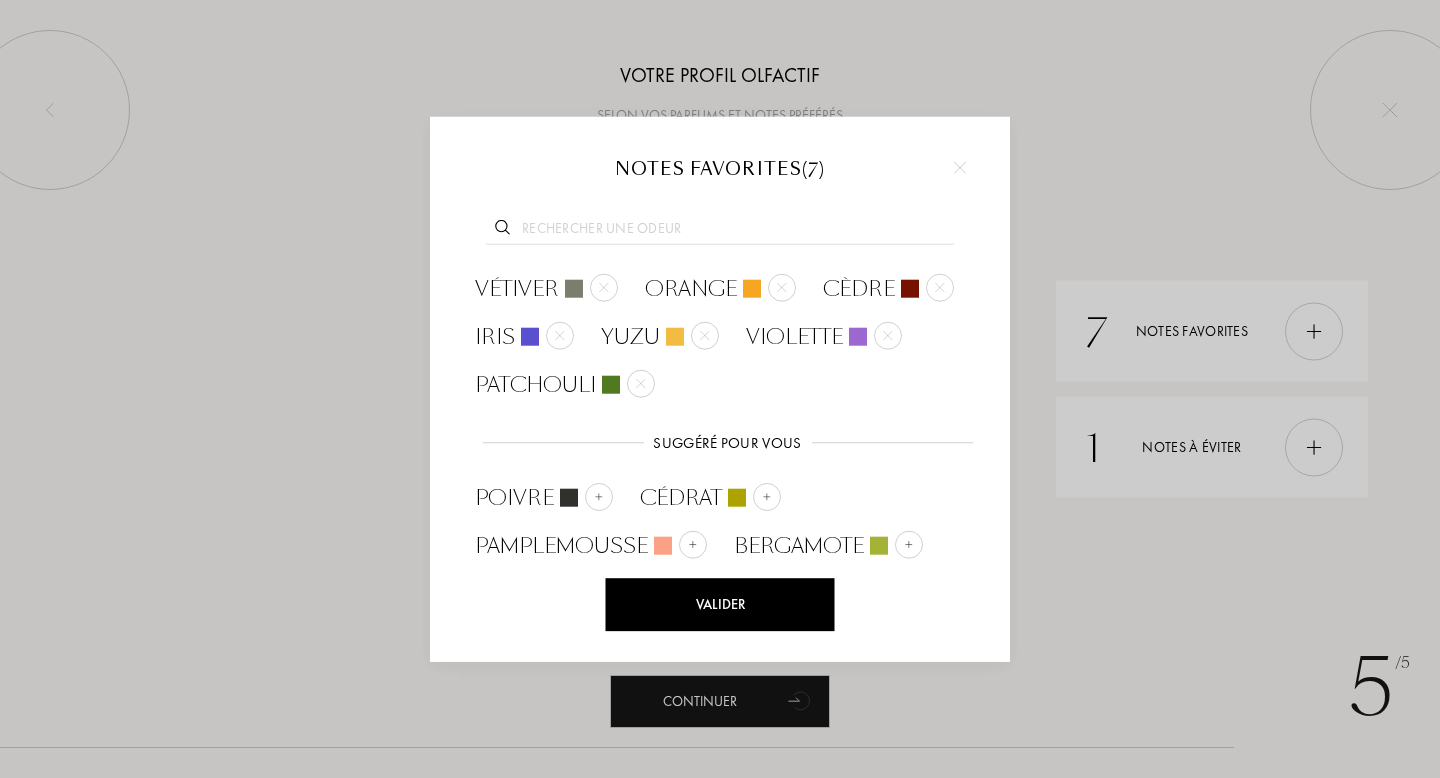 click on "Valider" at bounding box center (720, 604) 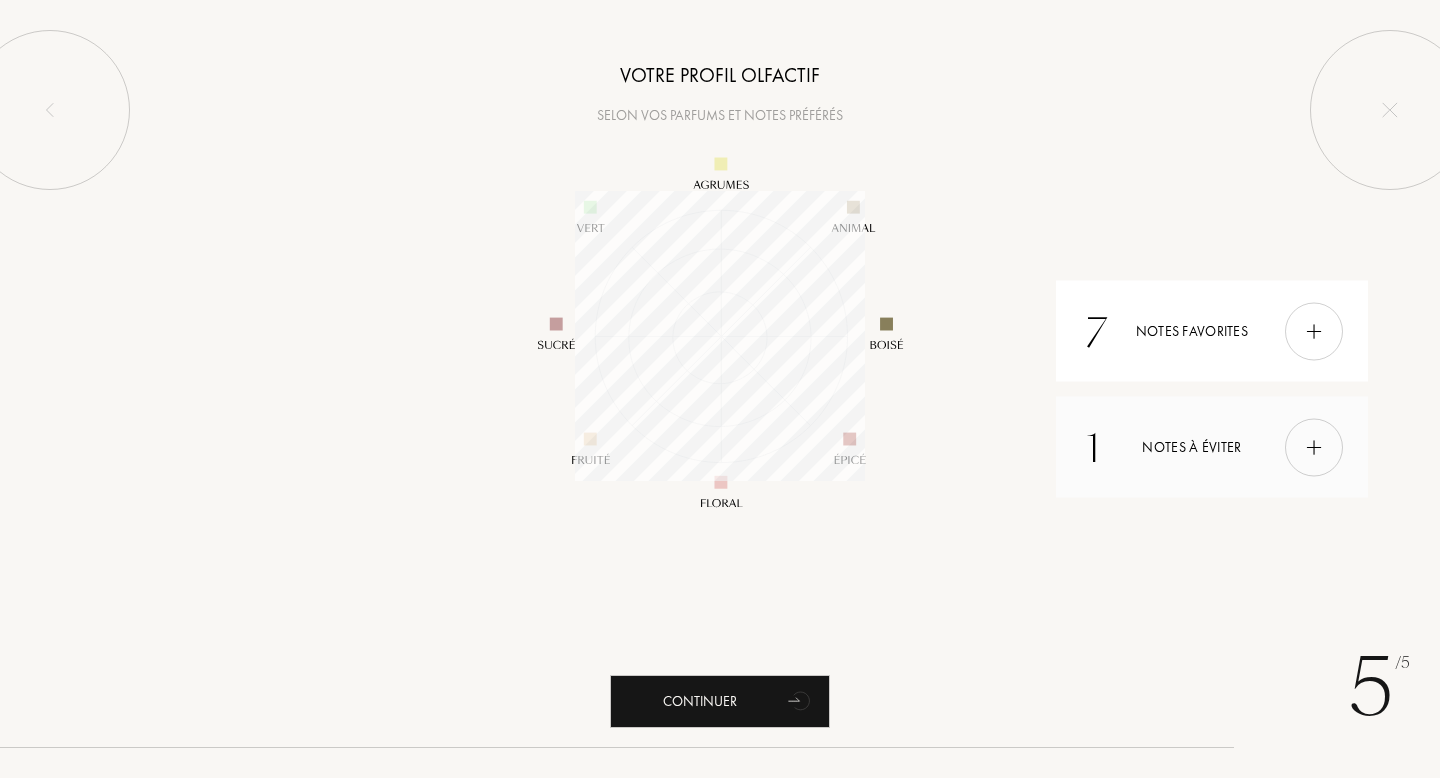 click at bounding box center [1314, 447] 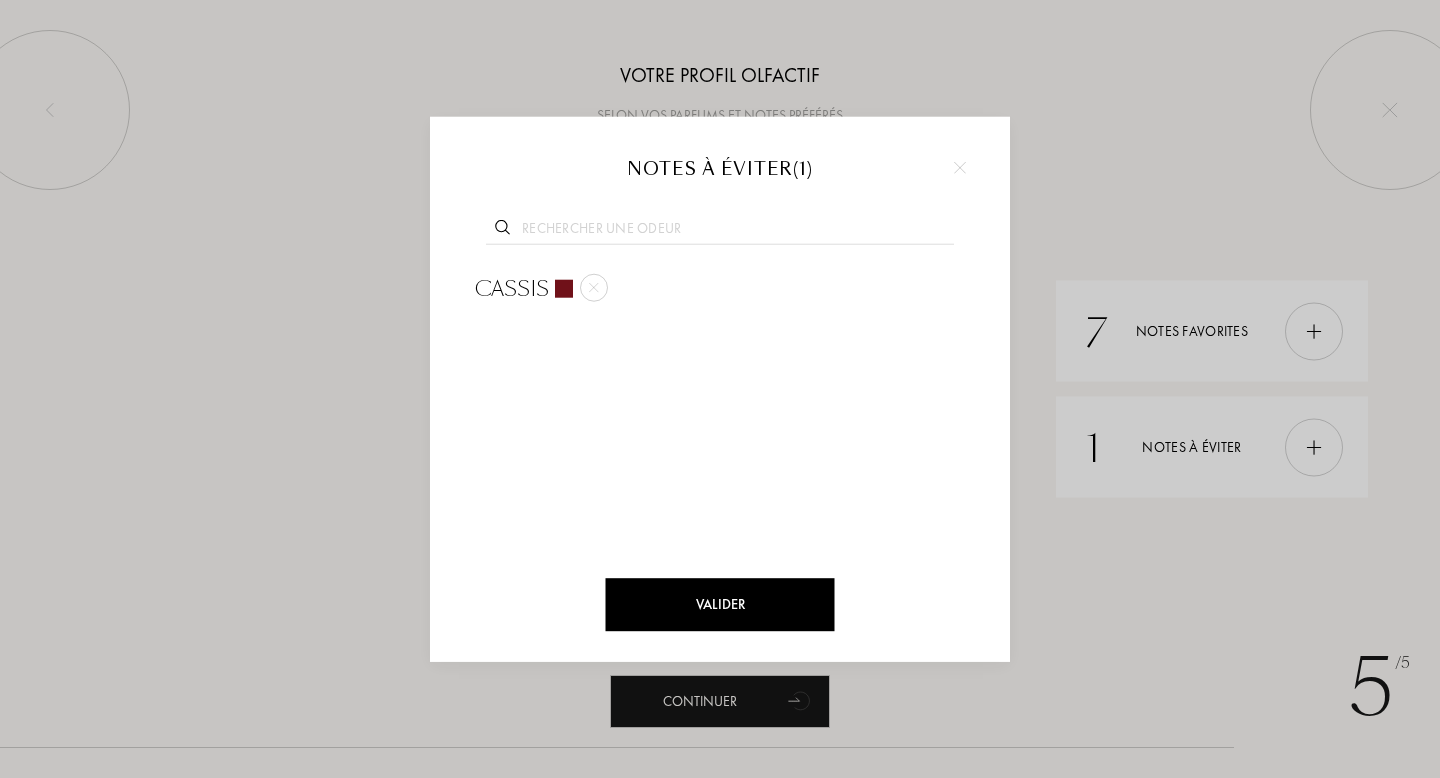 click at bounding box center [720, 389] 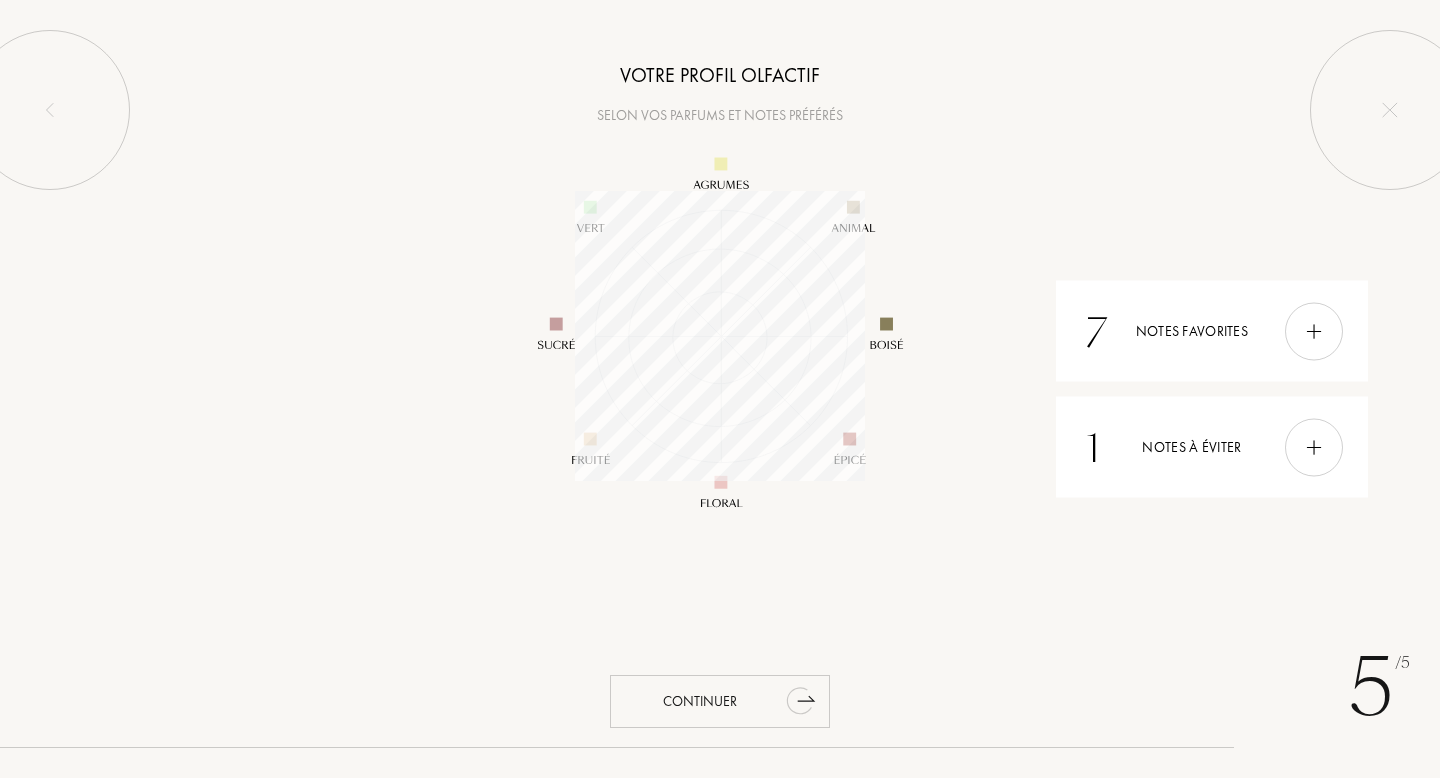 click on "Continuer" at bounding box center (720, 701) 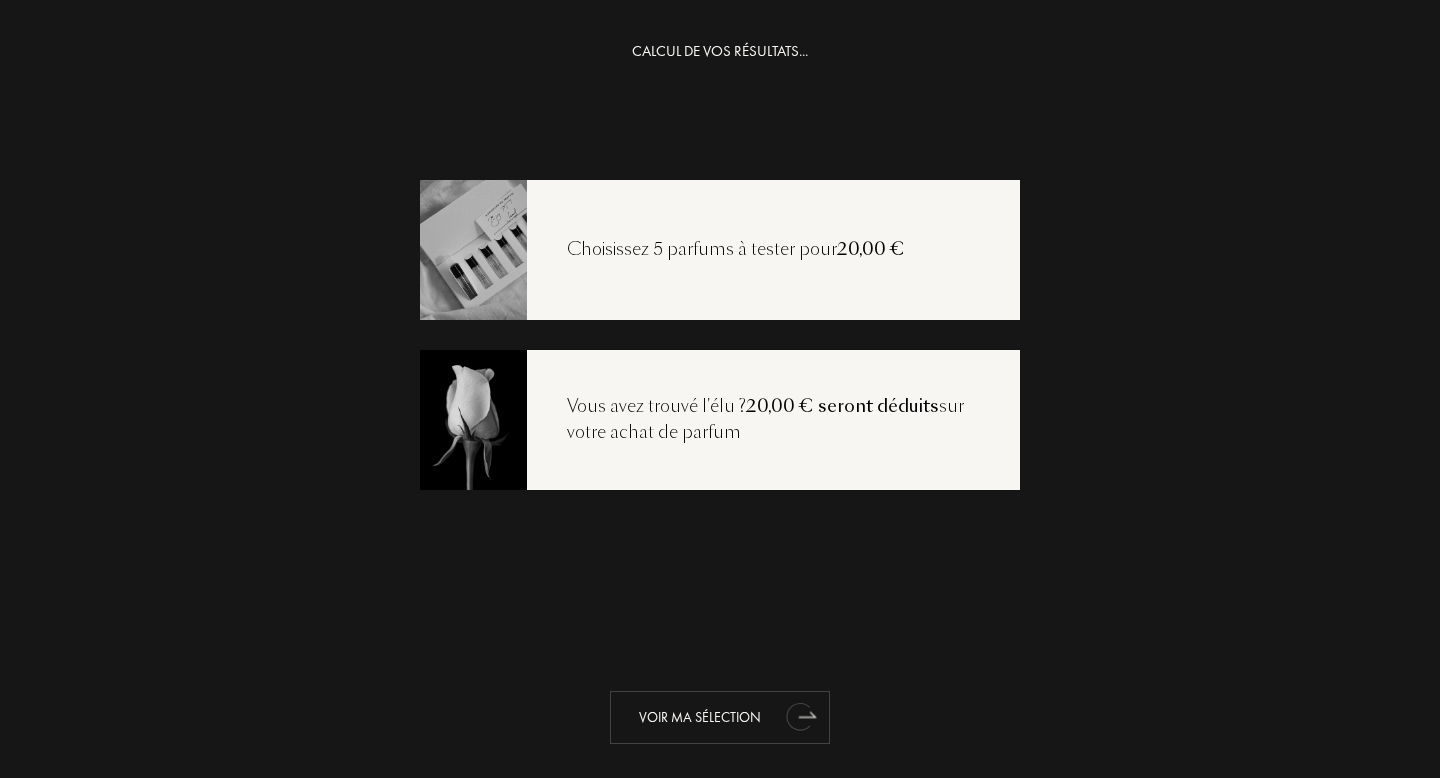 click on "Voir ma sélection" at bounding box center [720, 717] 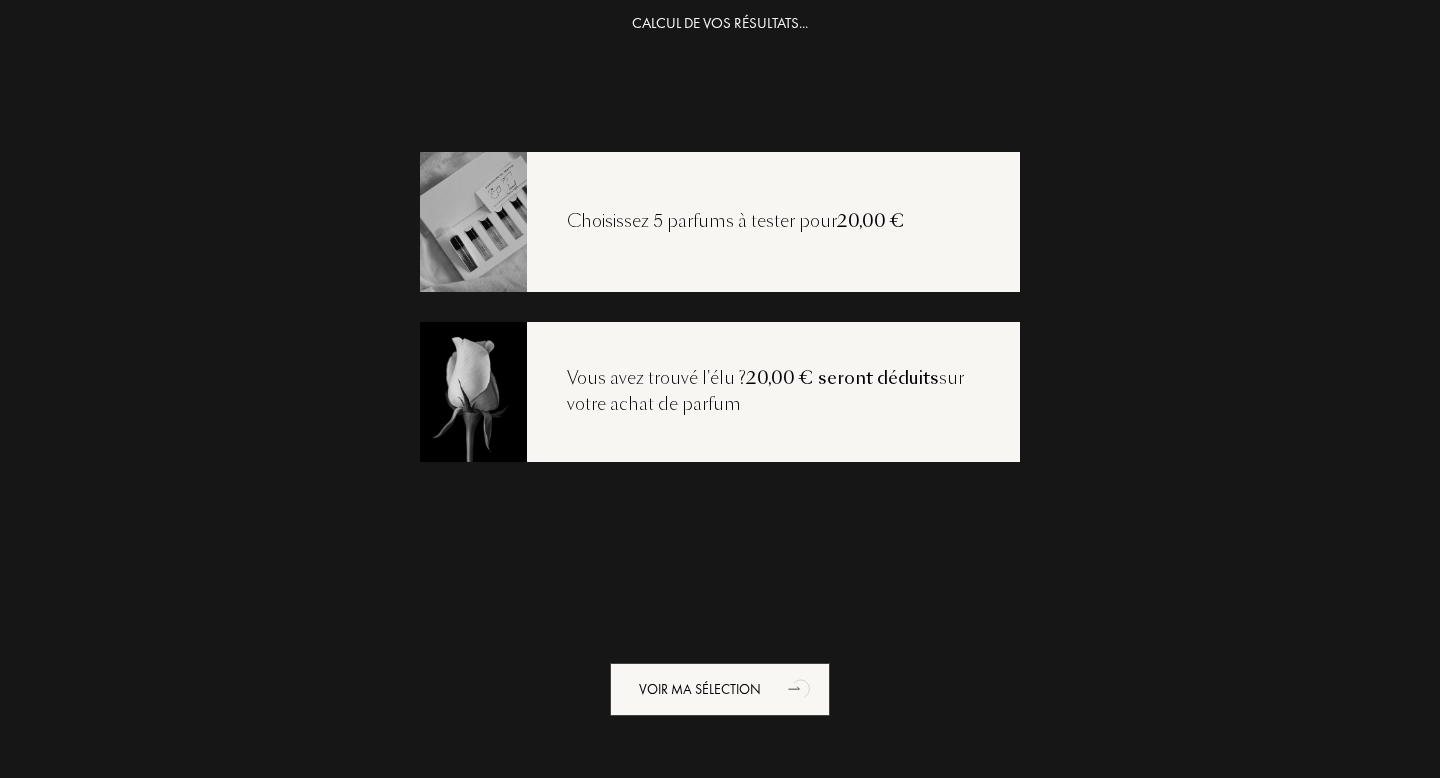 scroll, scrollTop: 40, scrollLeft: 0, axis: vertical 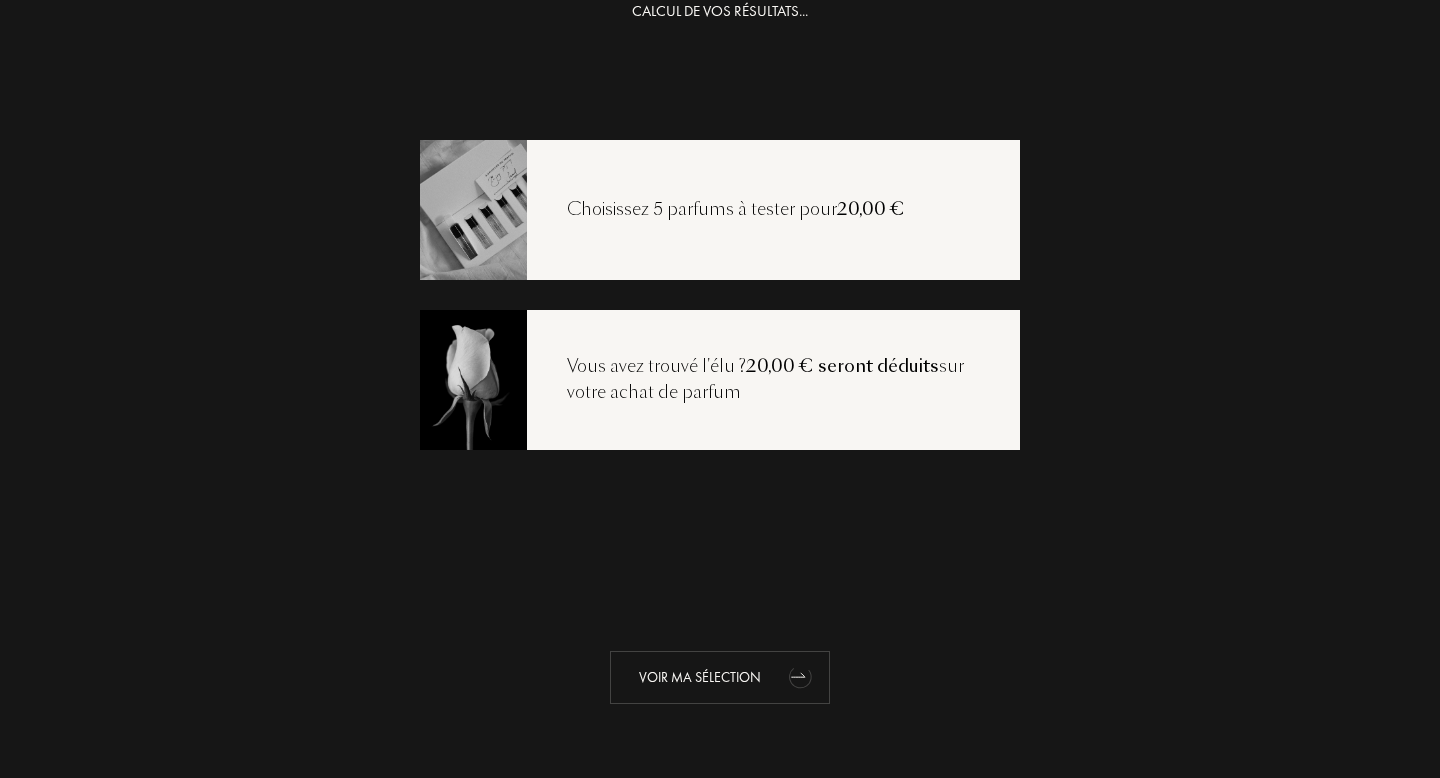 click on "Voir ma sélection" at bounding box center (720, 677) 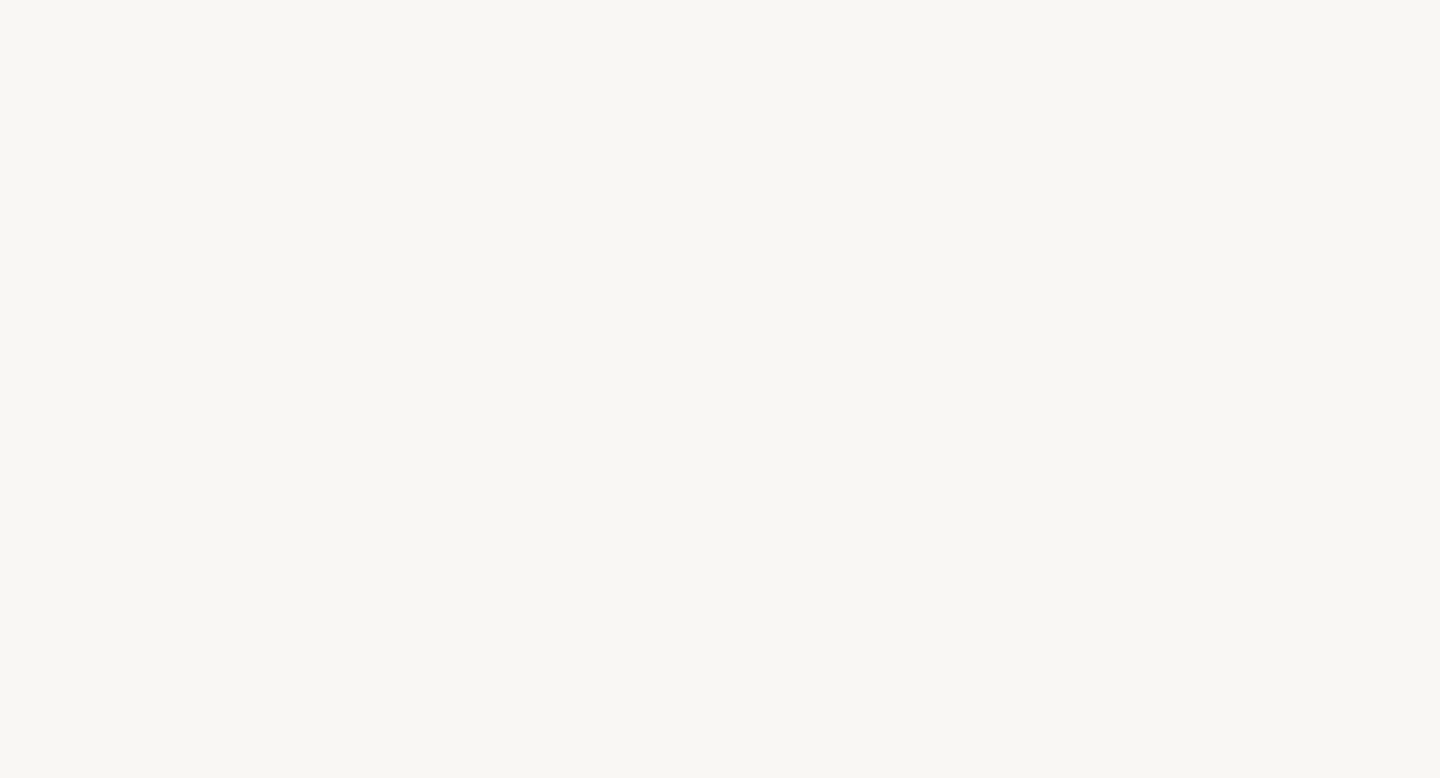 select on "FR" 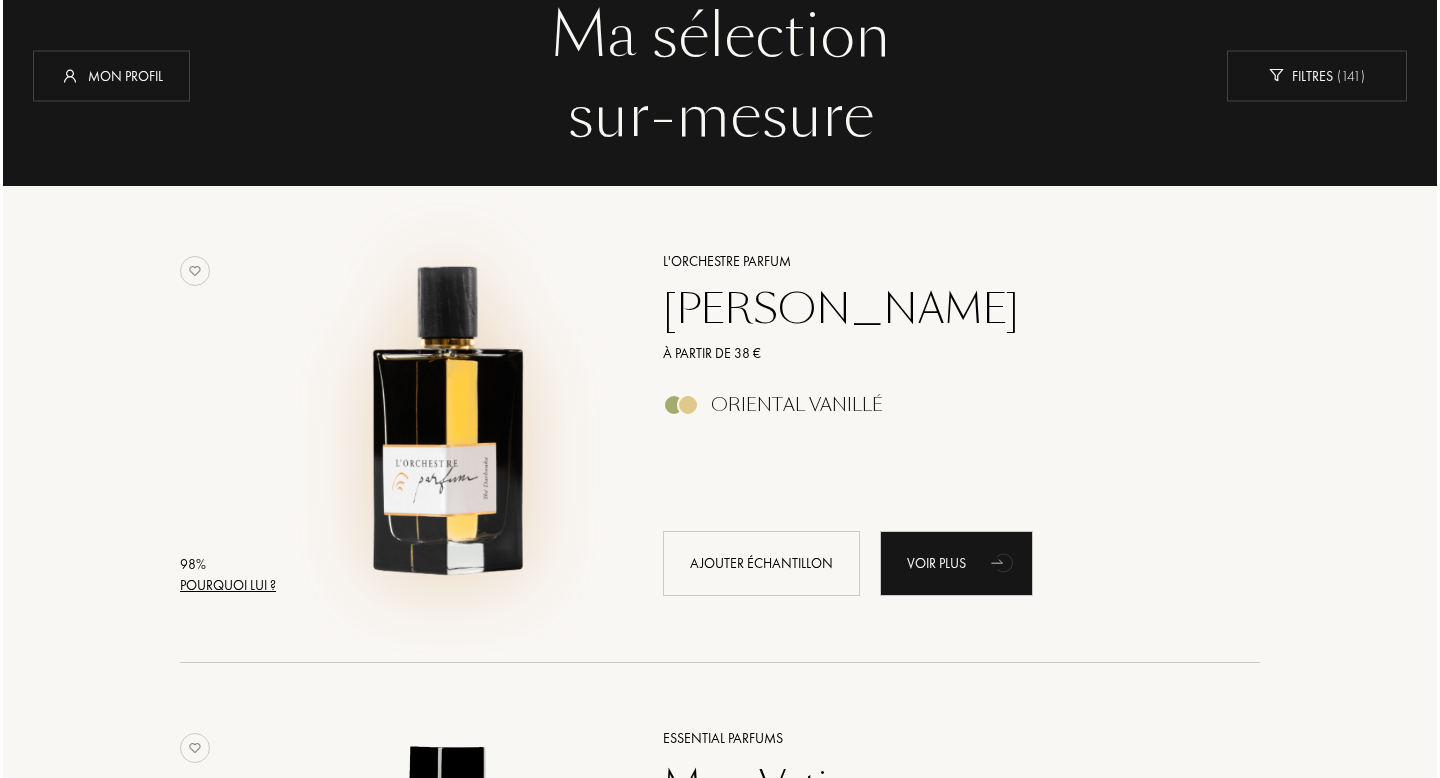 scroll, scrollTop: 144, scrollLeft: 0, axis: vertical 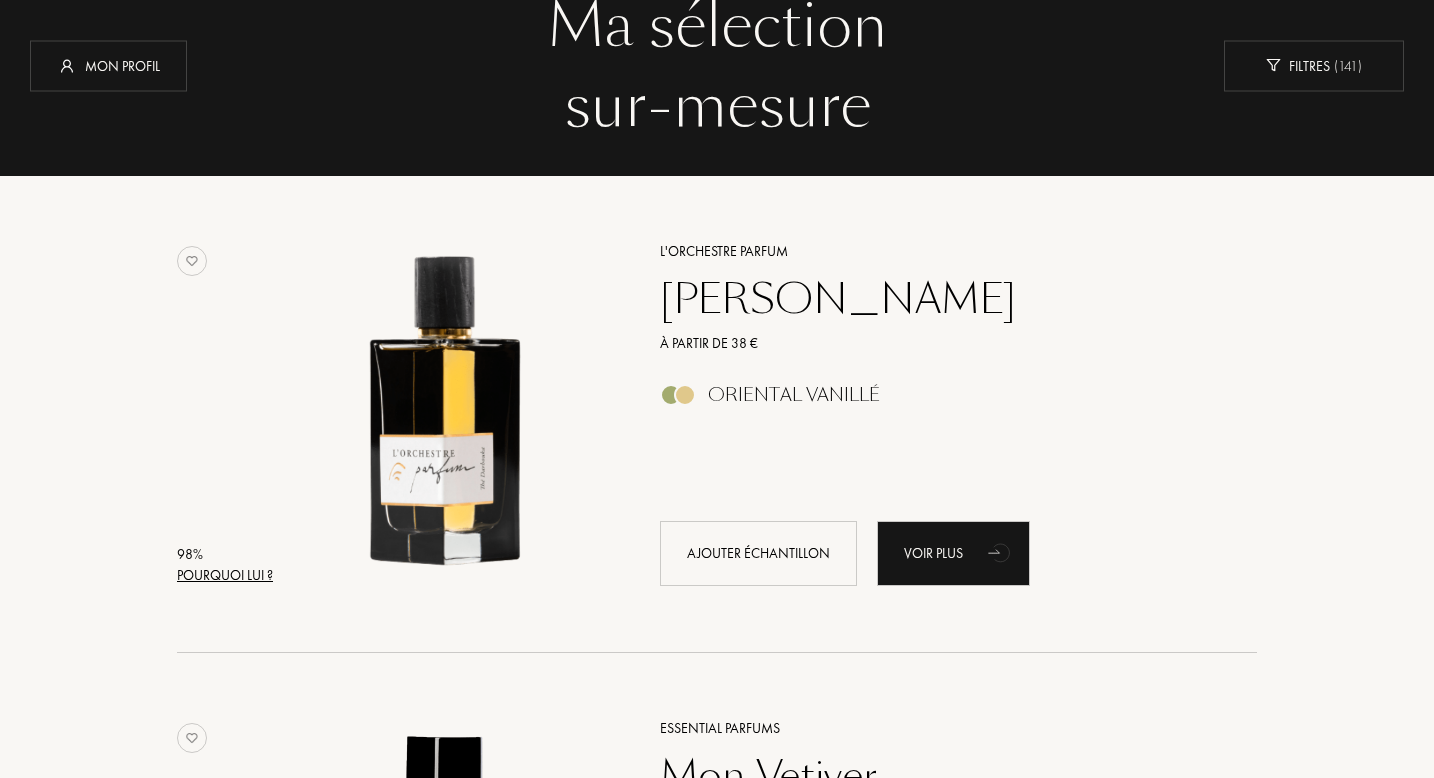 click on "Pourquoi lui ?" at bounding box center [225, 575] 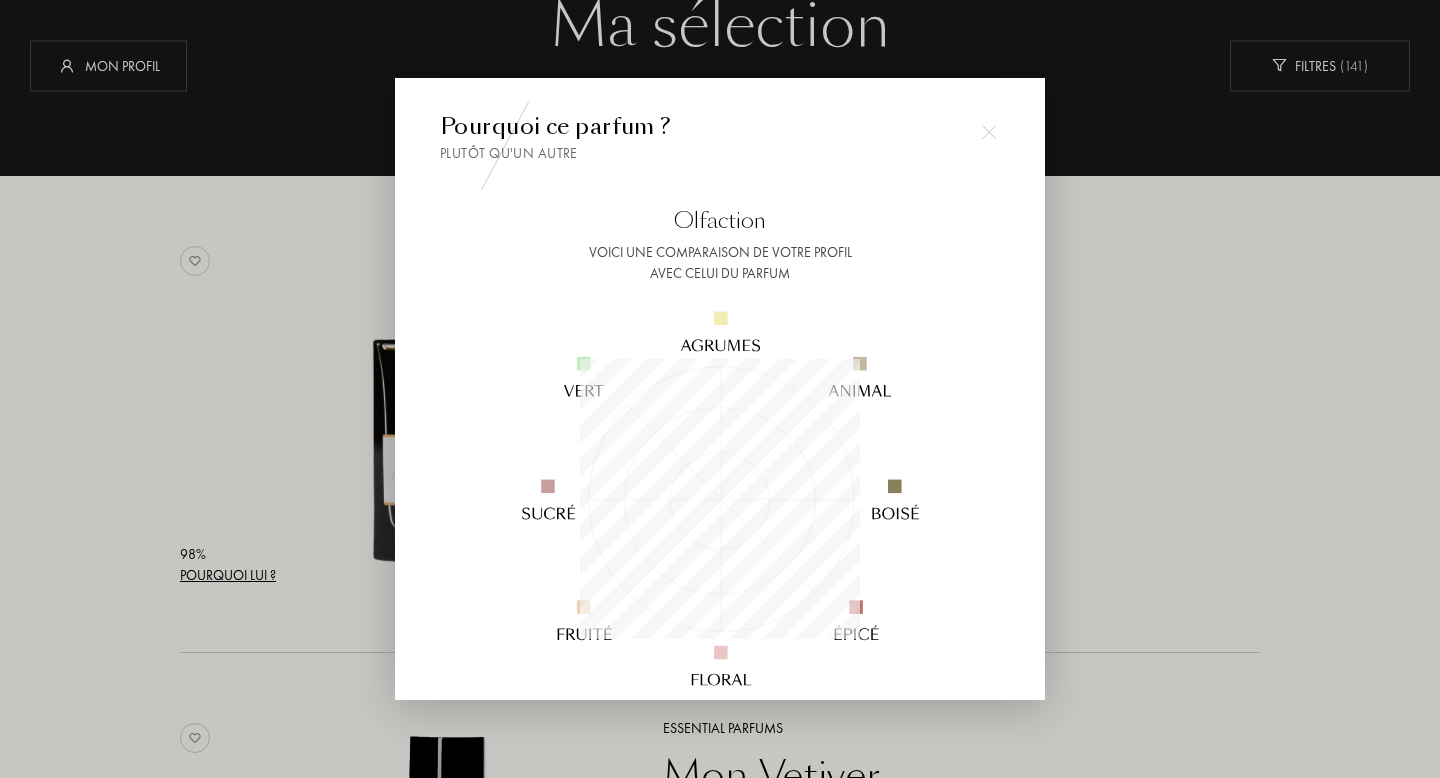 scroll, scrollTop: 999720, scrollLeft: 999720, axis: both 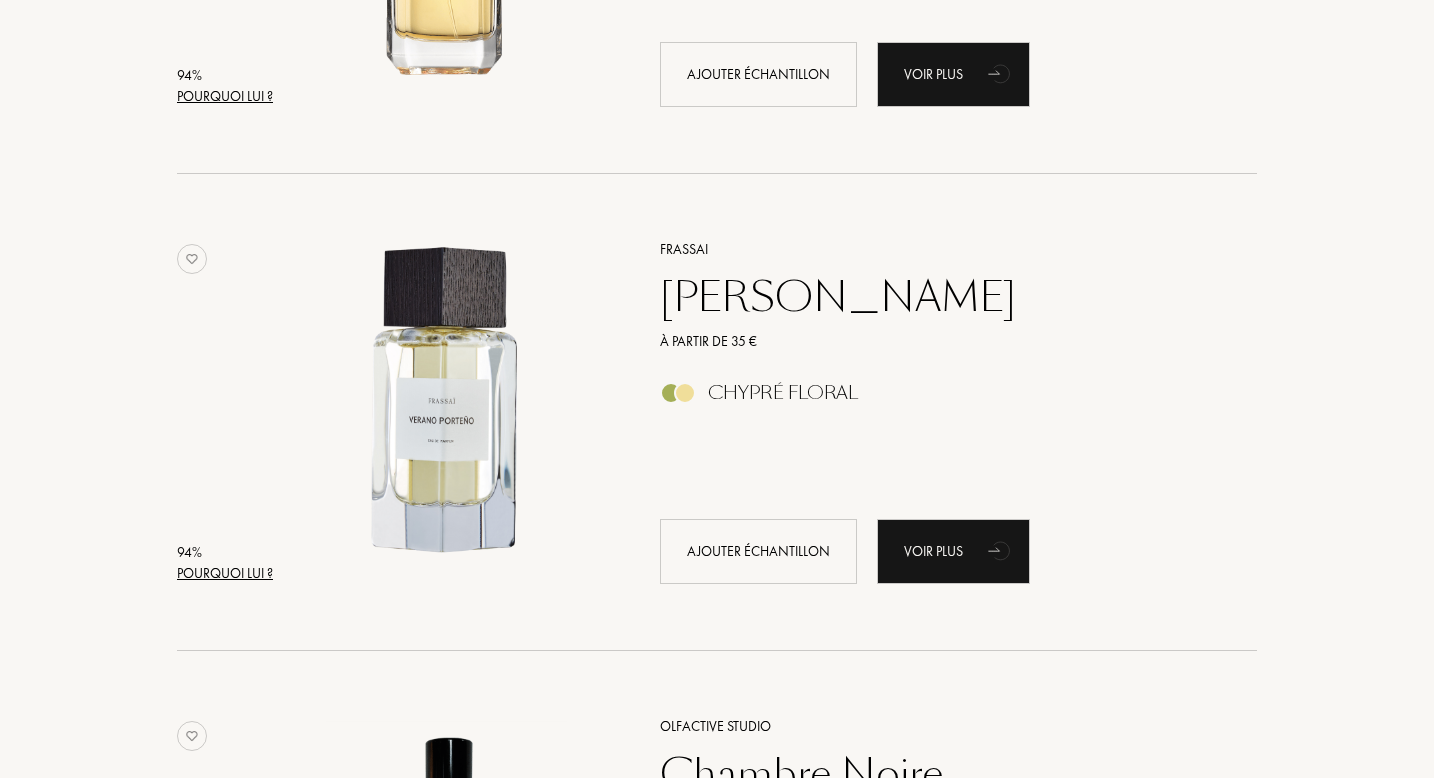 click on "Pourquoi lui ?" at bounding box center [225, 573] 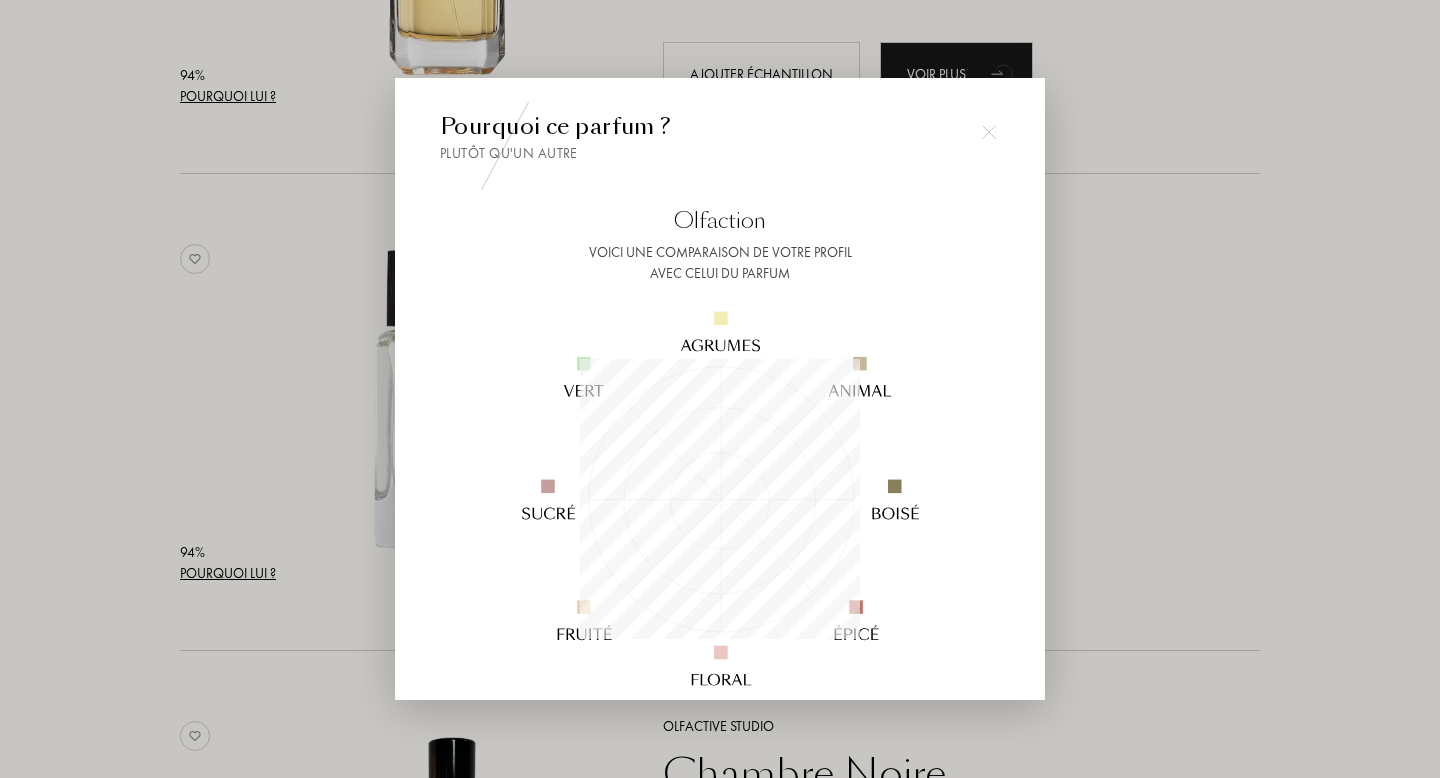 scroll, scrollTop: 999720, scrollLeft: 999720, axis: both 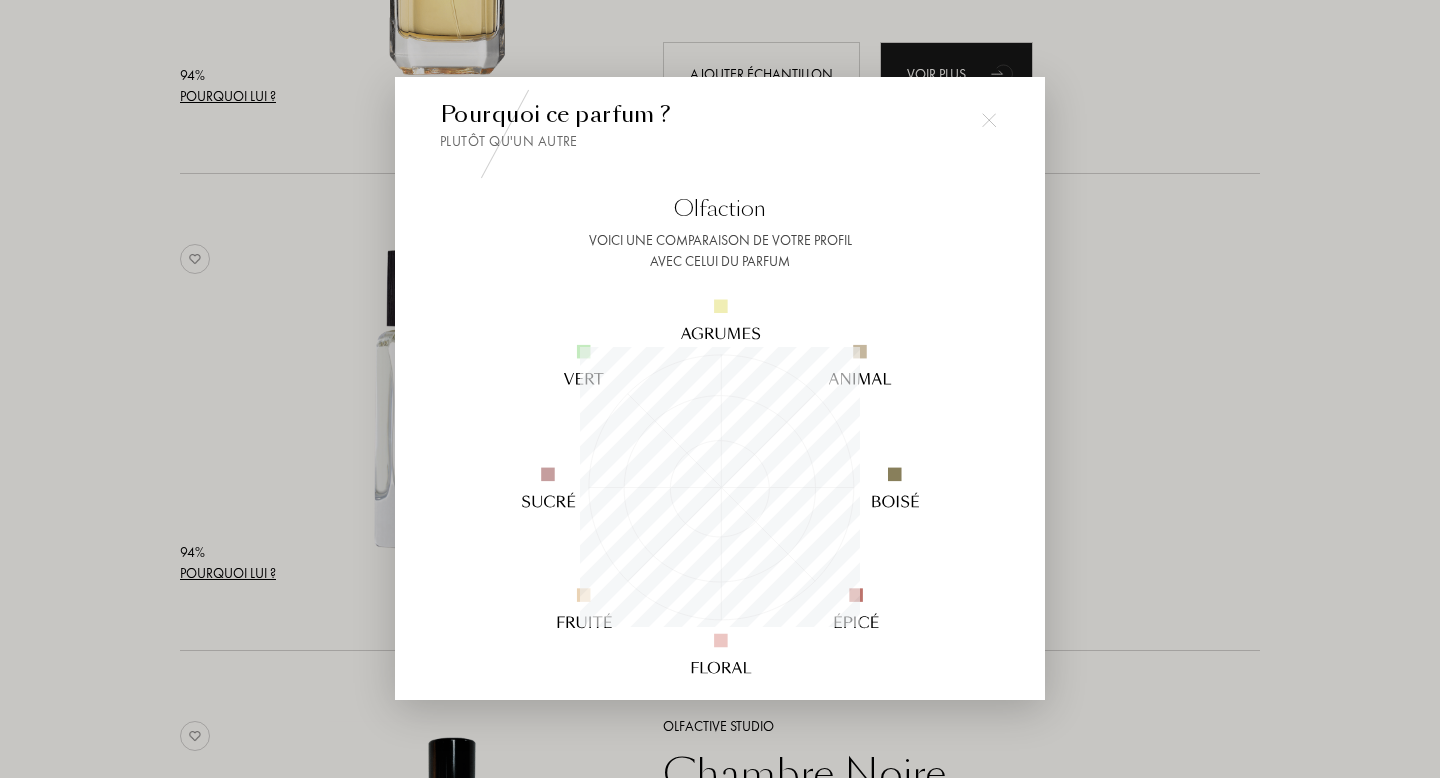 click at bounding box center [720, 389] 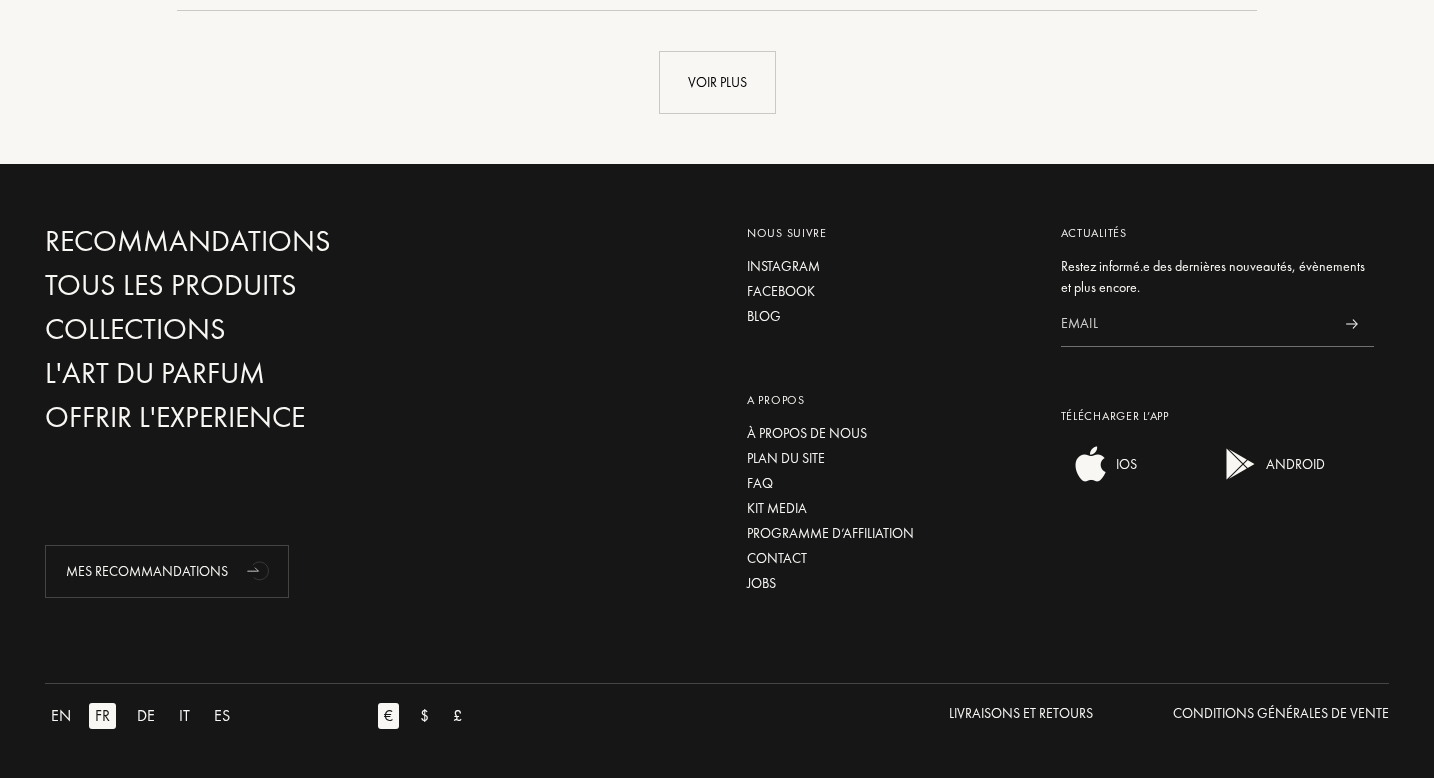 scroll, scrollTop: 4908, scrollLeft: 0, axis: vertical 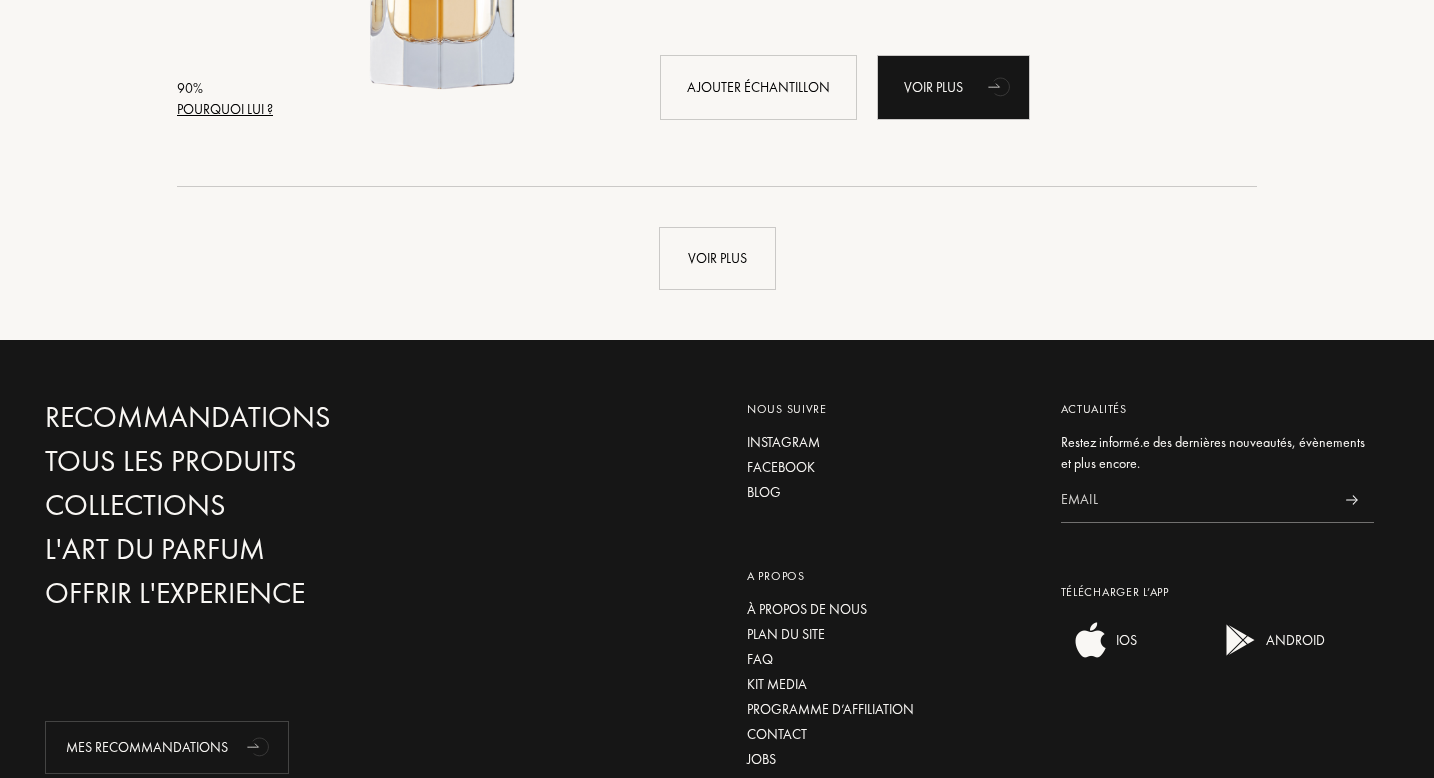 click on "Pays de livraison : Afghanistan Afrique du Sud Albanie Algérie Allemagne Andorre Angola Anguilla Antarctique Antigua-et-Barbuda Arabie saoudite Argentine Arménie Aruba Australie Autriche Azerbaïdjan Bahreïn Bangladesh Barbade Belgique Belize Benin Bermudes Bhoutan Biélorussie Bolivie Bonaire Bosnie-Herzégovine Botswana Brésil Brunei Bulgarie Burkina Faso Burundi Cambodge Cameroun Canada Cap-Vert Chili Chine Chypre Colombie Comores Corée du Nord Corée du Sud Costa Rica Côte d'Ivoire Croatie Cuba Curaçao Danemark Djibouti Dominique Égypte Émirats arabes unis Équateur Érythrée Espagne Estonie États fédérés de Micronésie États-Unis Éthiopie Fidji Finlande France Gabon Gambie Géorgie Géorgie du Sud et îles Sandwich du Sud Ghana Grande Bretagne Grèce Grenade Groenland Guadeloupe Guatemala Guinée Guinée équatoriale Guinée française Guinée-Bissau Guyane Haïti Honduras Hong Kong Hongrie Île Clipperton Île de Navassa Île Maurice Îles Caïmans Îles Salomon Inde Indonésie Irak Iran" at bounding box center (717, -1977) 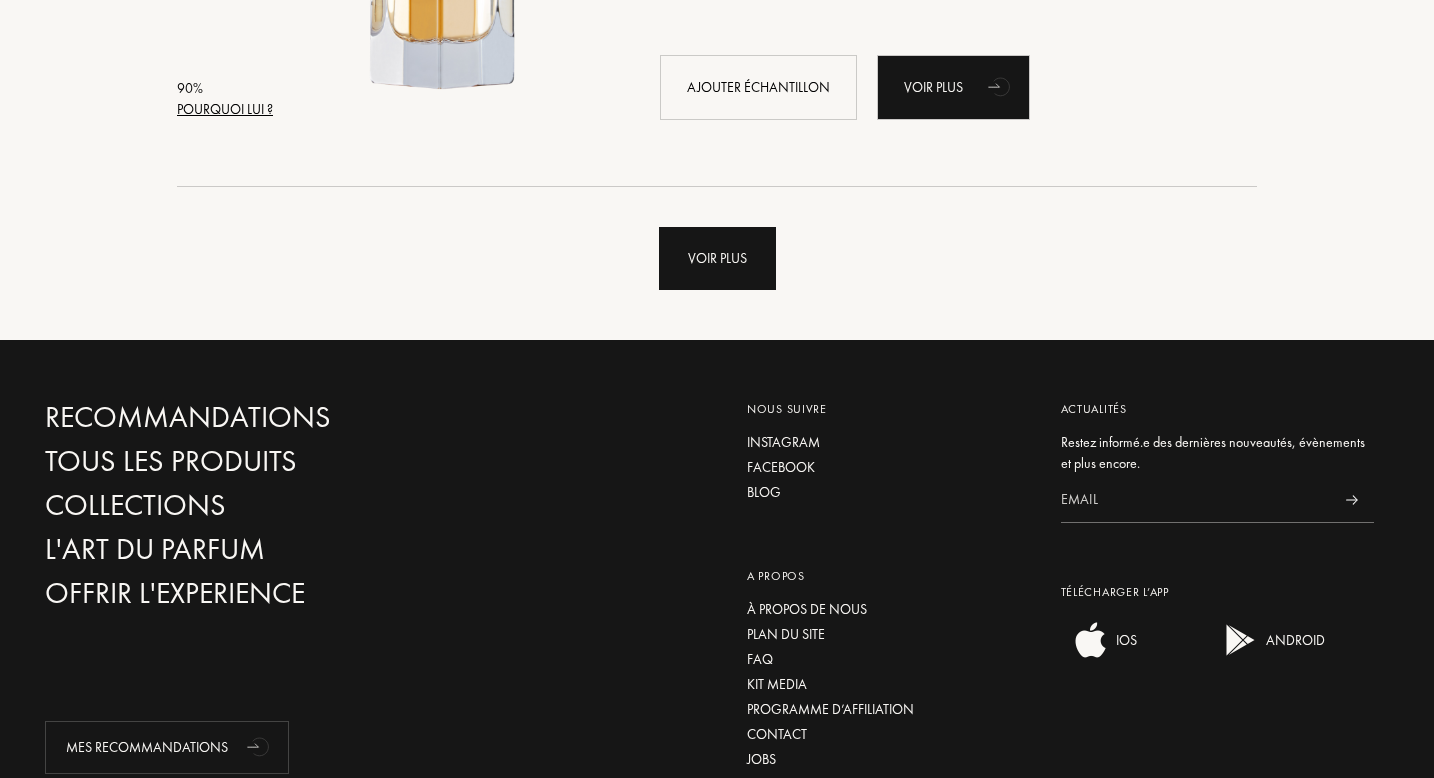 click on "Voir plus" at bounding box center [717, 258] 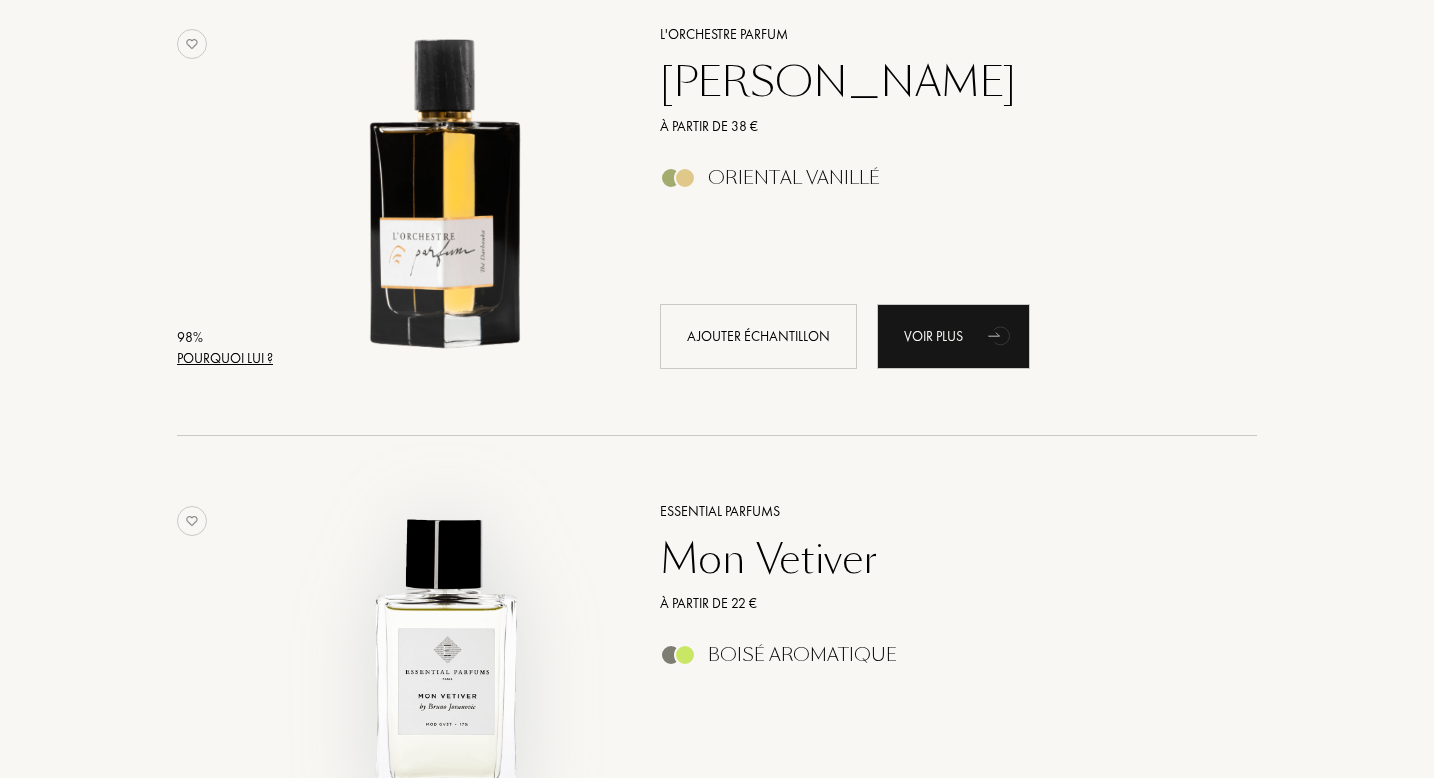 scroll, scrollTop: 356, scrollLeft: 0, axis: vertical 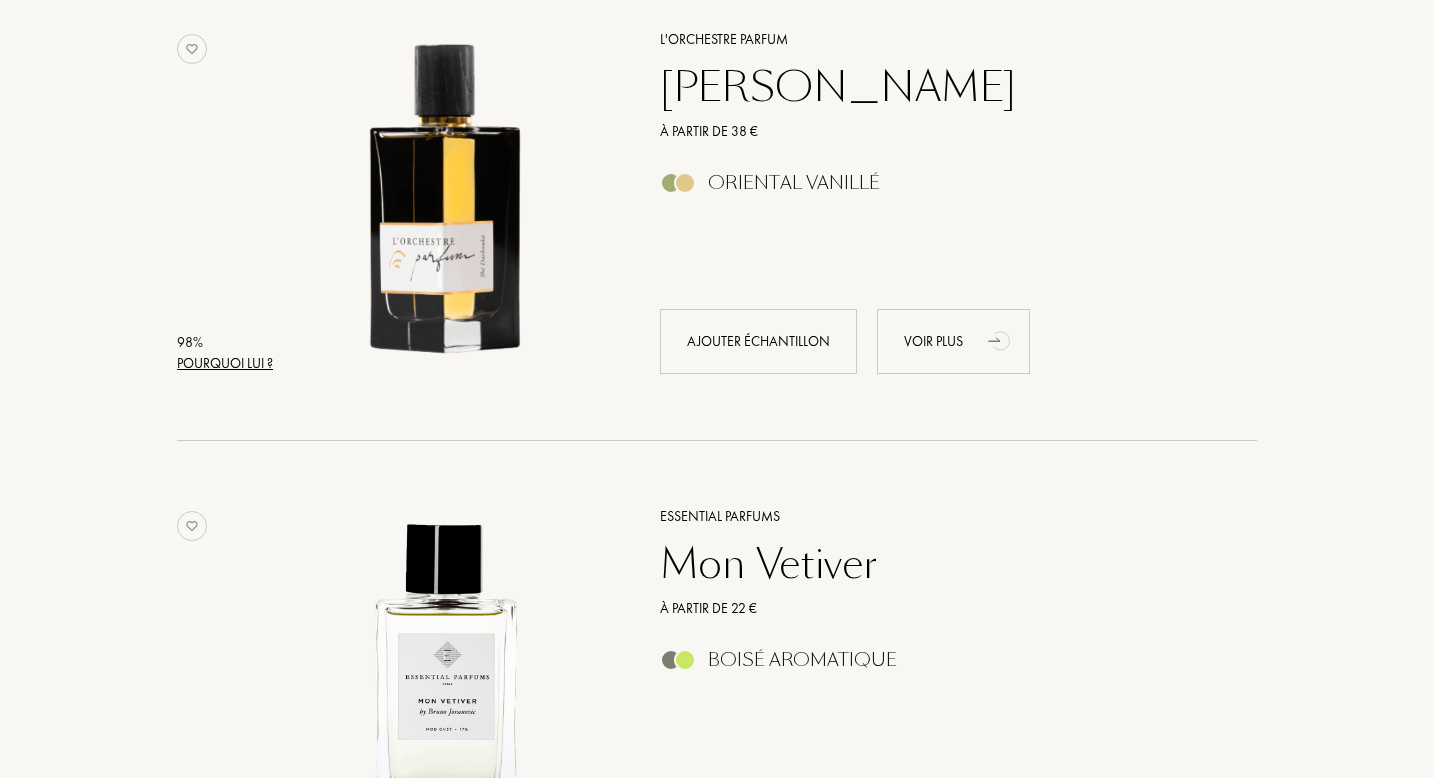 click on "Voir plus" at bounding box center [953, 341] 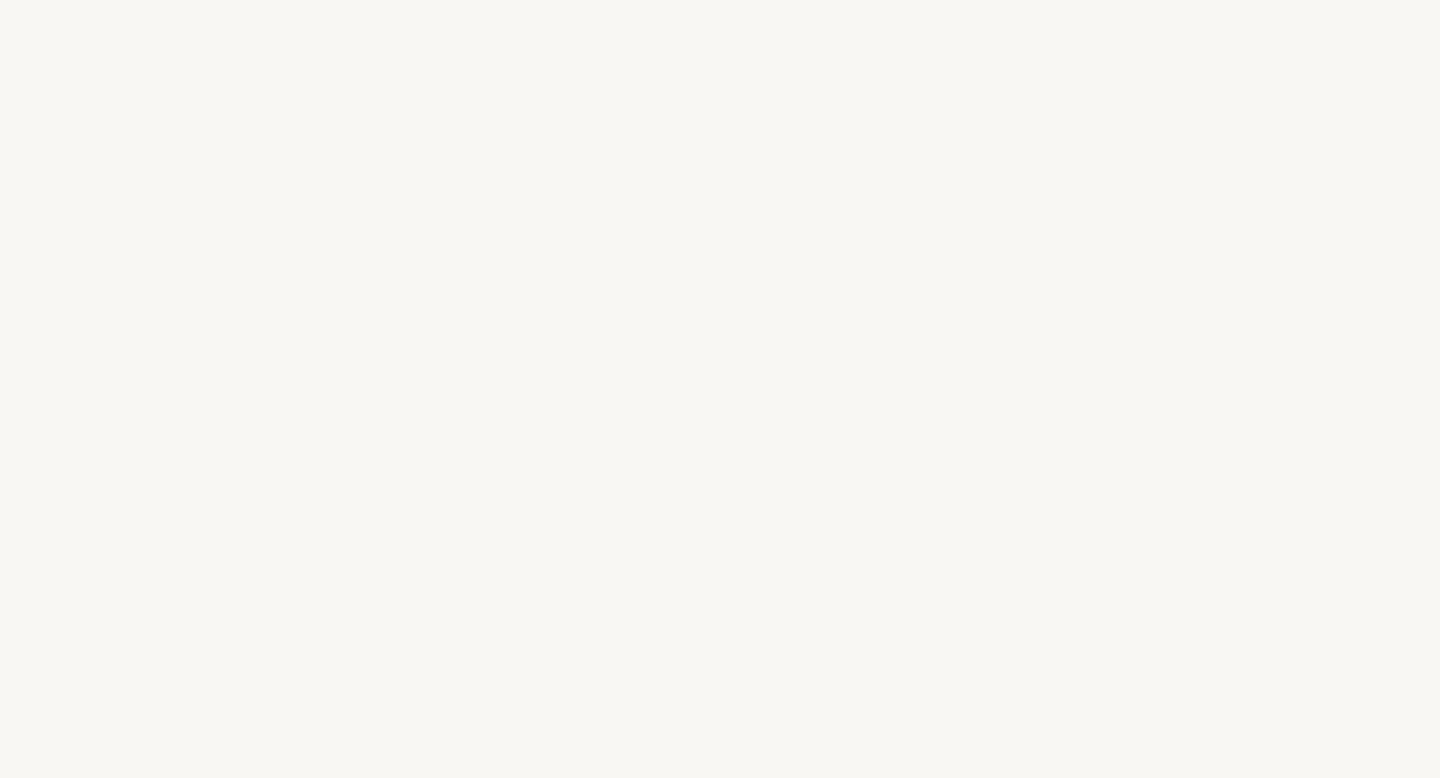 select on "FR" 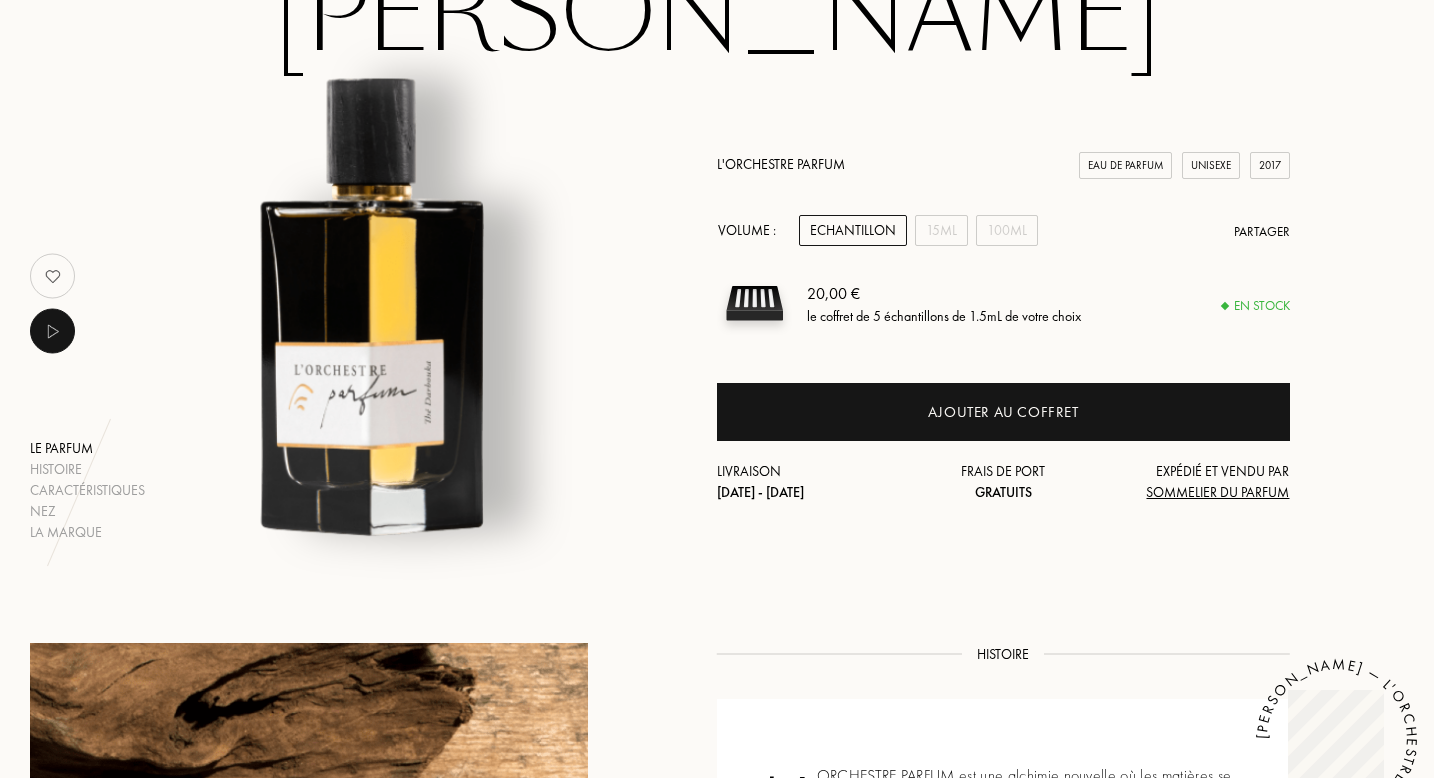 scroll, scrollTop: 0, scrollLeft: 0, axis: both 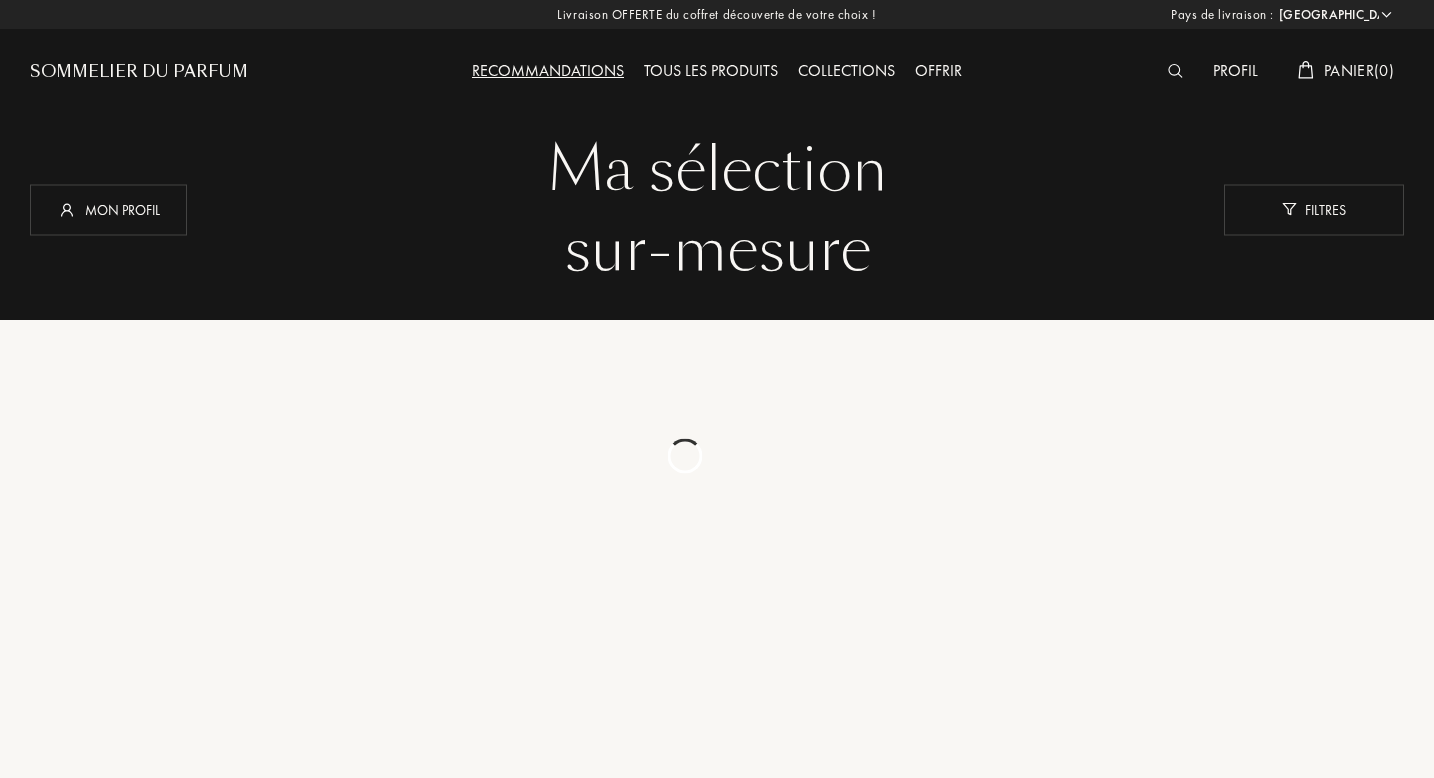 select on "FR" 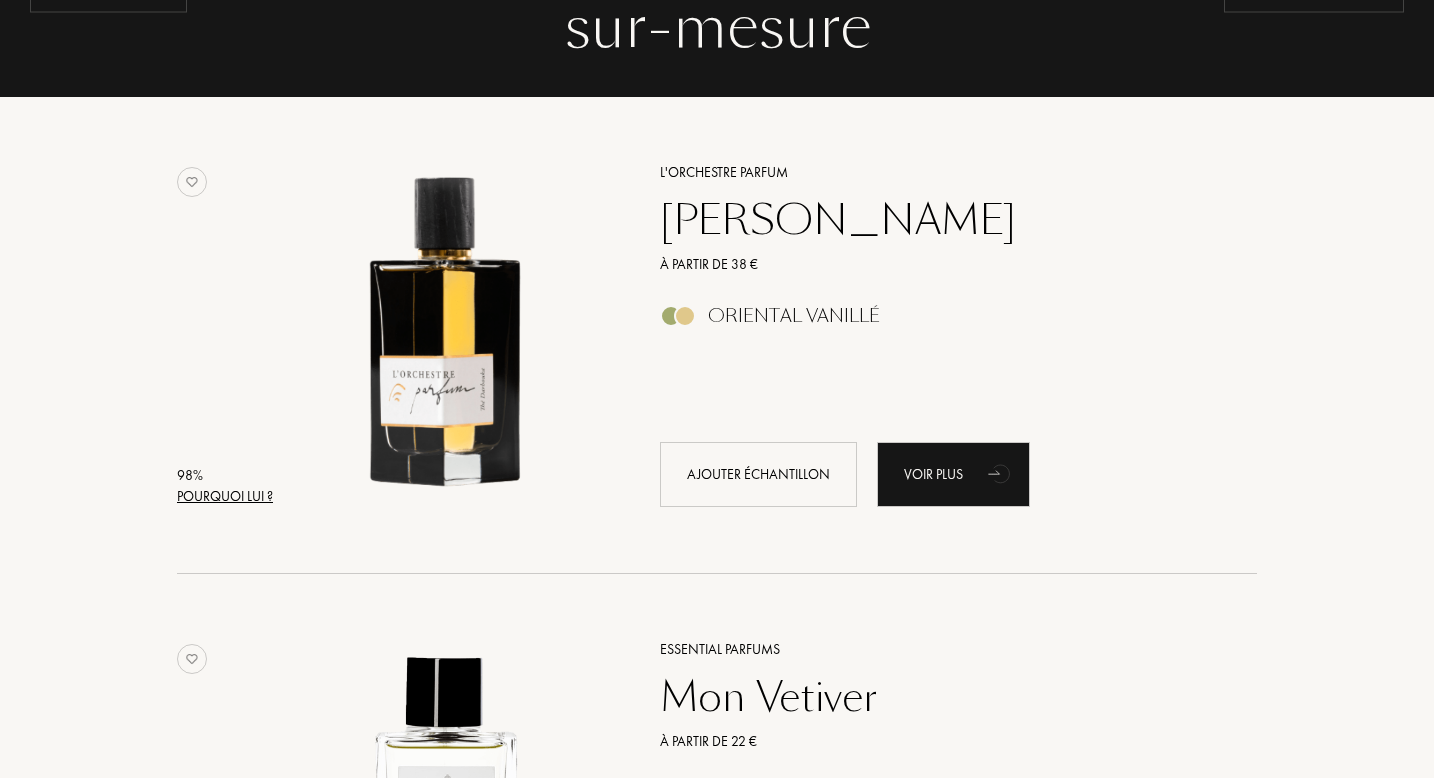 scroll, scrollTop: 0, scrollLeft: 0, axis: both 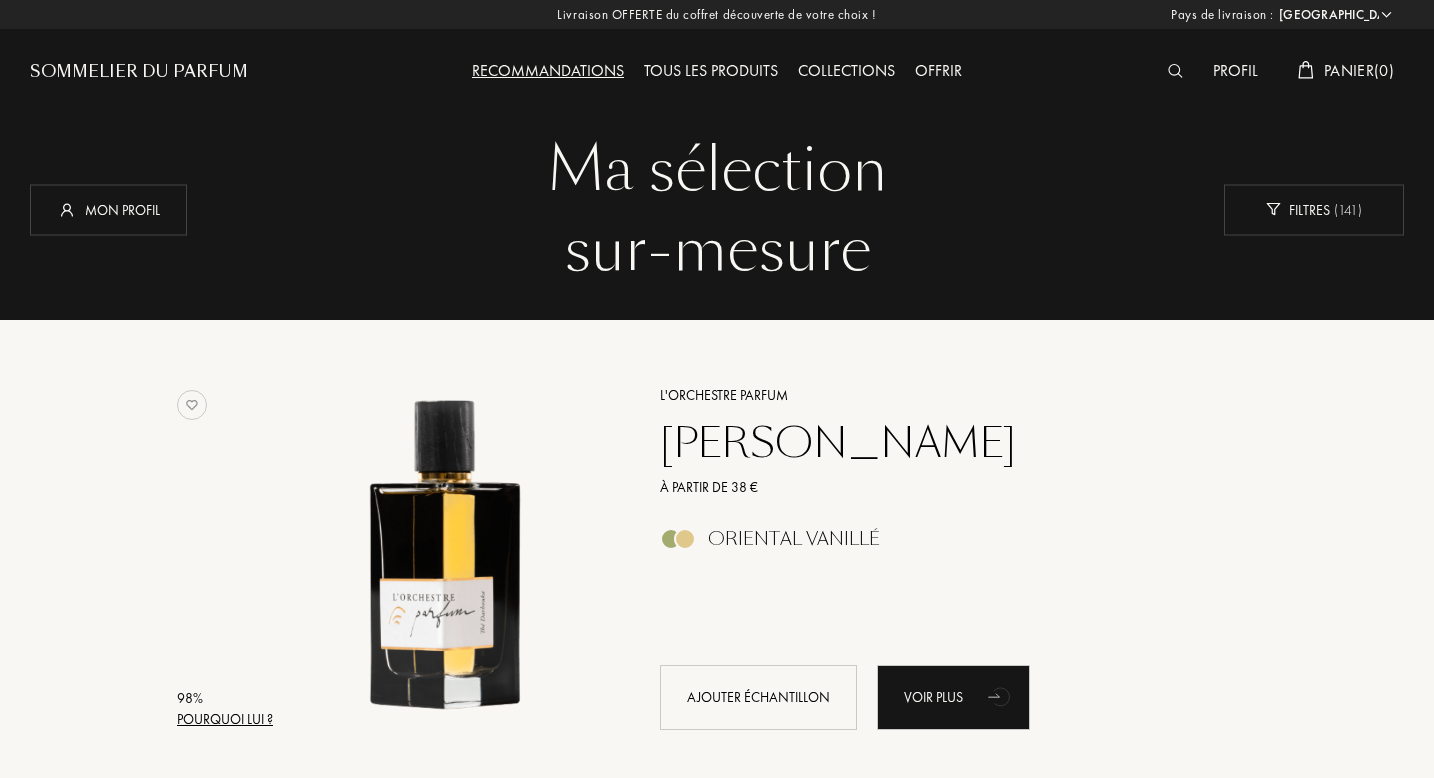 click on "Tous les produits" at bounding box center (711, 72) 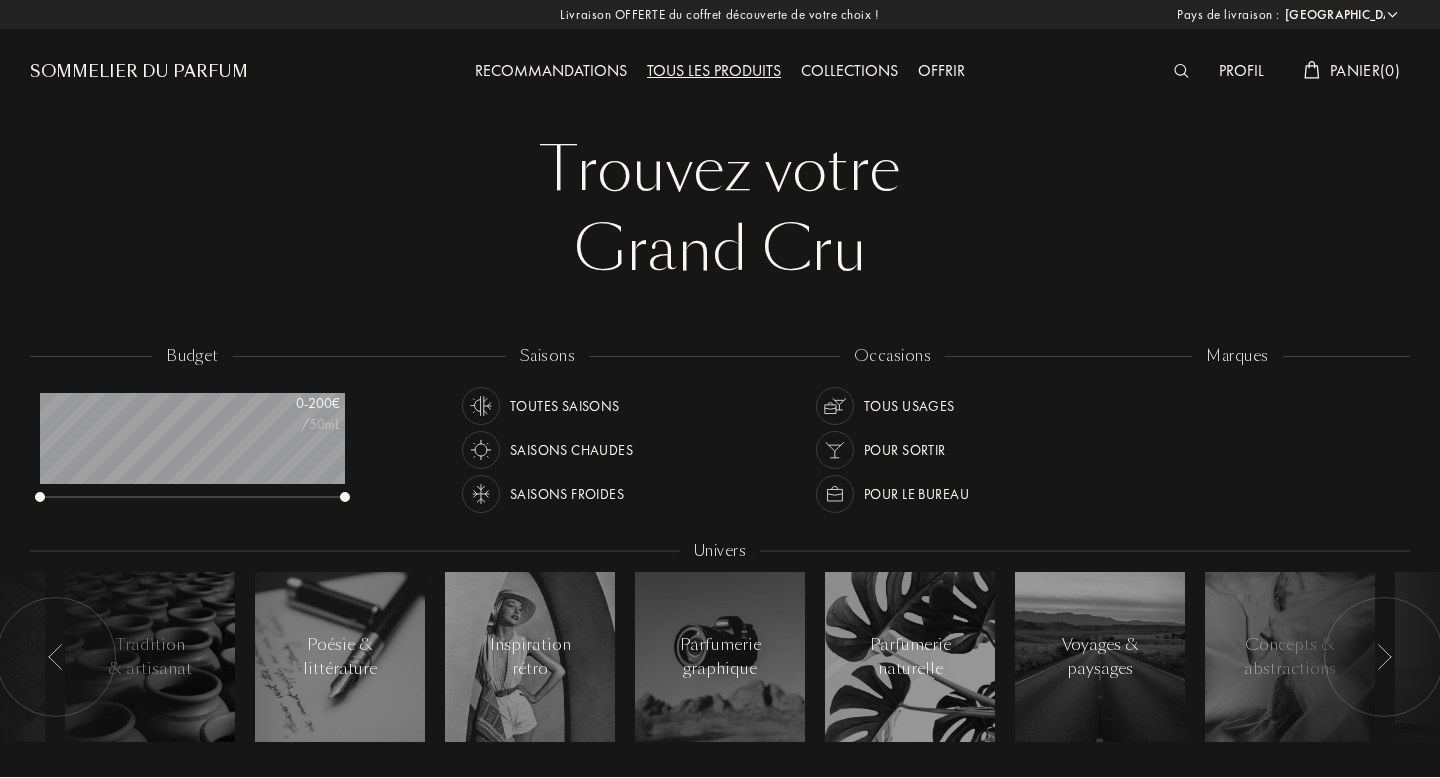 select on "FR" 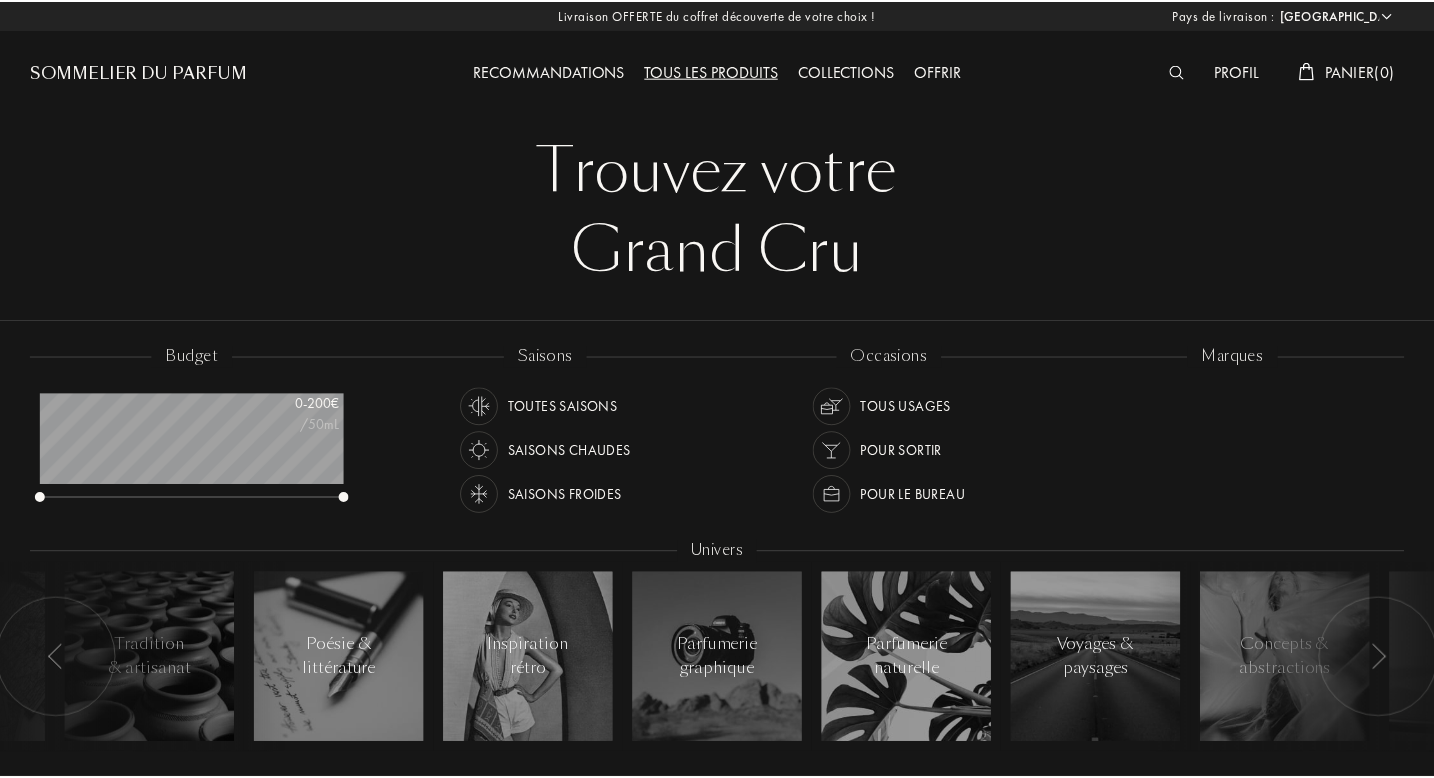 scroll, scrollTop: 0, scrollLeft: 0, axis: both 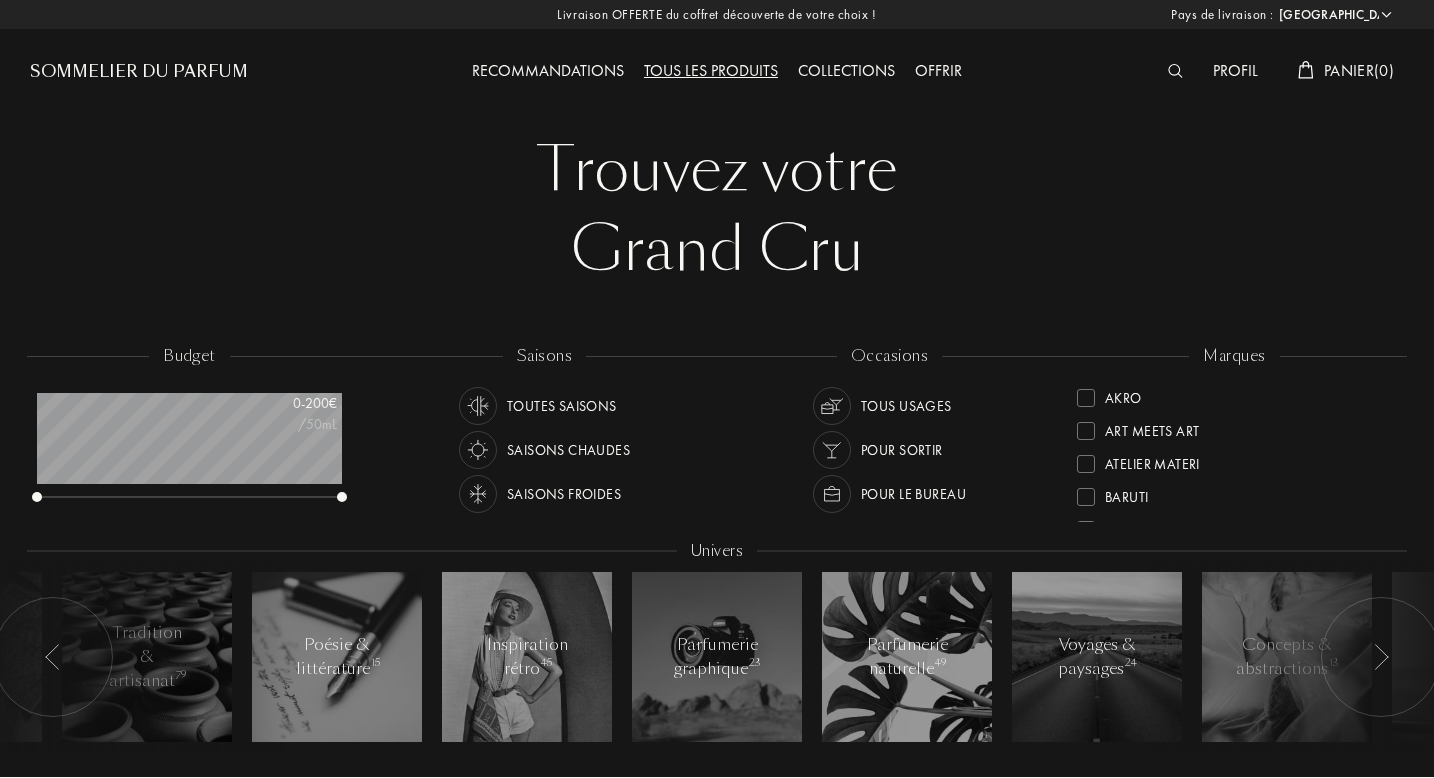 click on "Saisons chaudes" at bounding box center (568, 450) 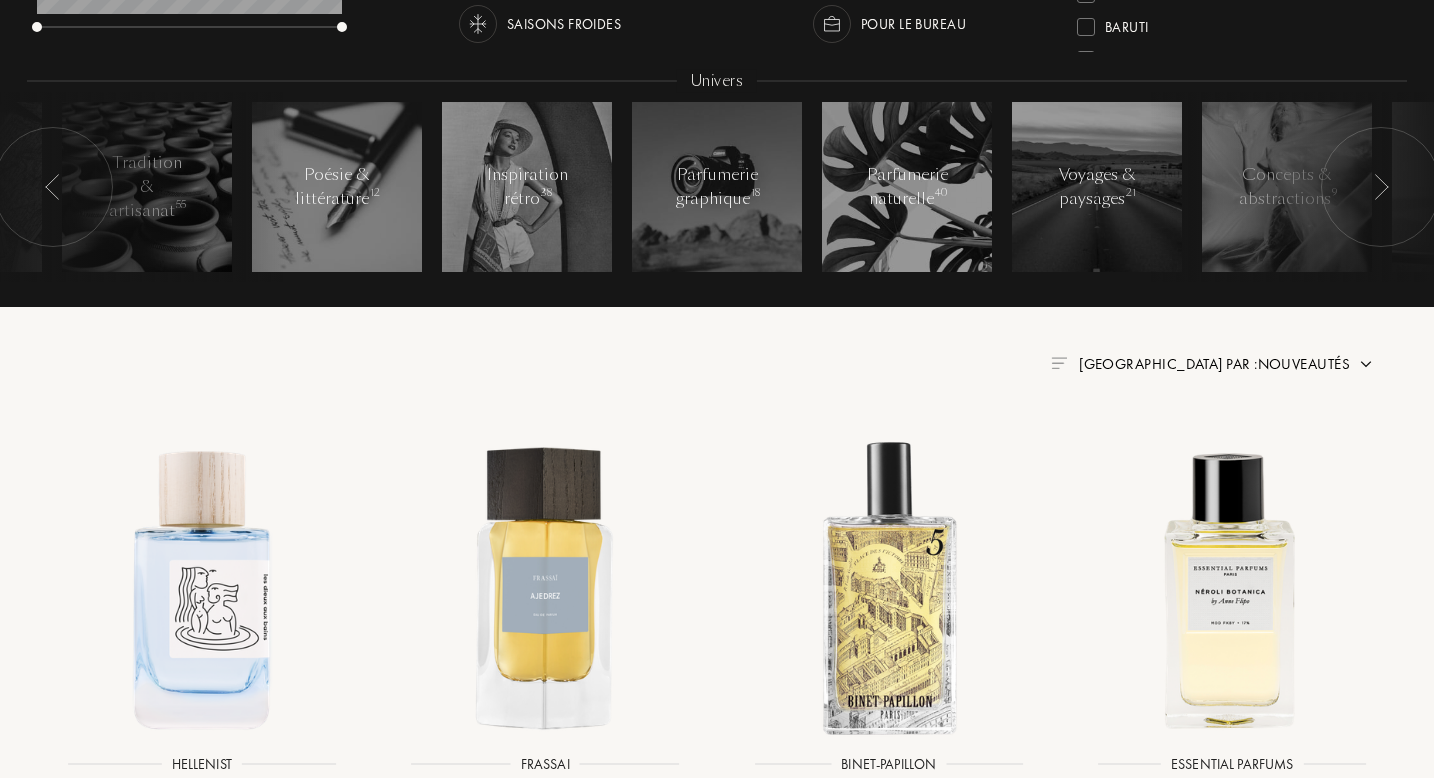 scroll, scrollTop: 475, scrollLeft: 0, axis: vertical 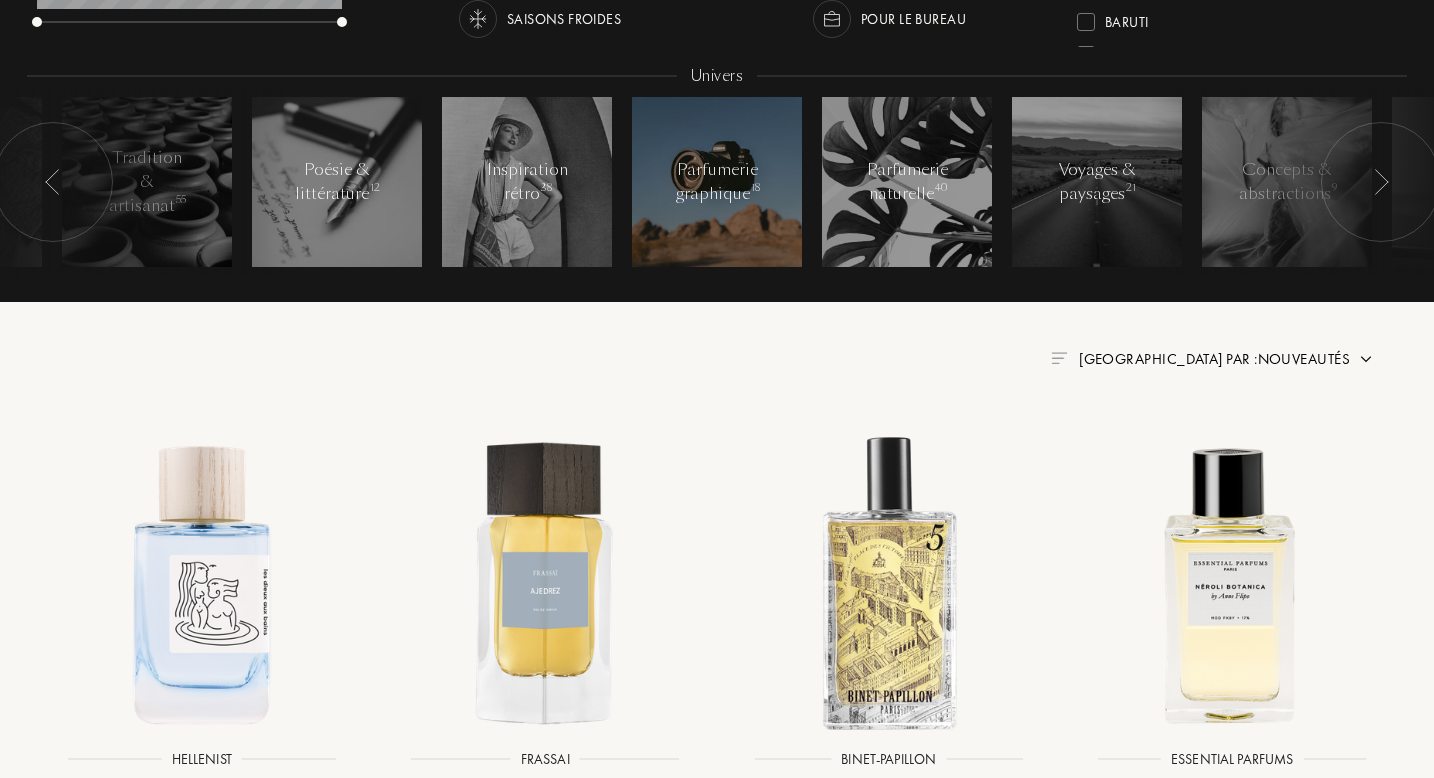 click on "Parfumerie graphique 18" at bounding box center [717, 182] 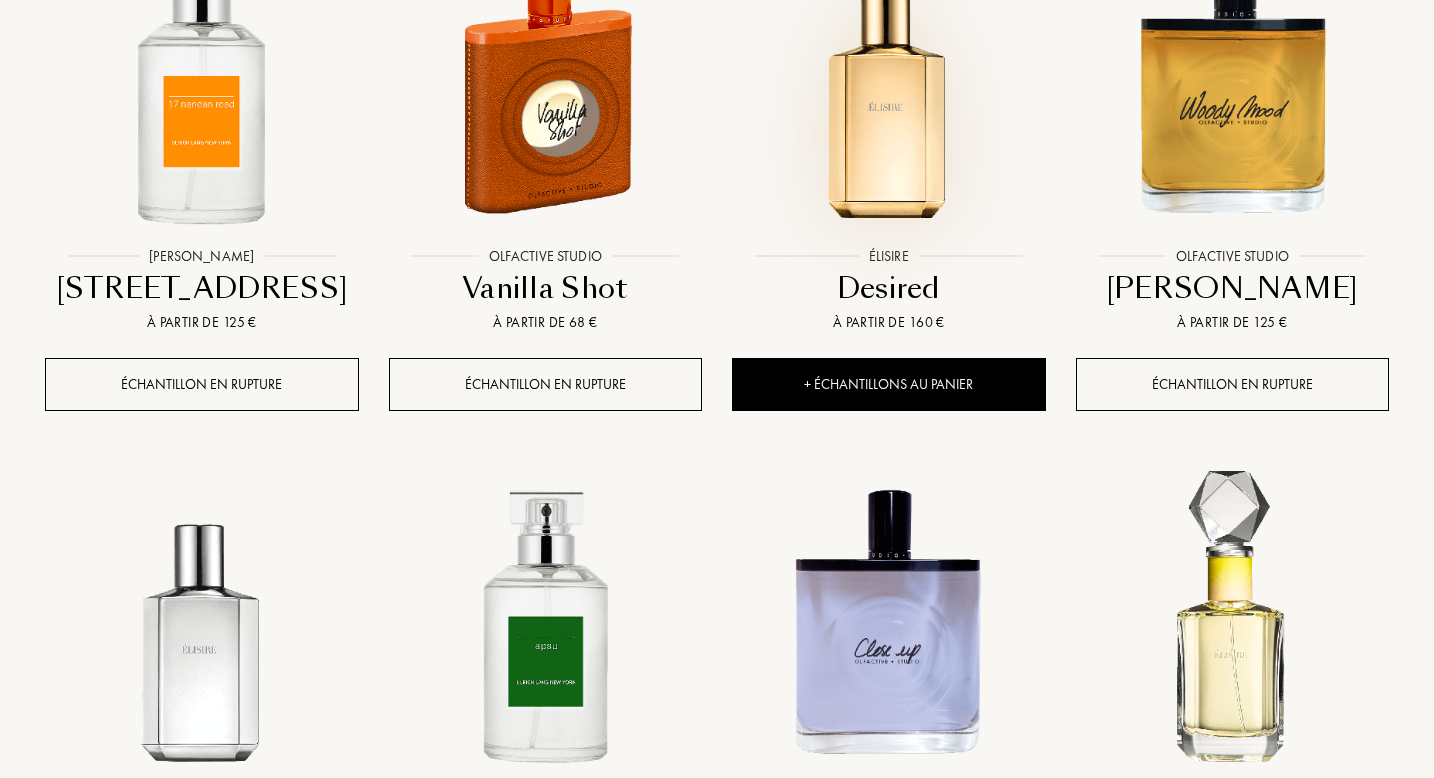 scroll, scrollTop: 1521, scrollLeft: 0, axis: vertical 